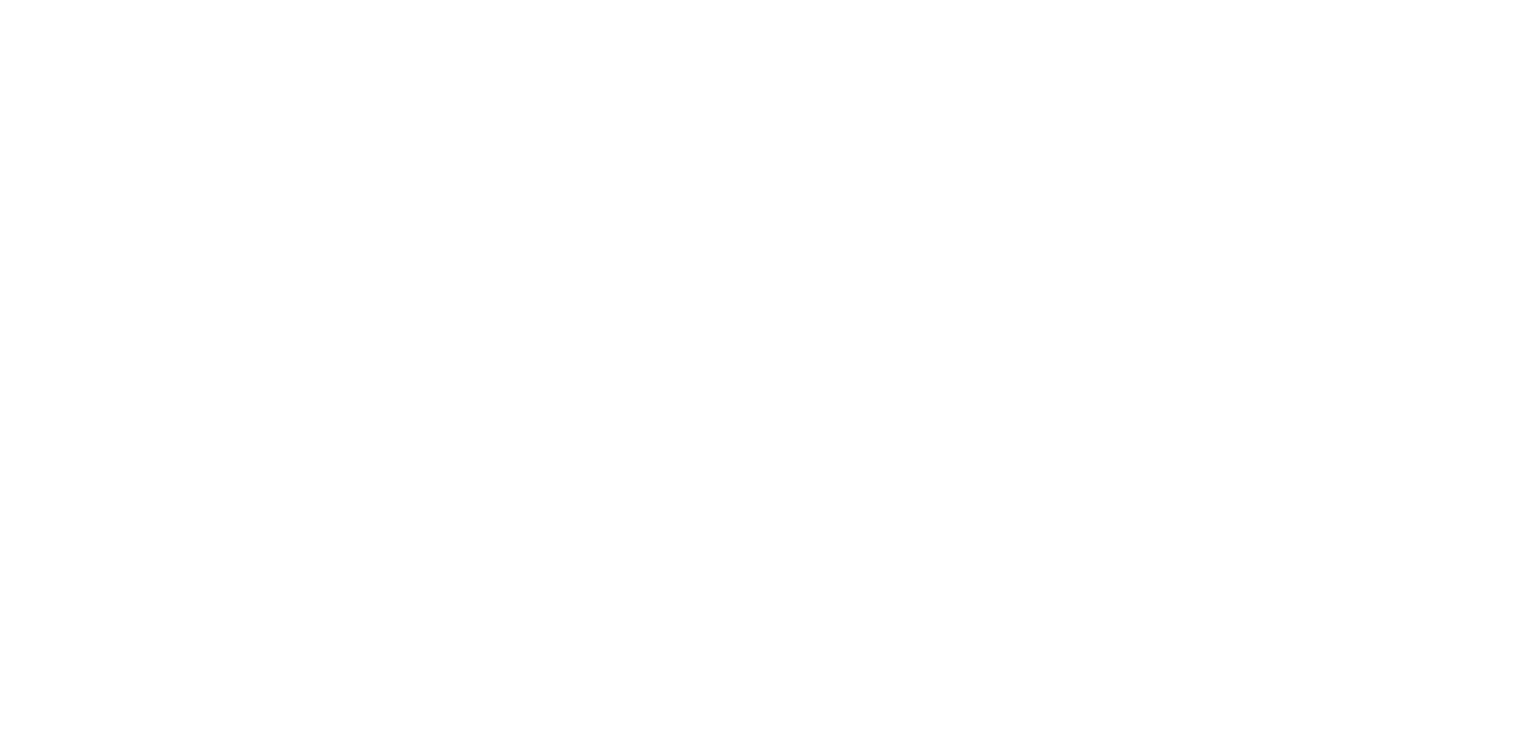 scroll, scrollTop: 0, scrollLeft: 0, axis: both 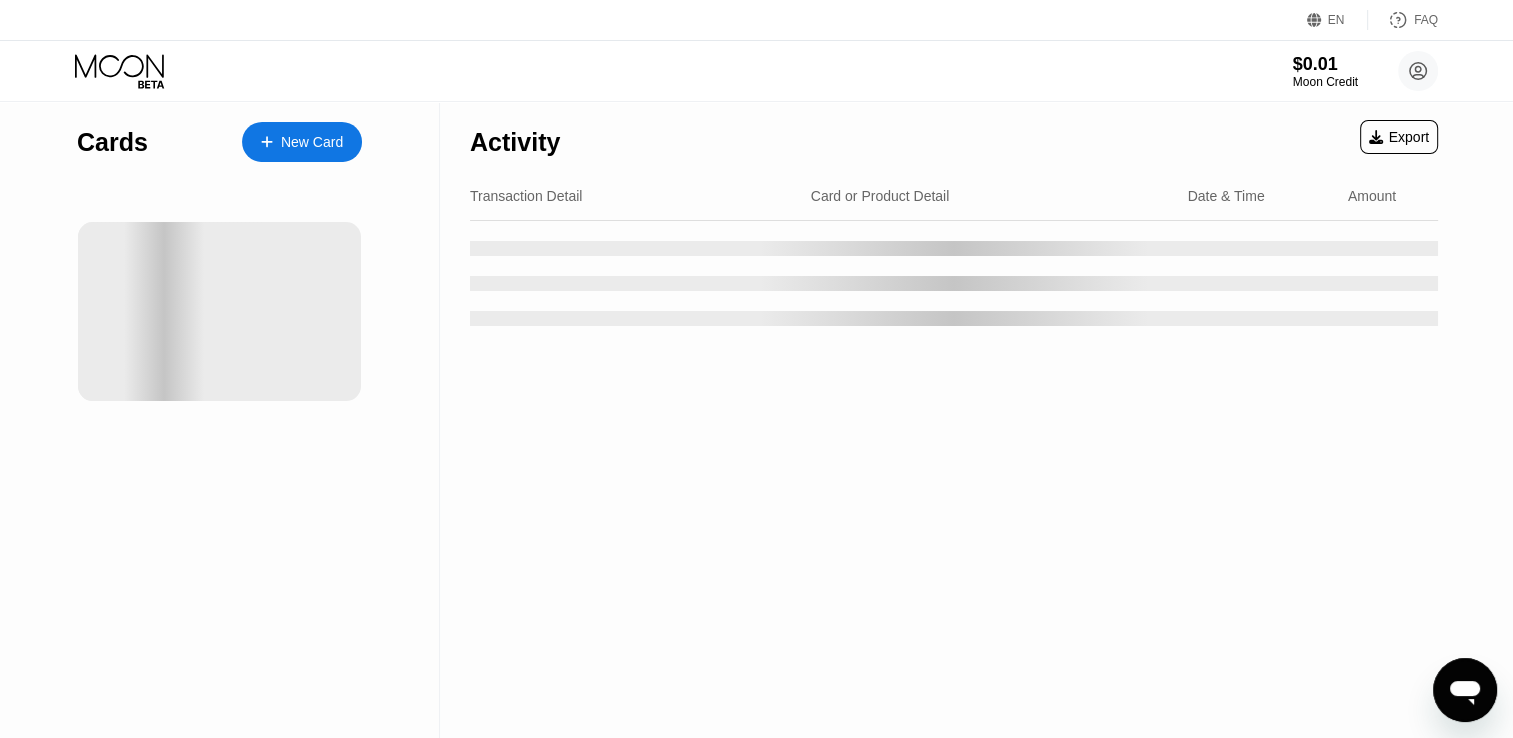click at bounding box center (954, 273) 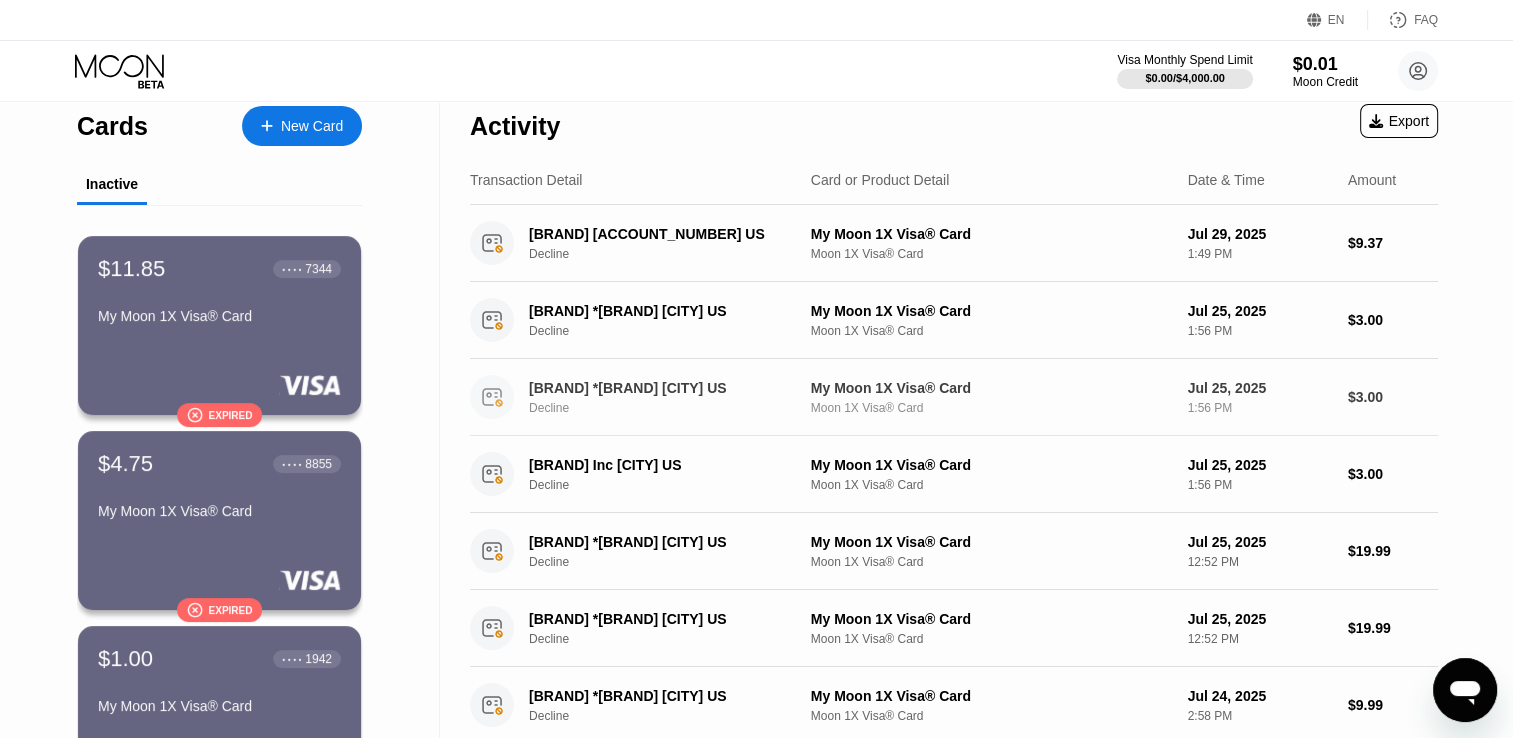 scroll, scrollTop: 15, scrollLeft: 0, axis: vertical 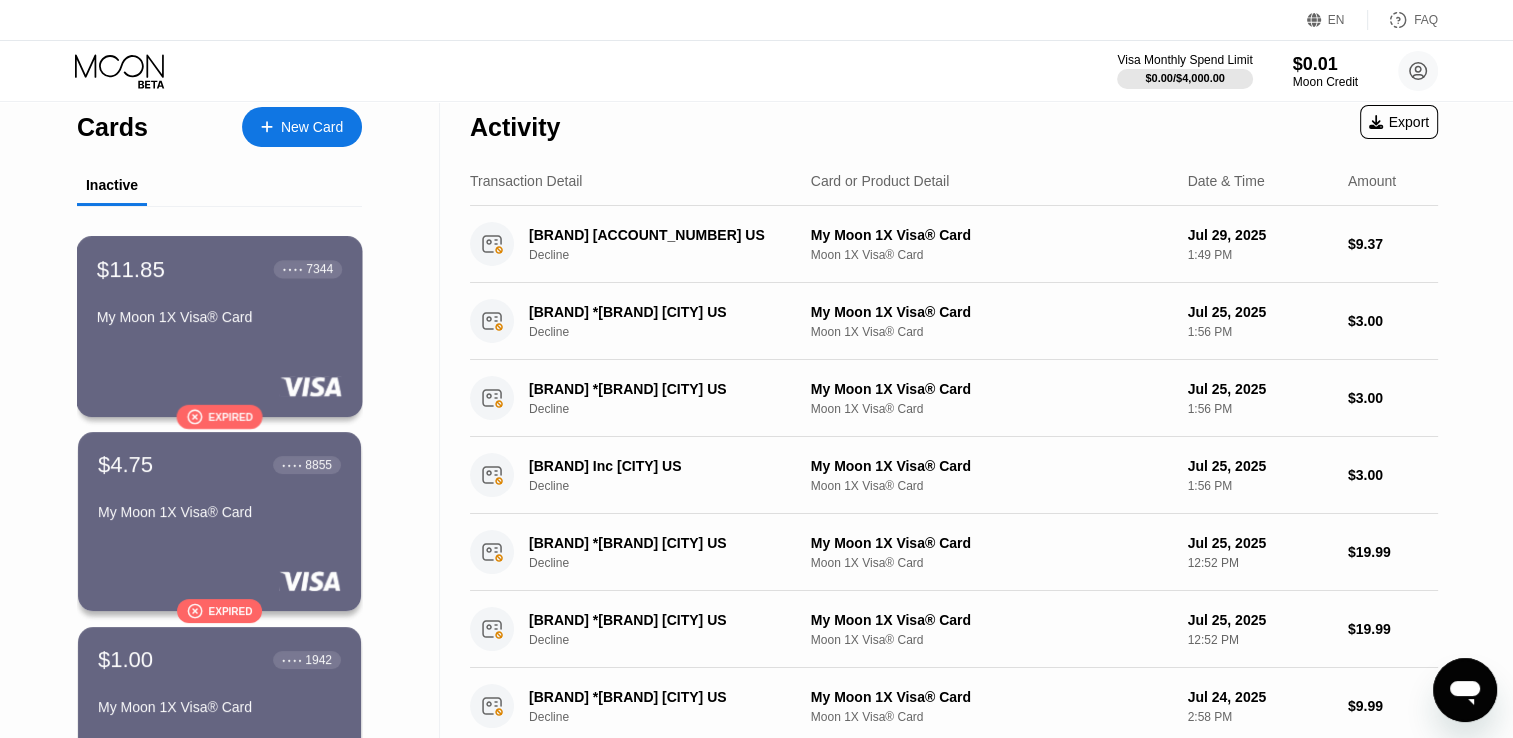 click on "My Moon 1X Visa® Card" at bounding box center [219, 317] 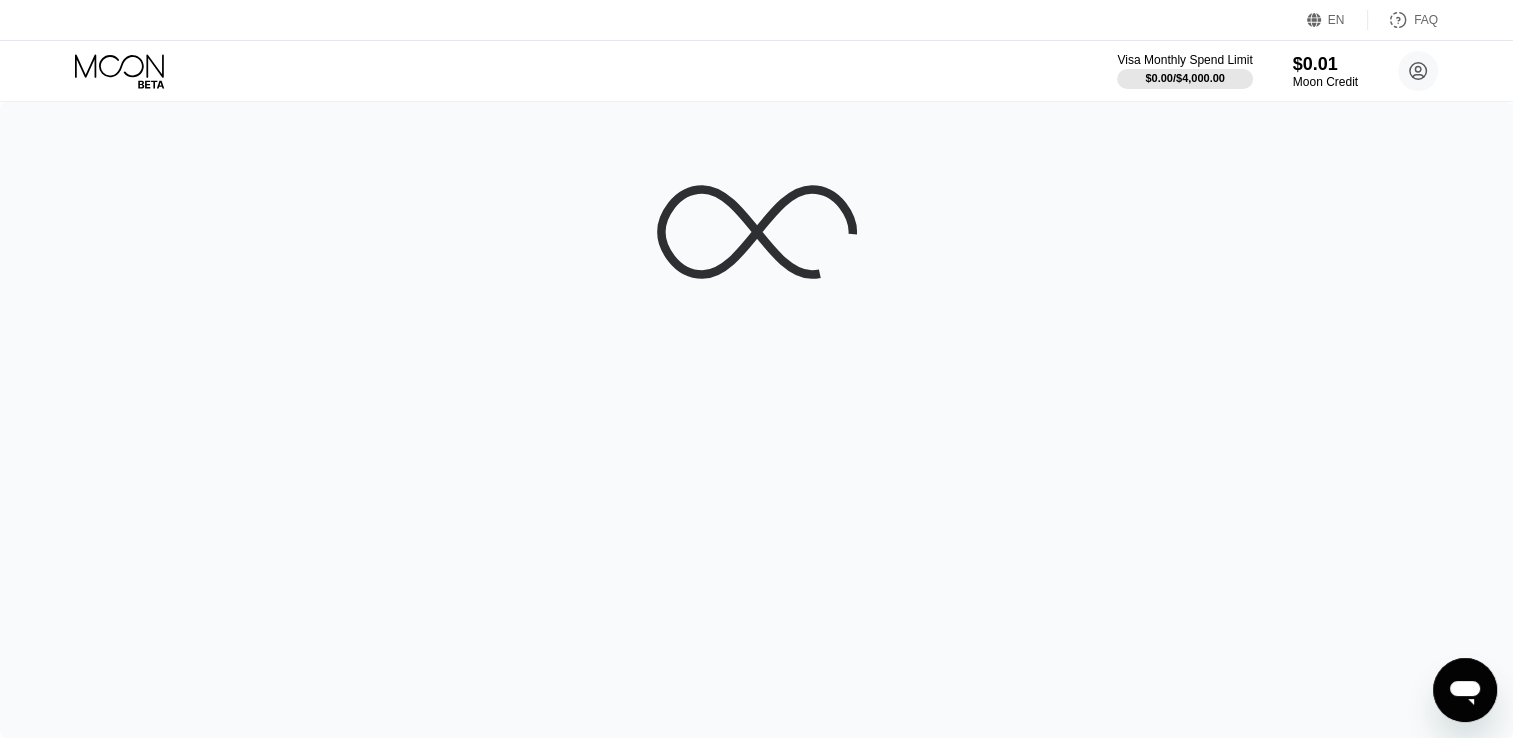 scroll, scrollTop: 0, scrollLeft: 0, axis: both 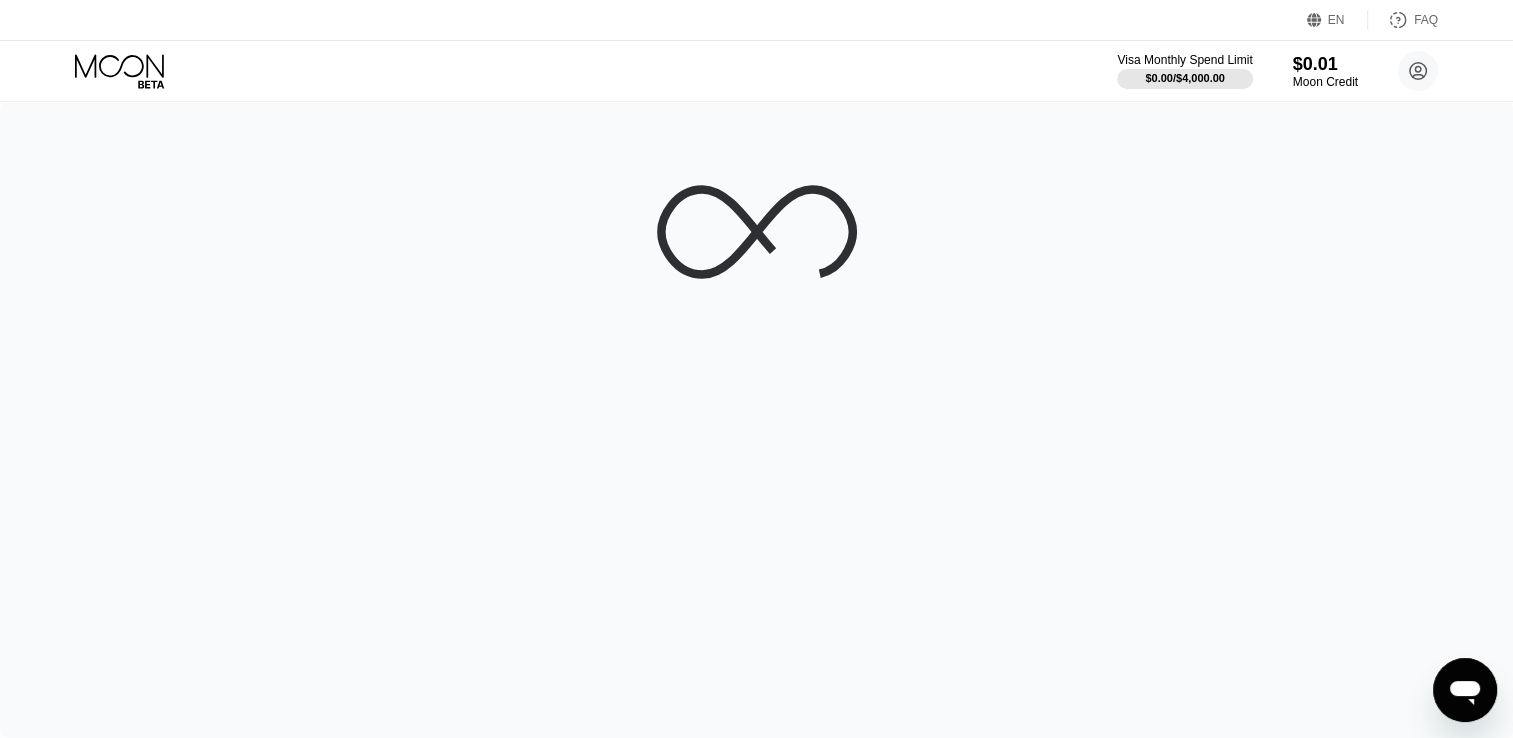 click 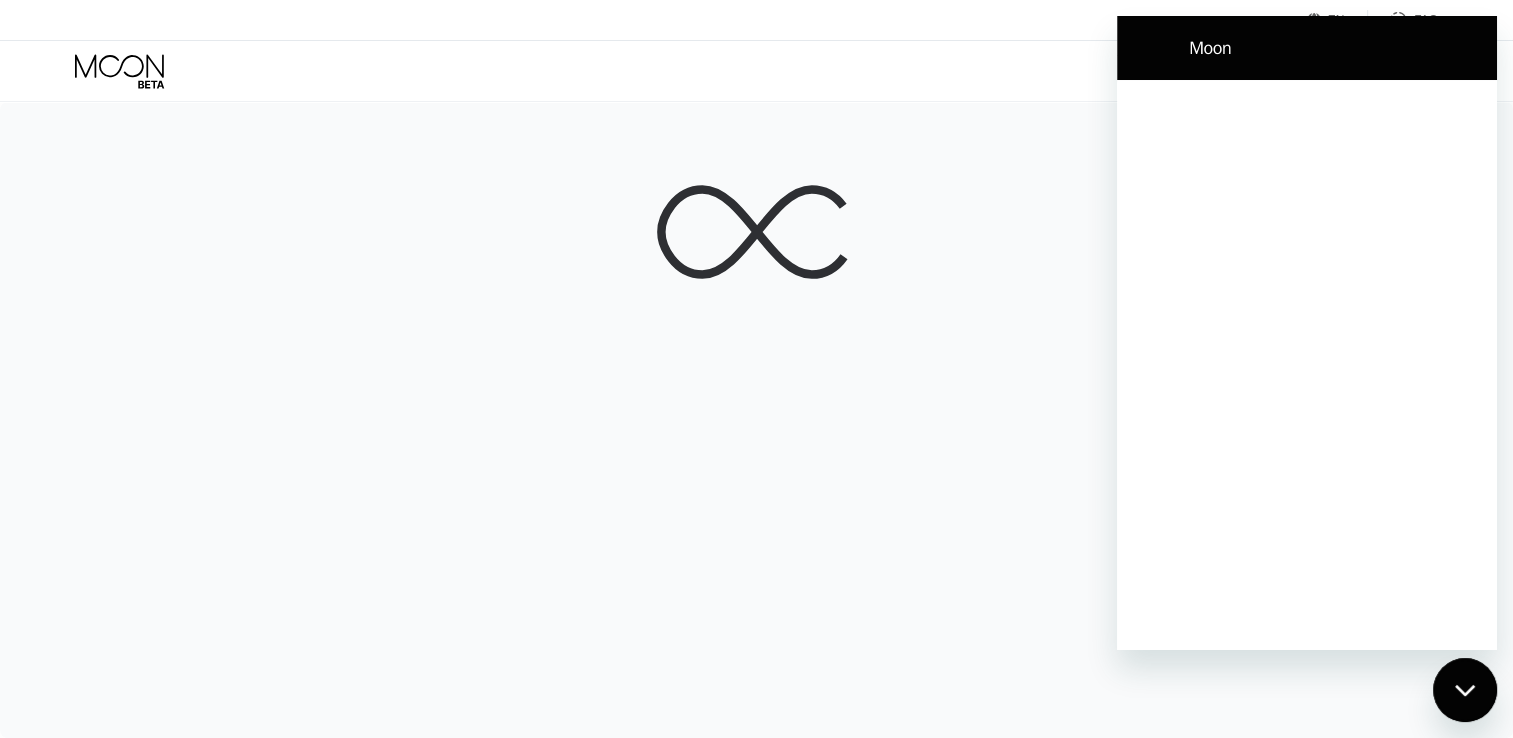 scroll, scrollTop: 0, scrollLeft: 0, axis: both 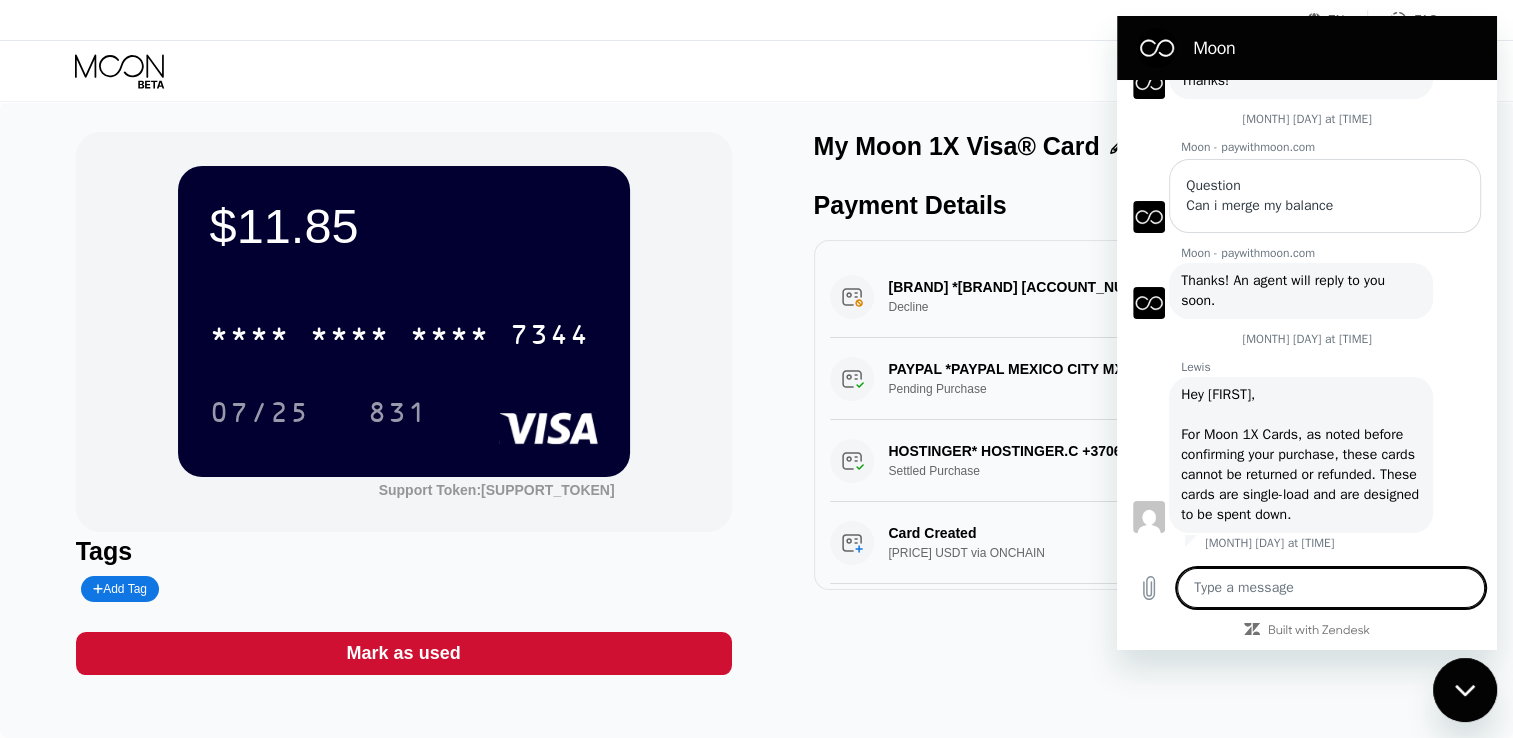 type on "H" 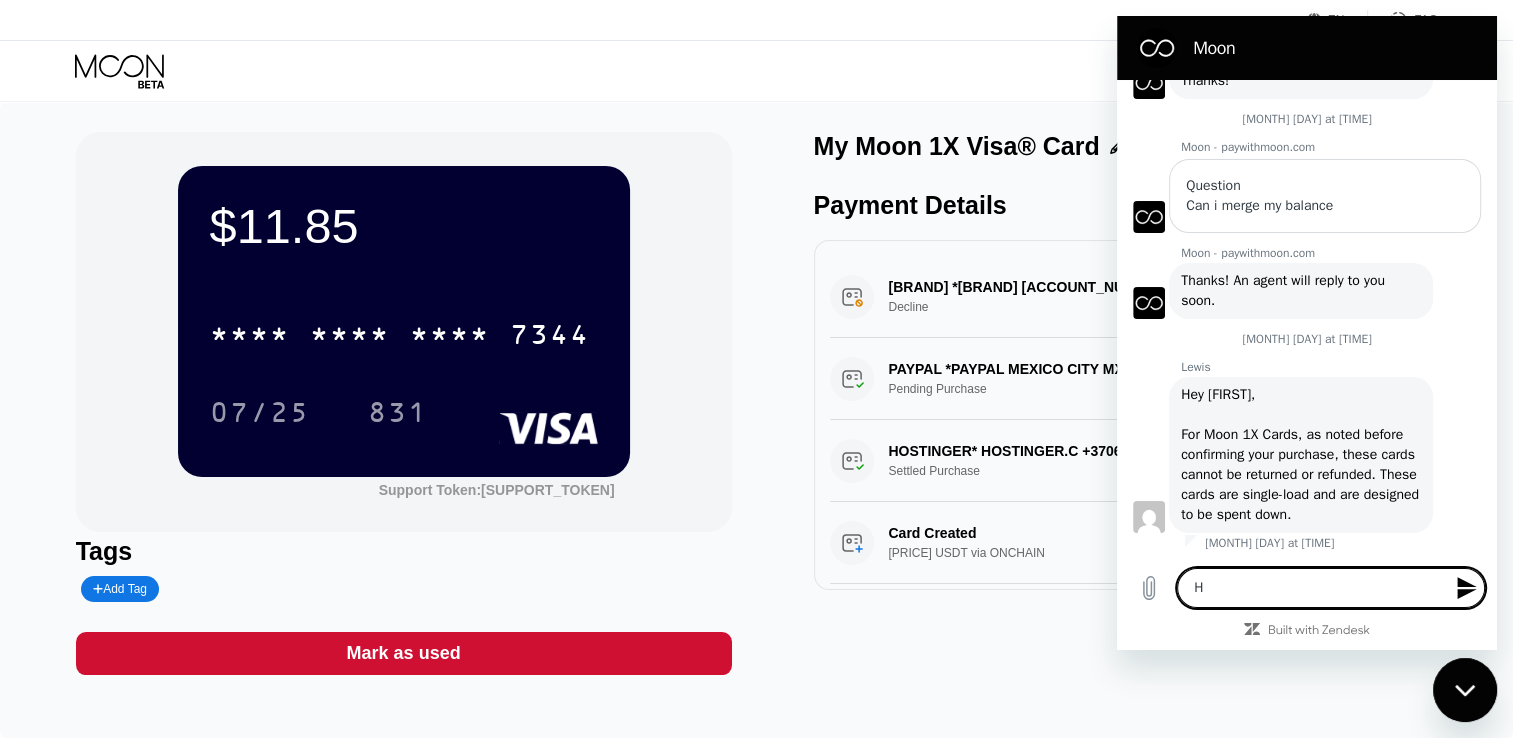 type on "He" 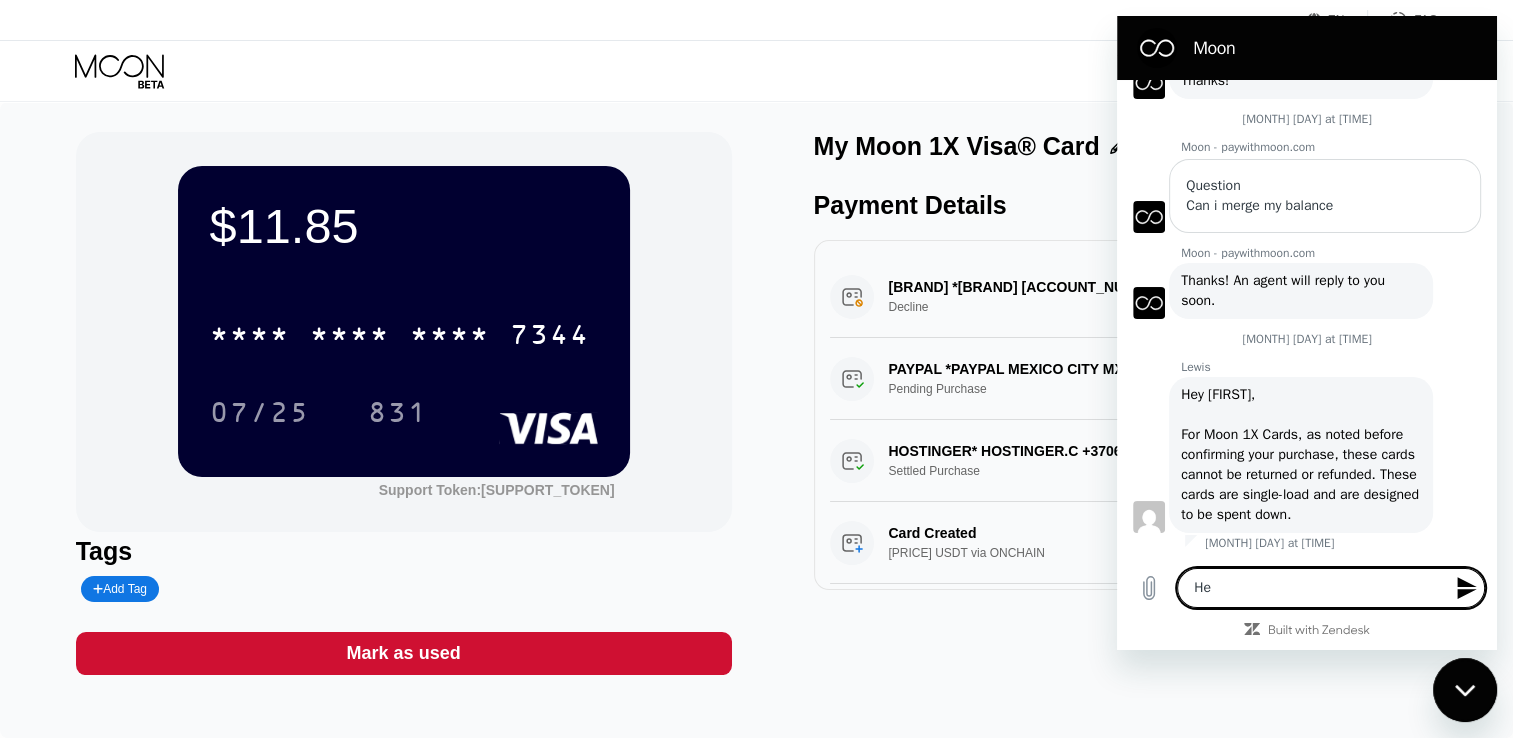 type on "Hel" 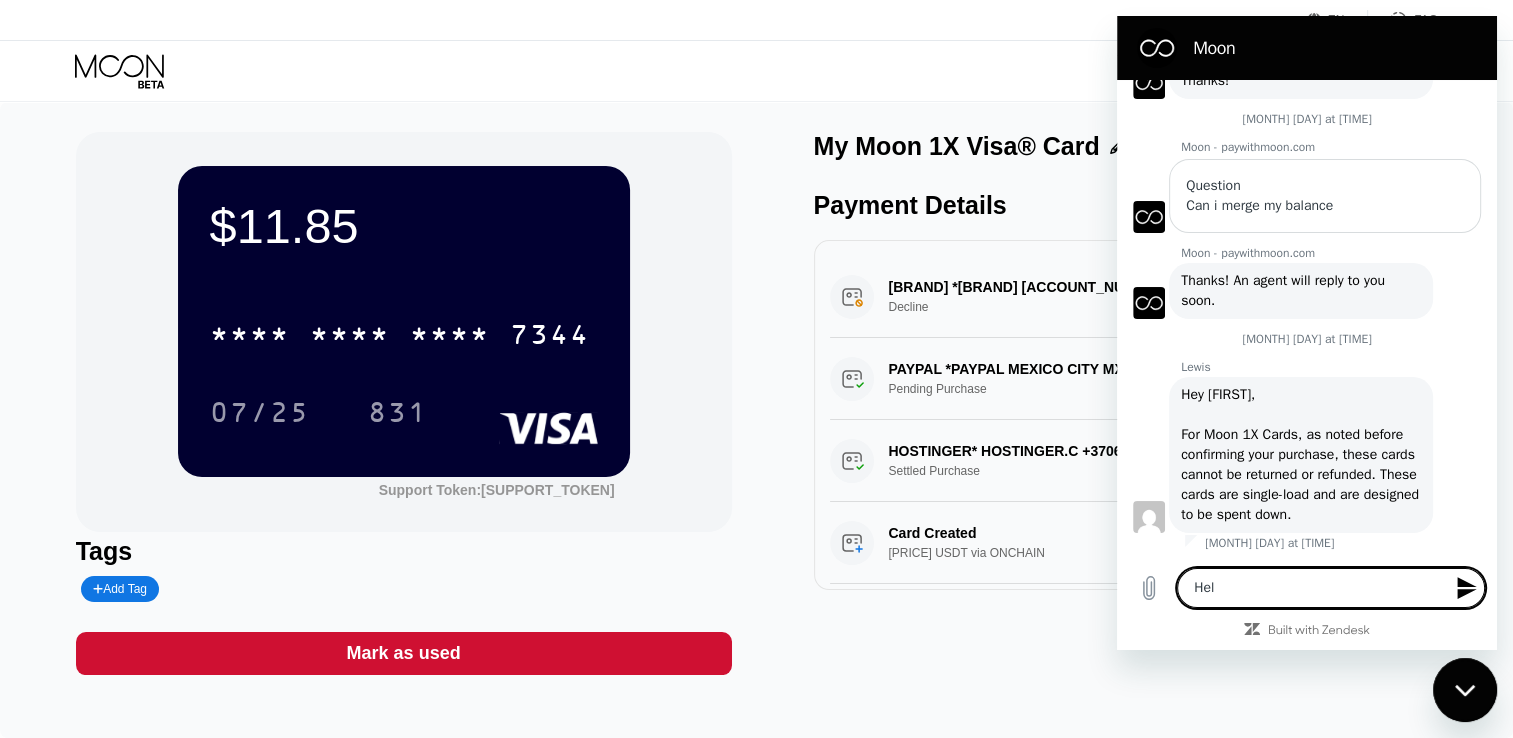 type on "Hell" 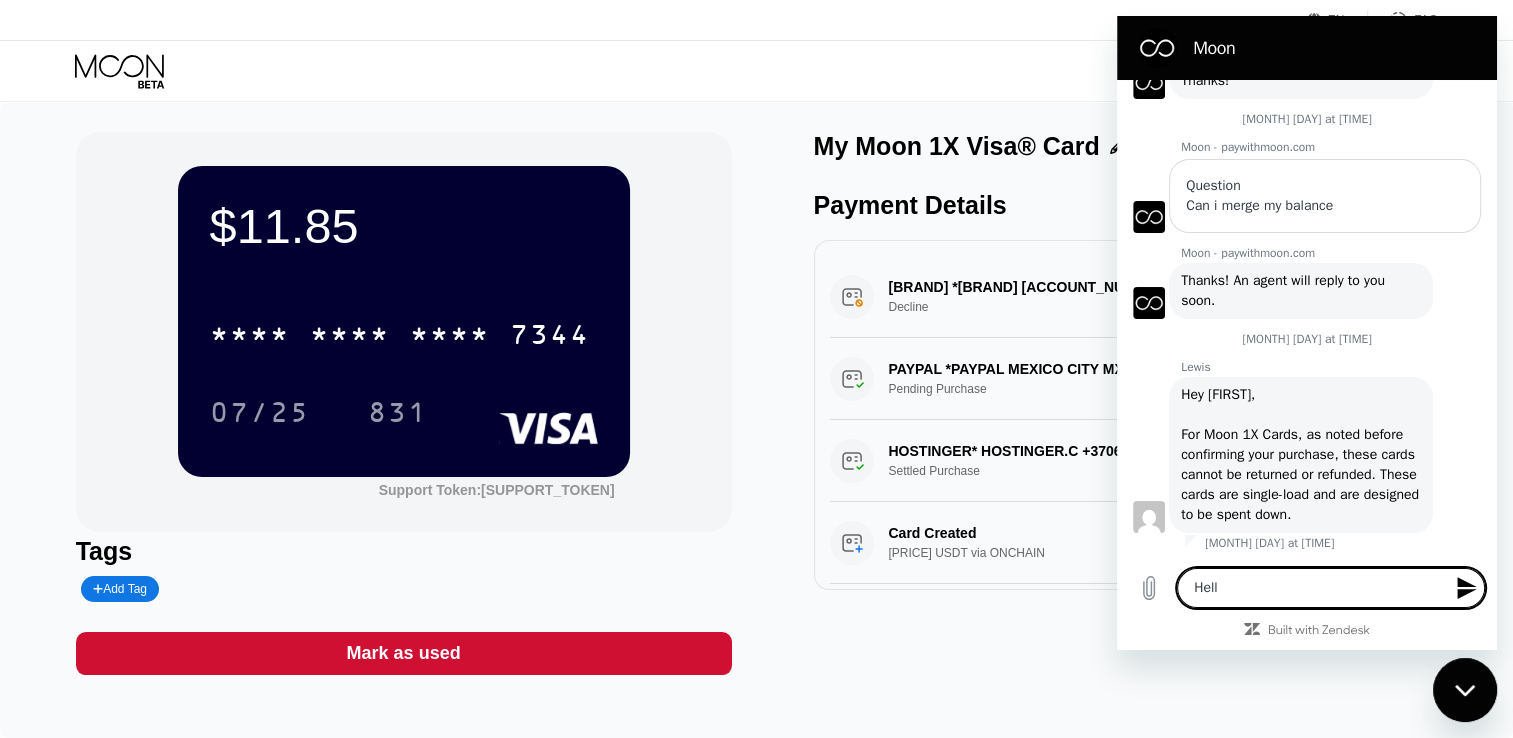 type on "Hello" 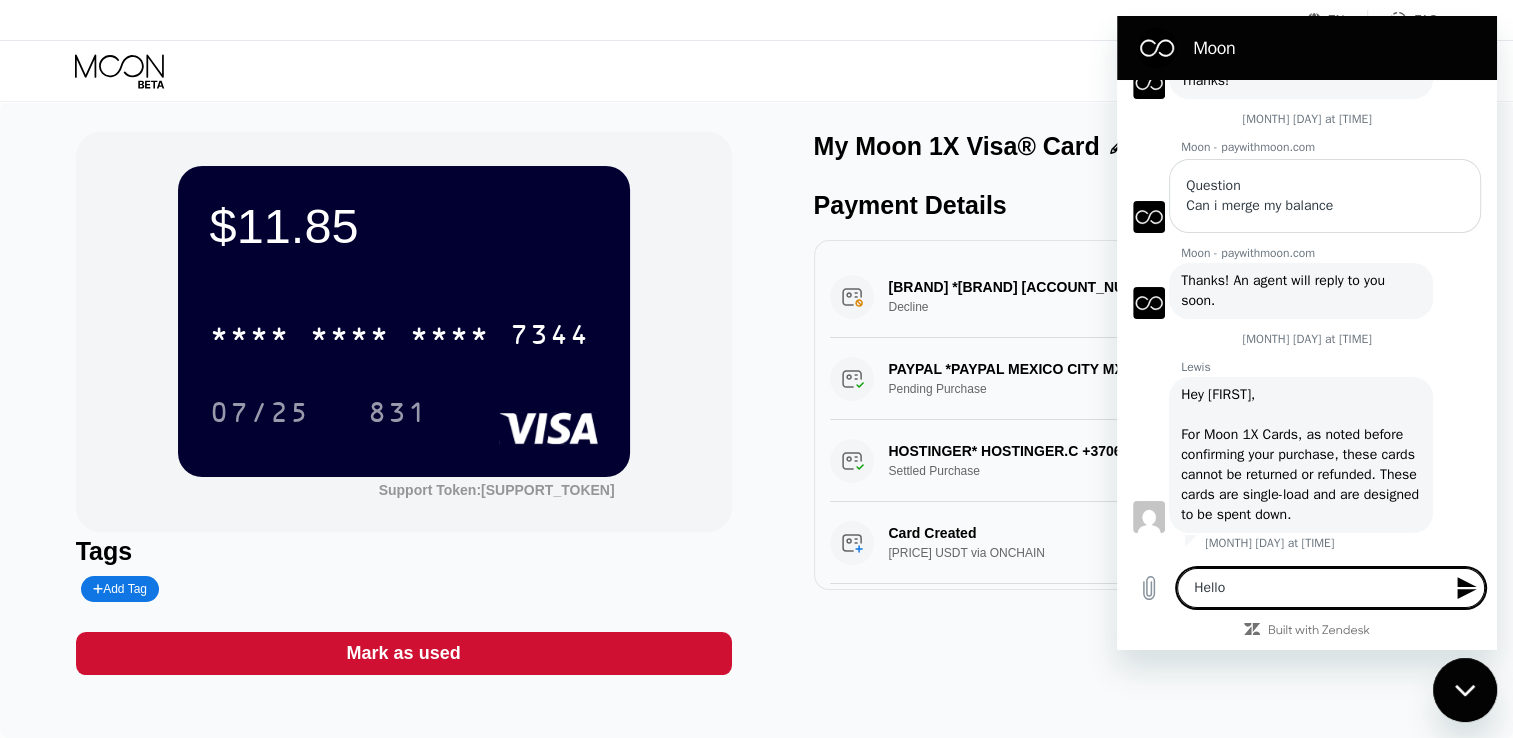 type on "x" 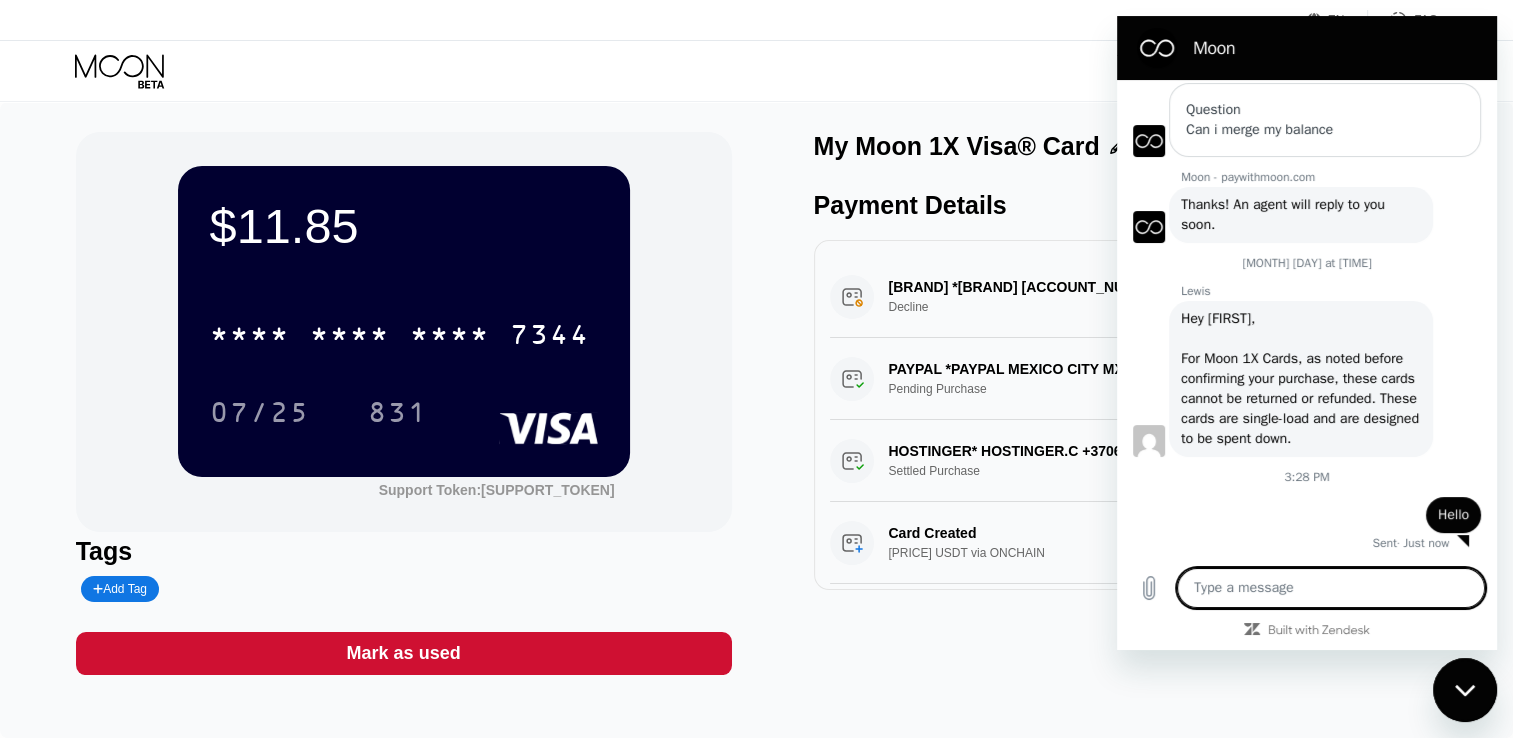 type on "x" 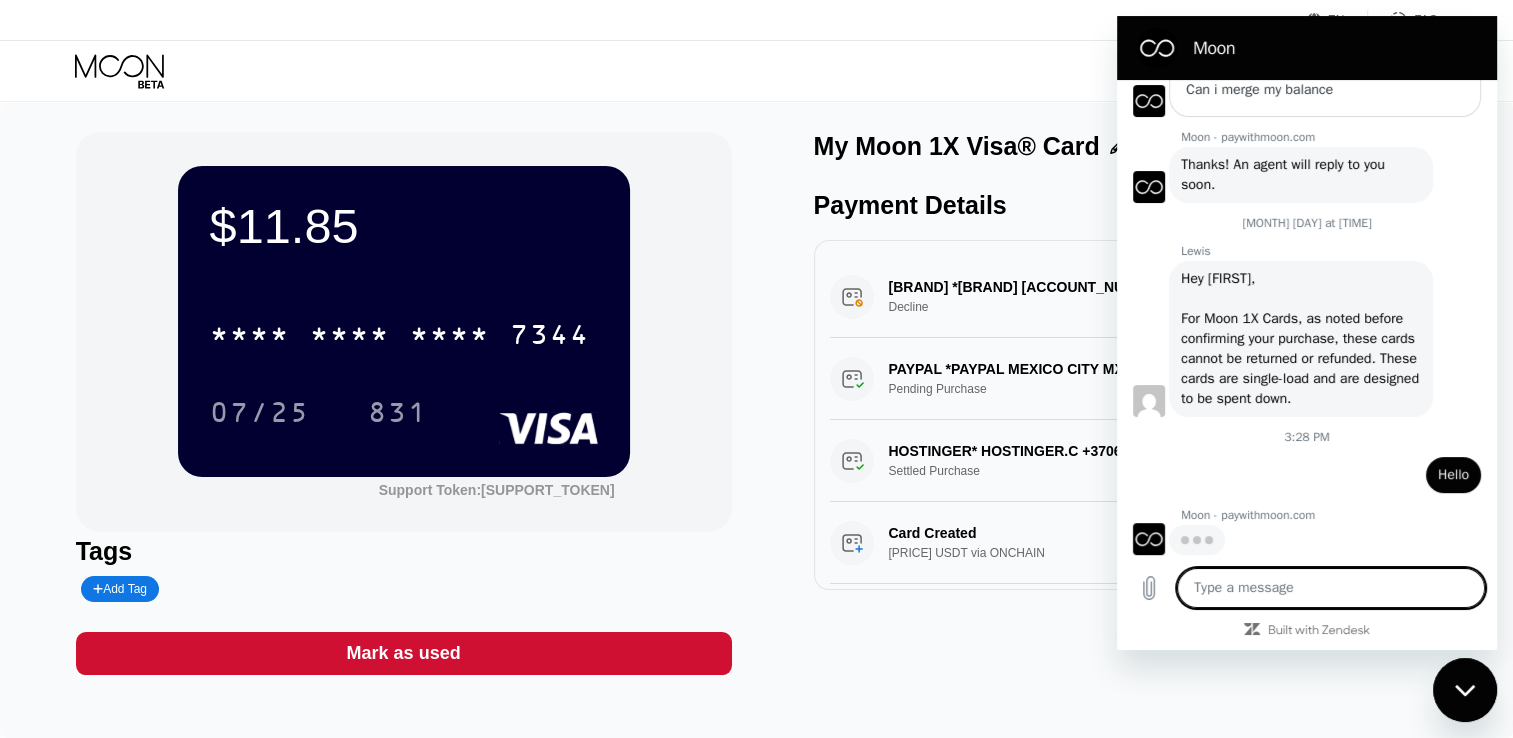 type on "P" 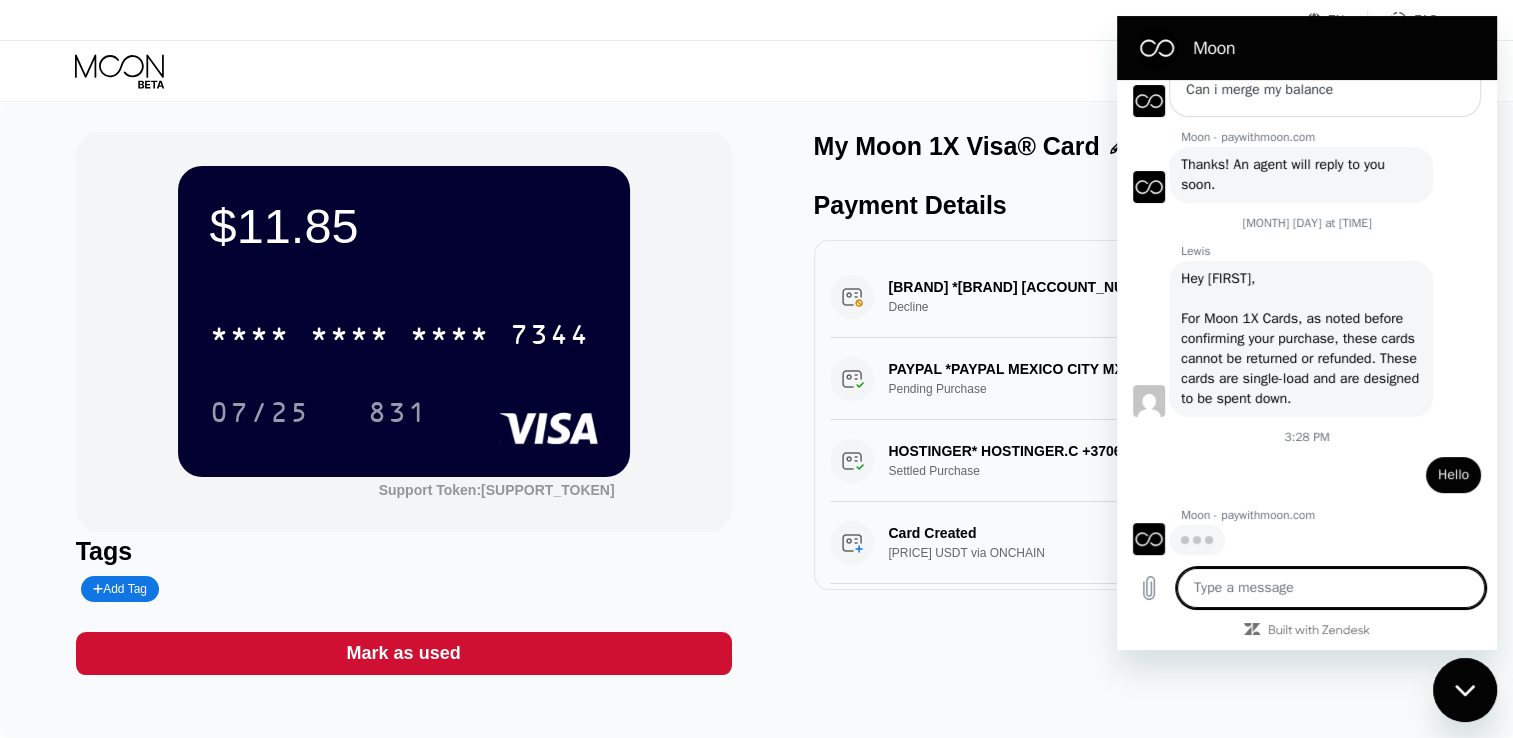 type on "x" 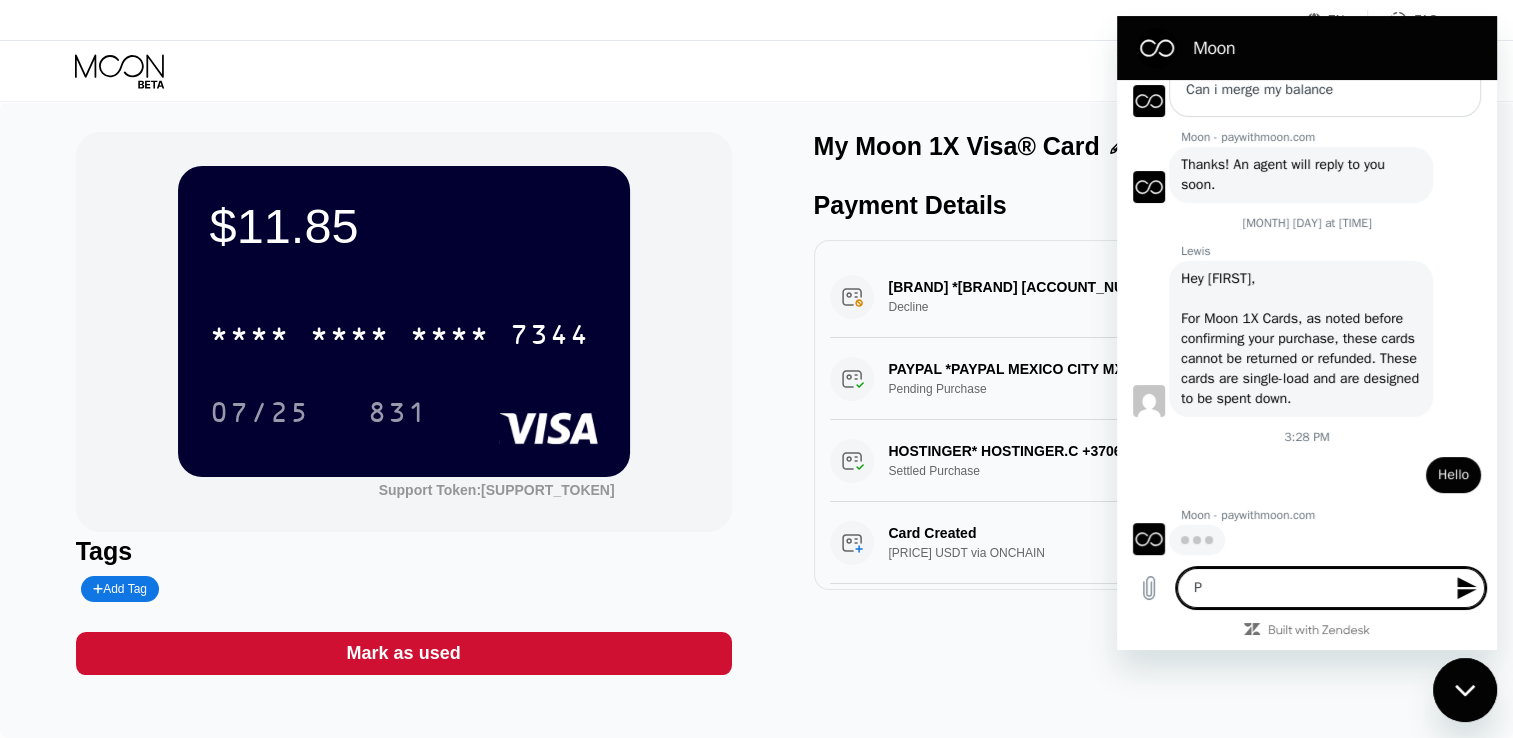 type on "Pl" 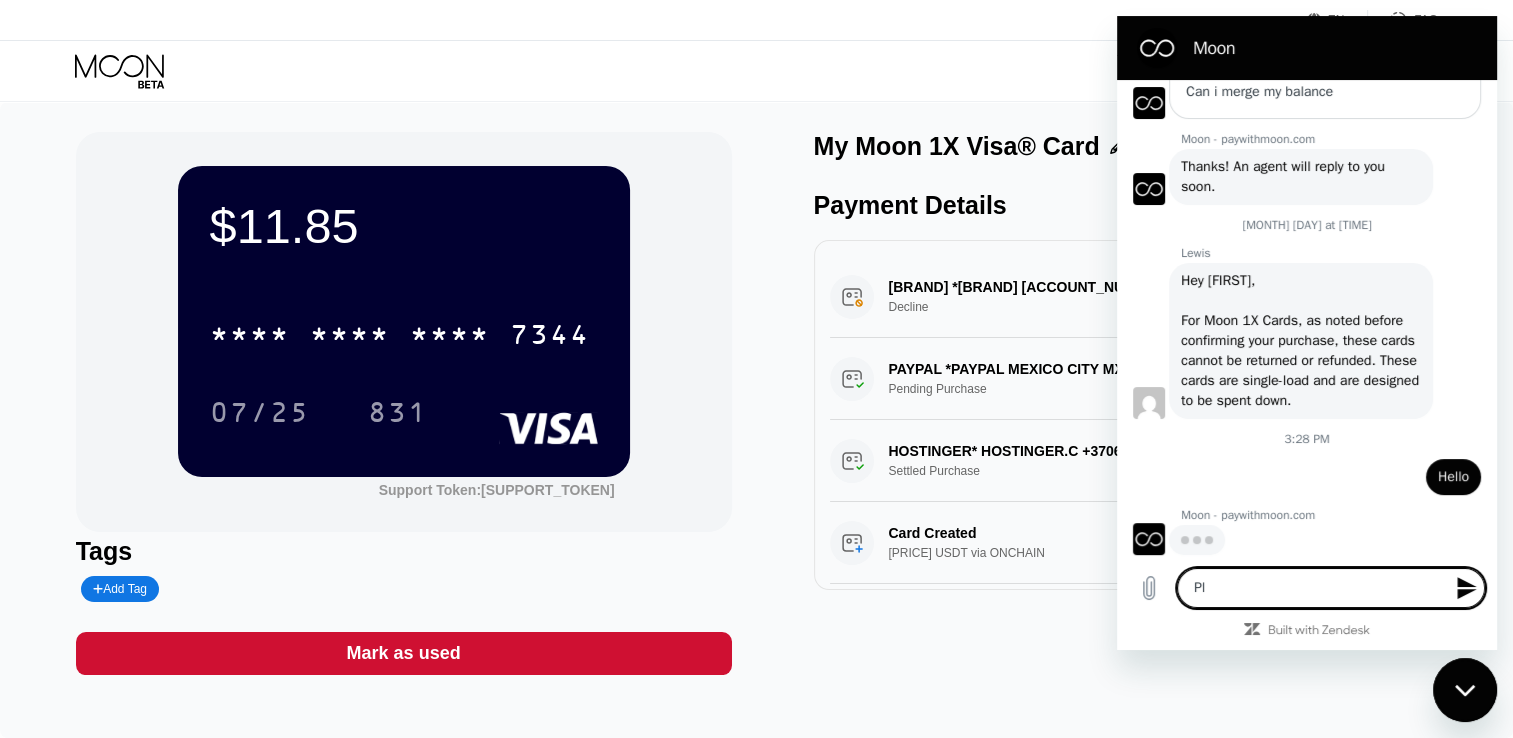 type on "Ple" 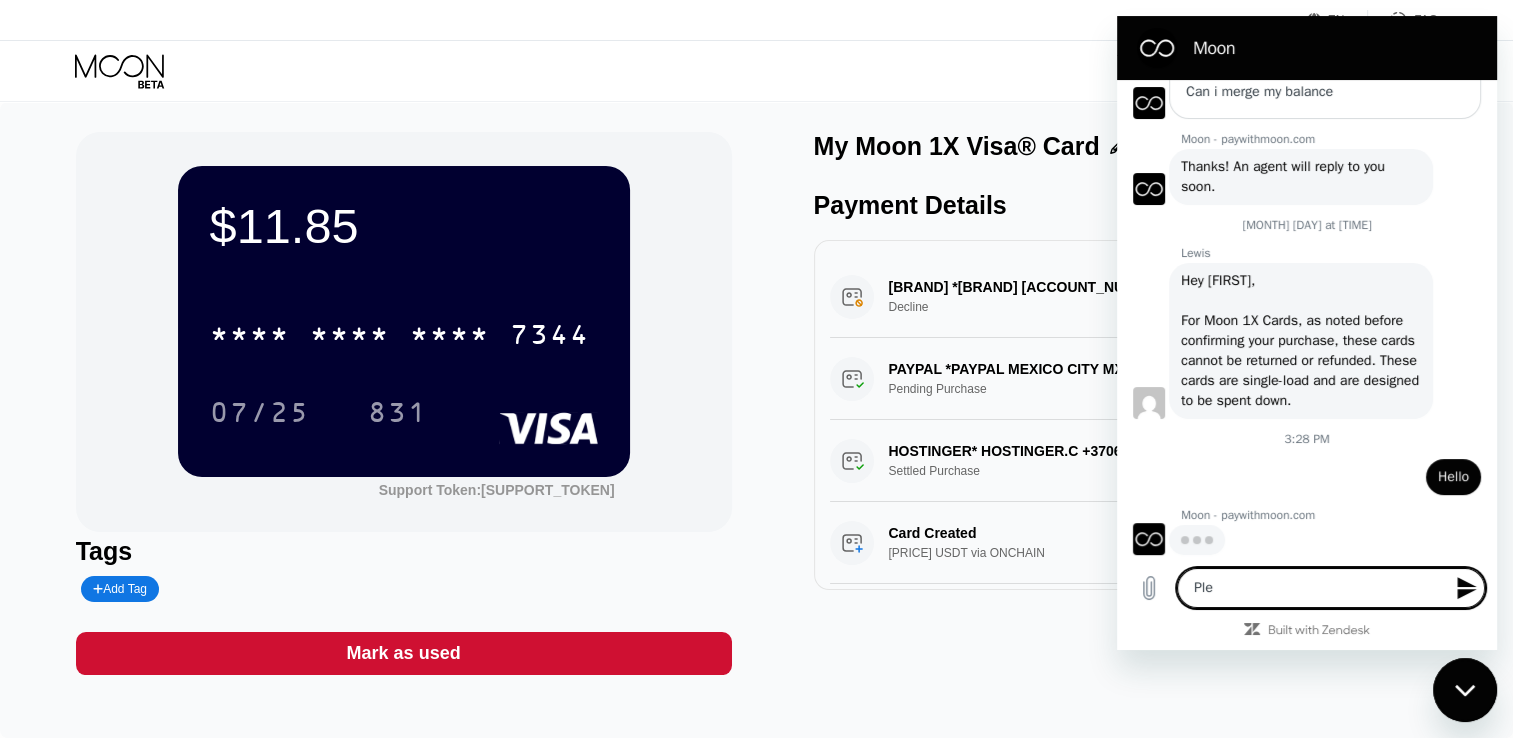type on "Plea" 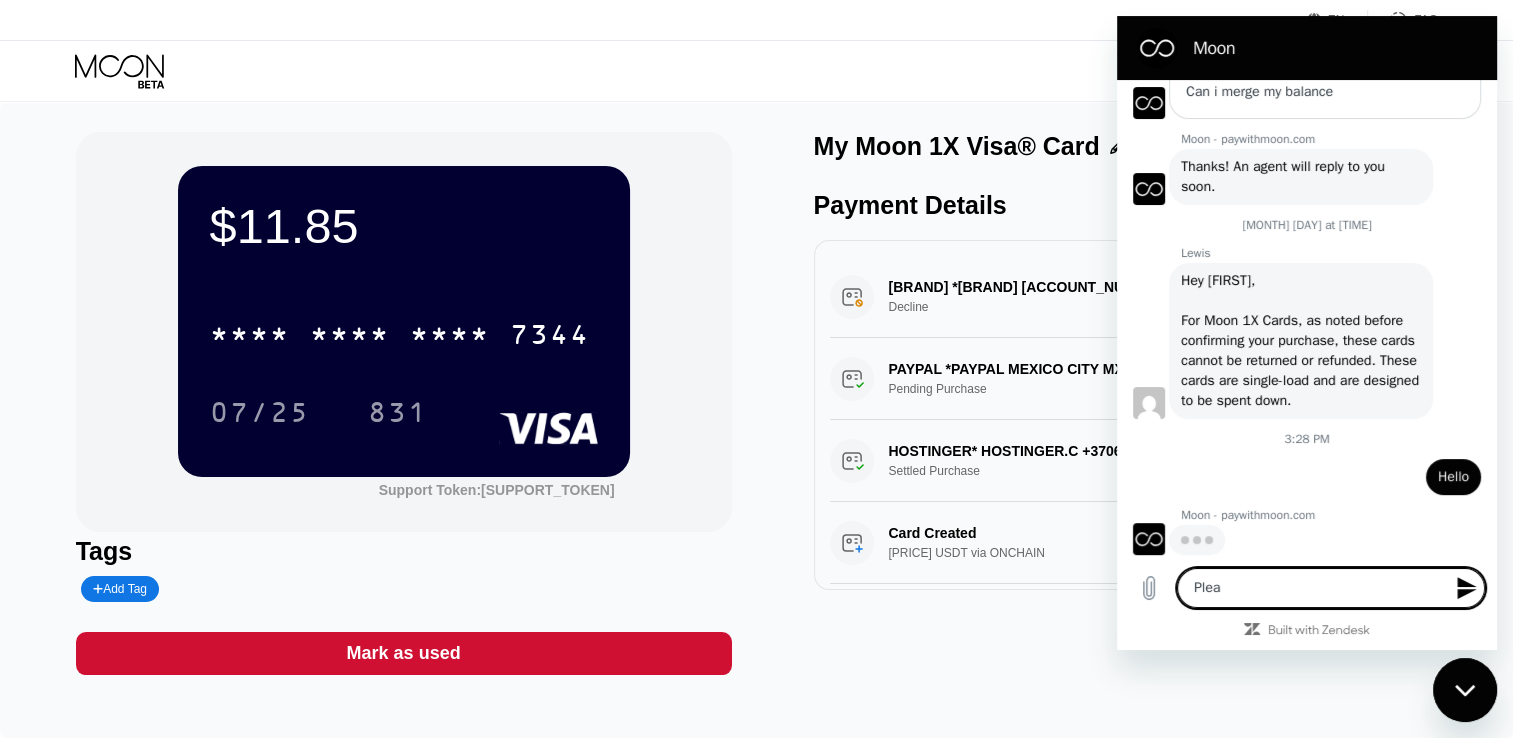type on "x" 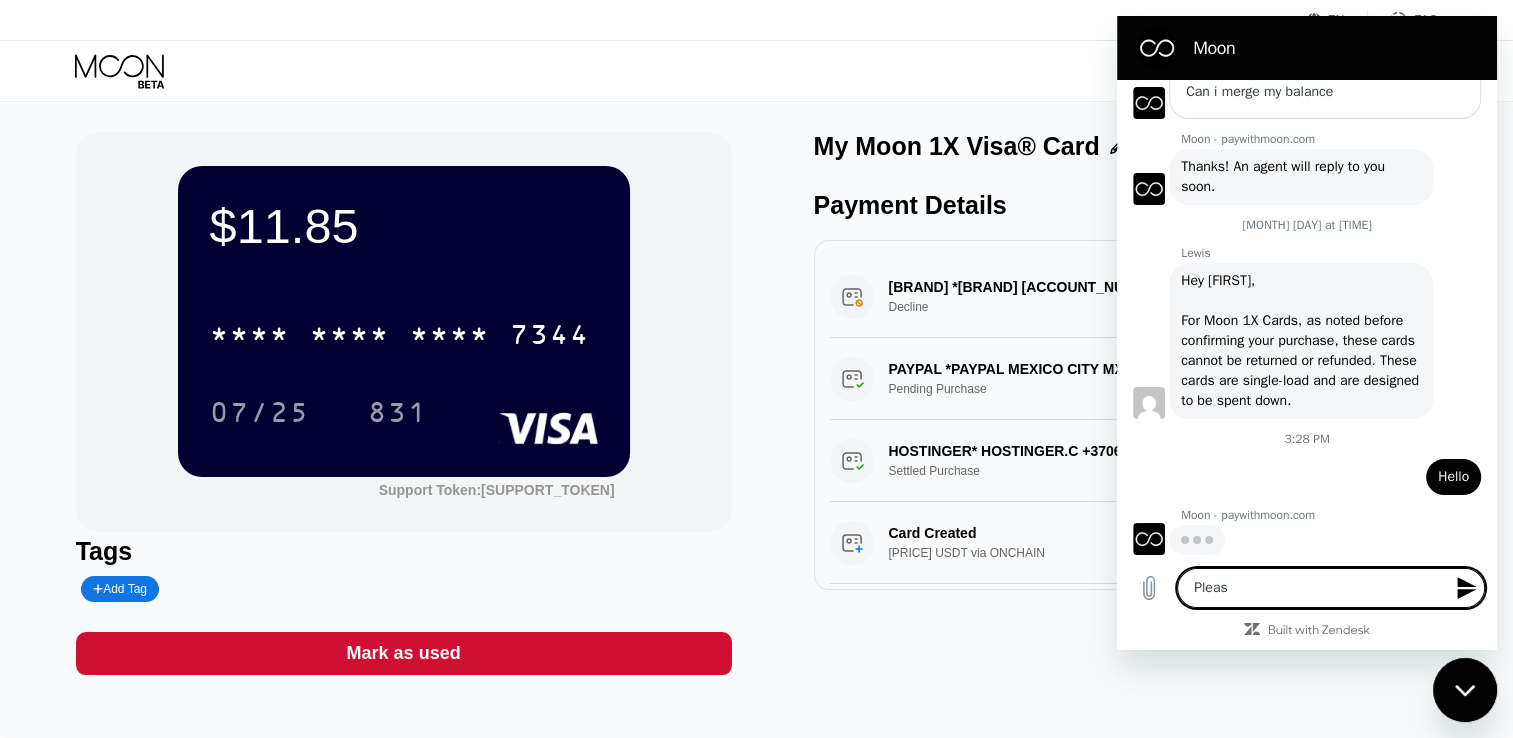 type on "x" 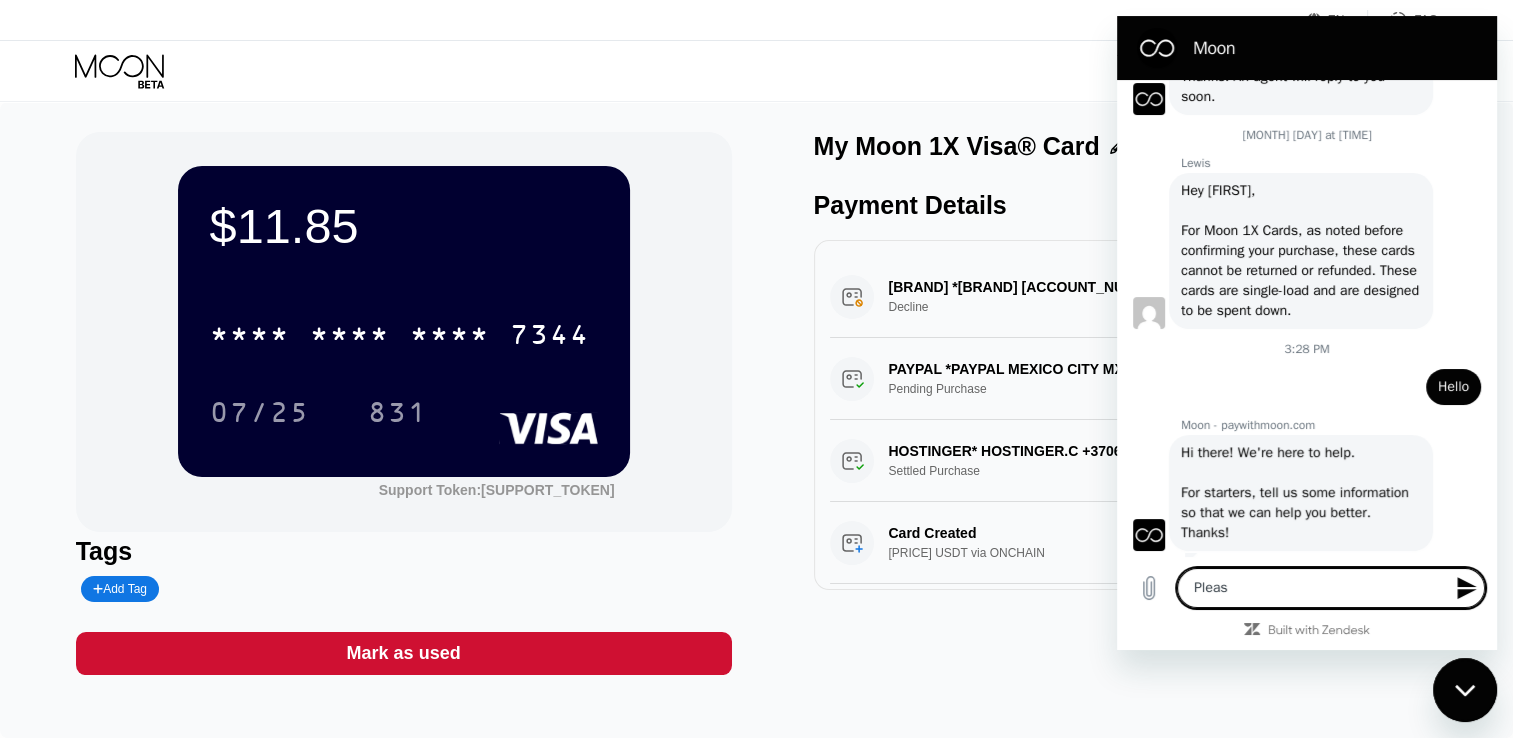 type on "Please" 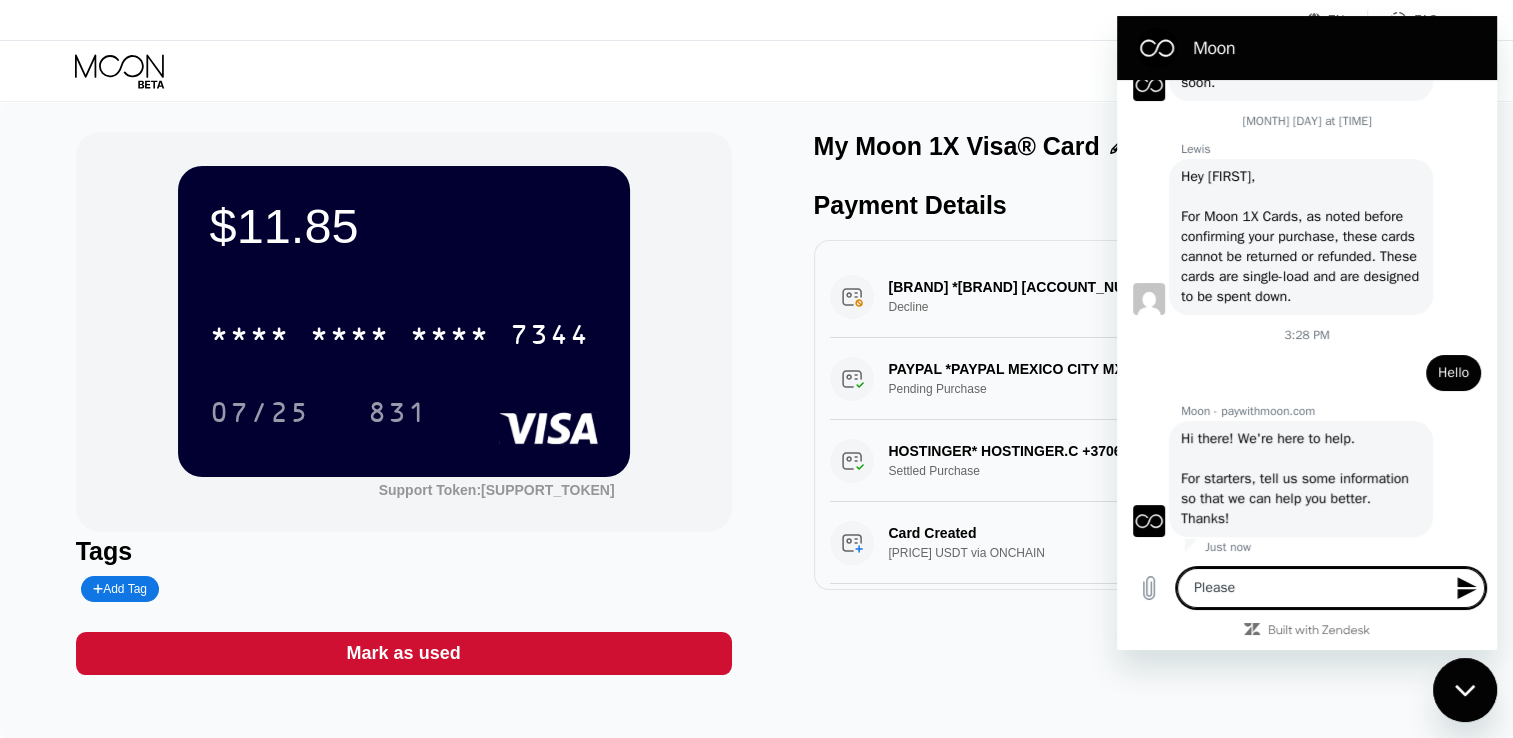type on "Please" 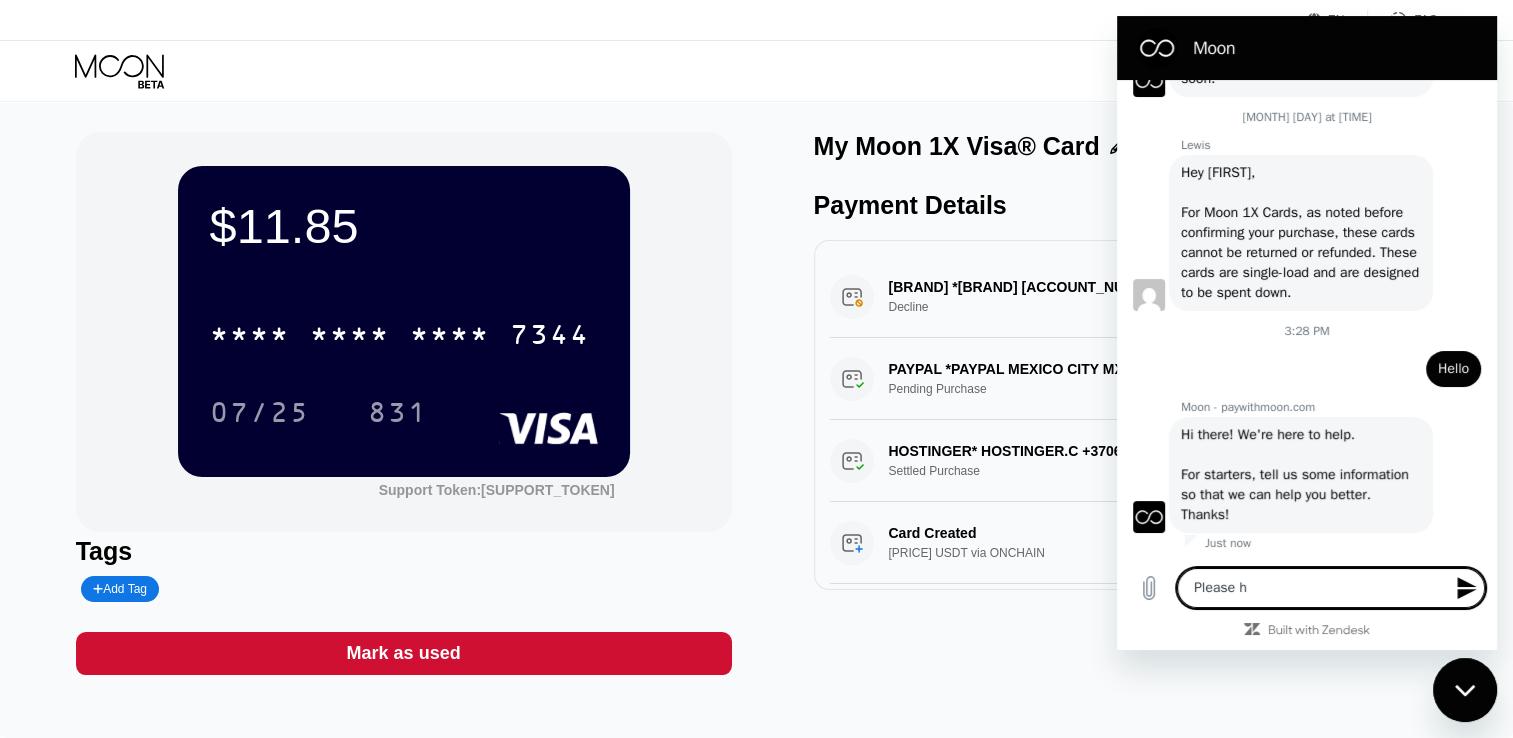 type on "Please hw" 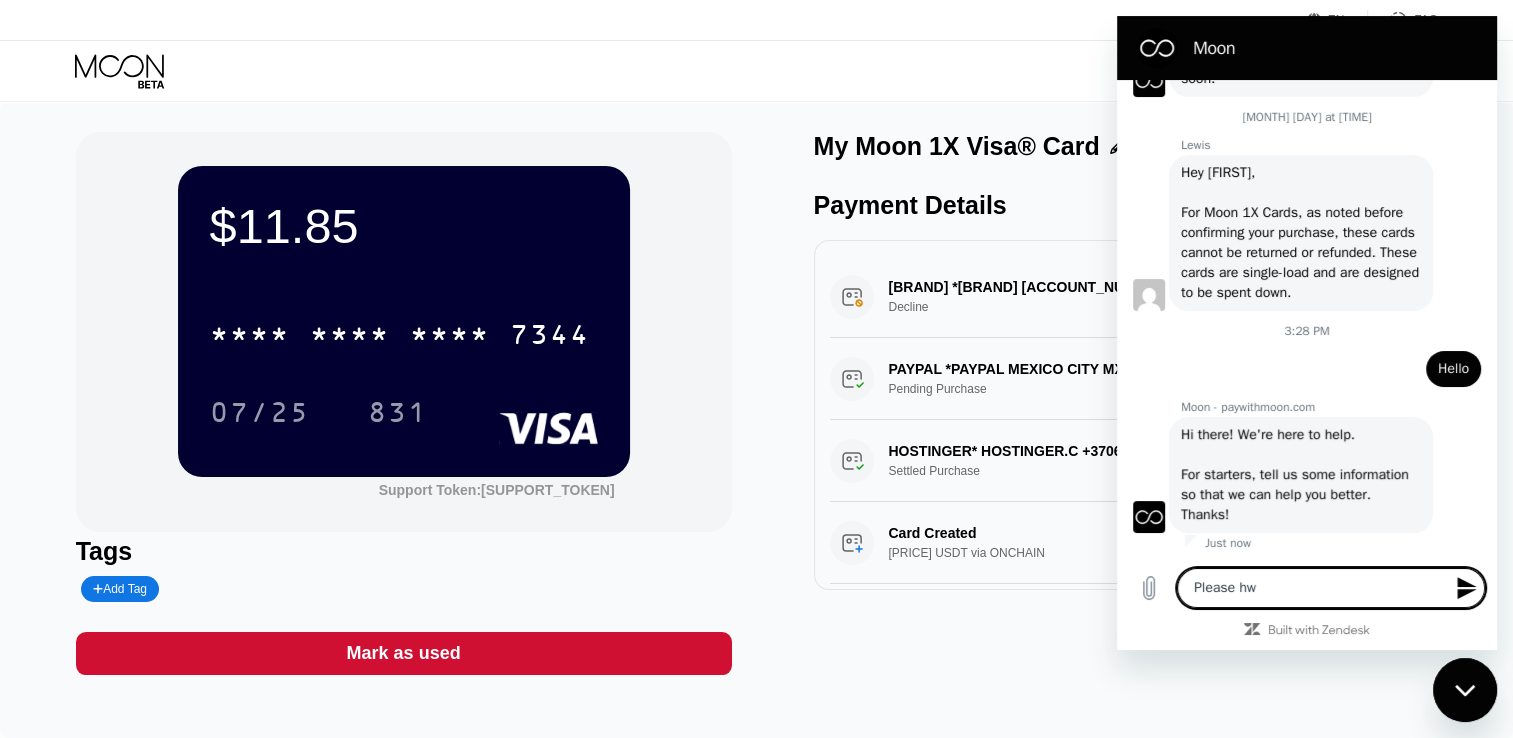 type on "Please h" 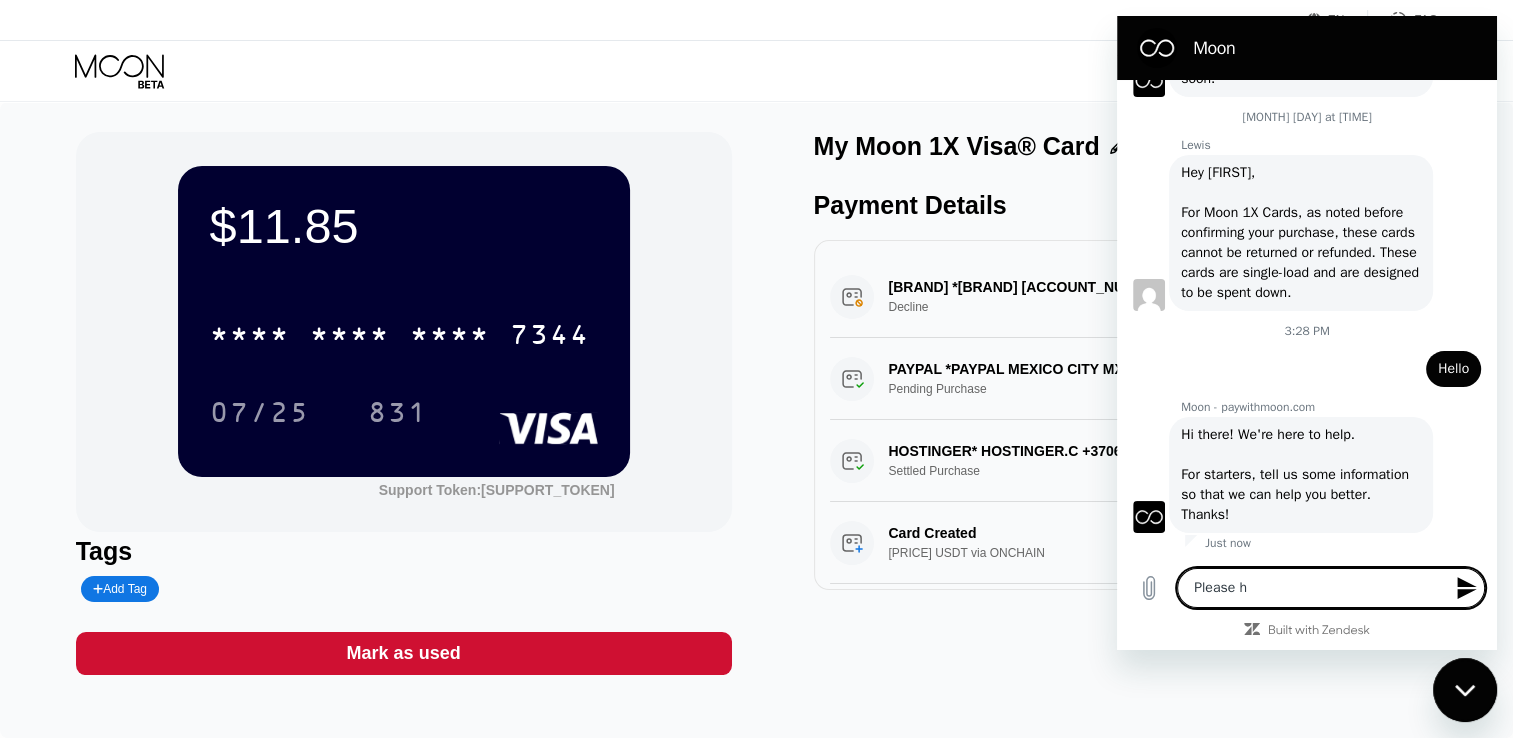 type on "Please h" 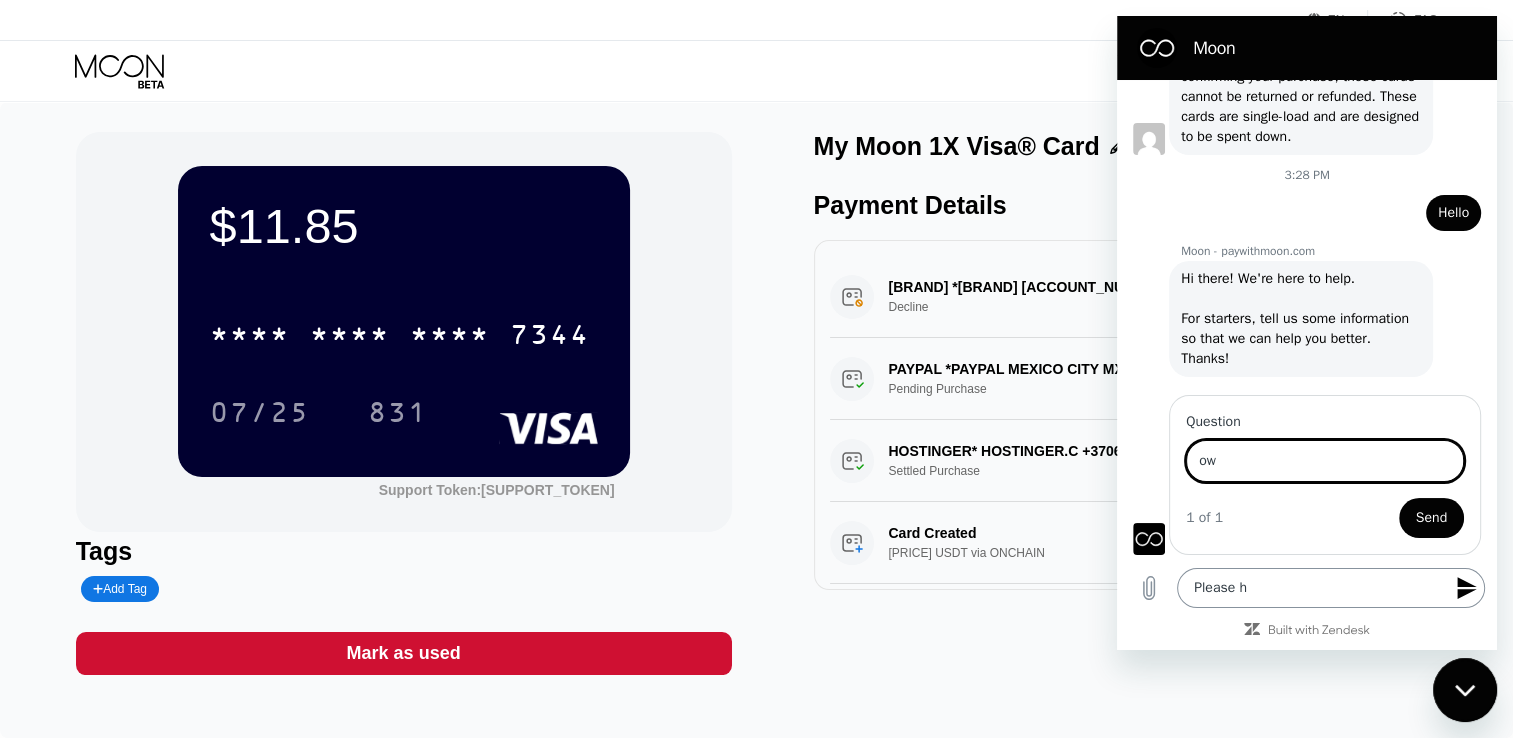 scroll, scrollTop: 548, scrollLeft: 0, axis: vertical 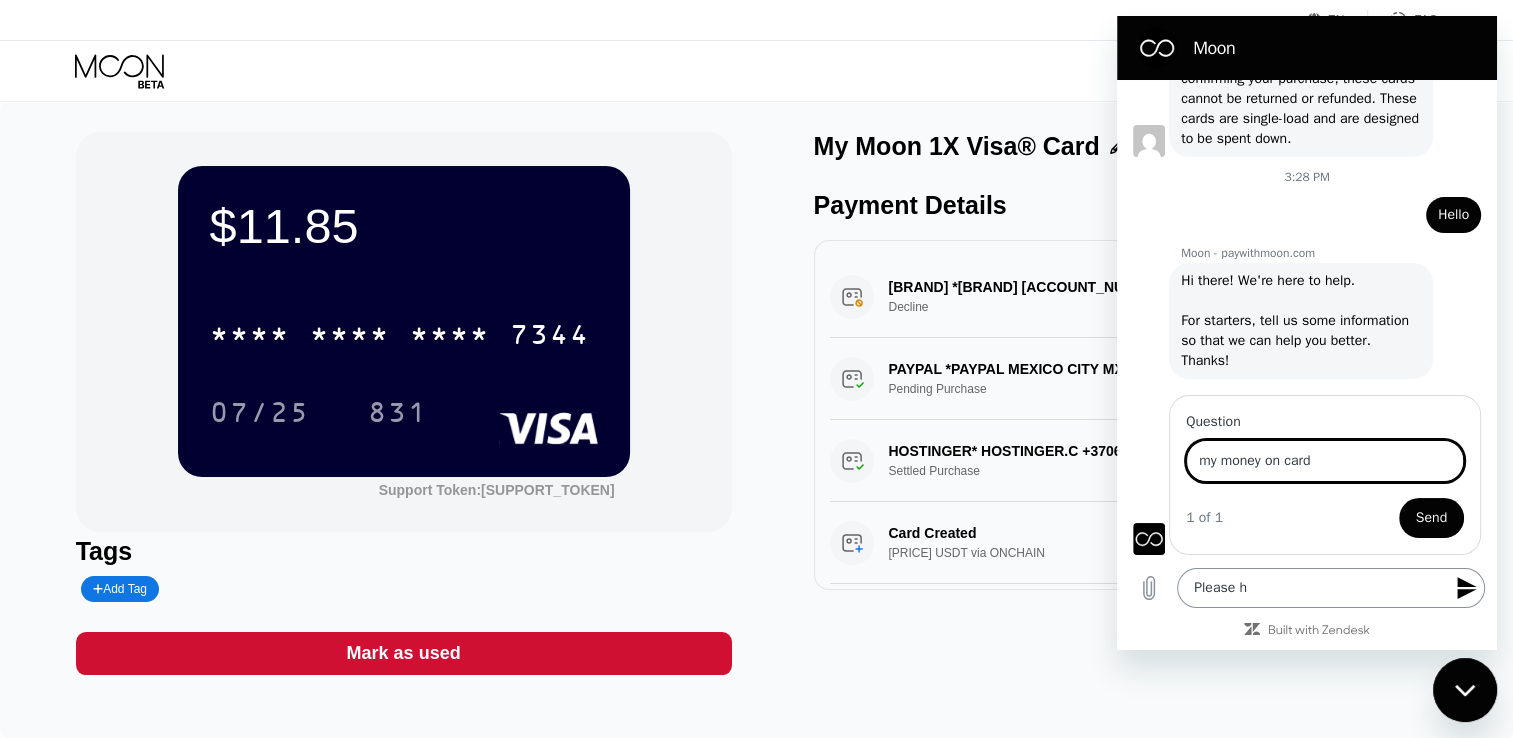 type on "my money on card" 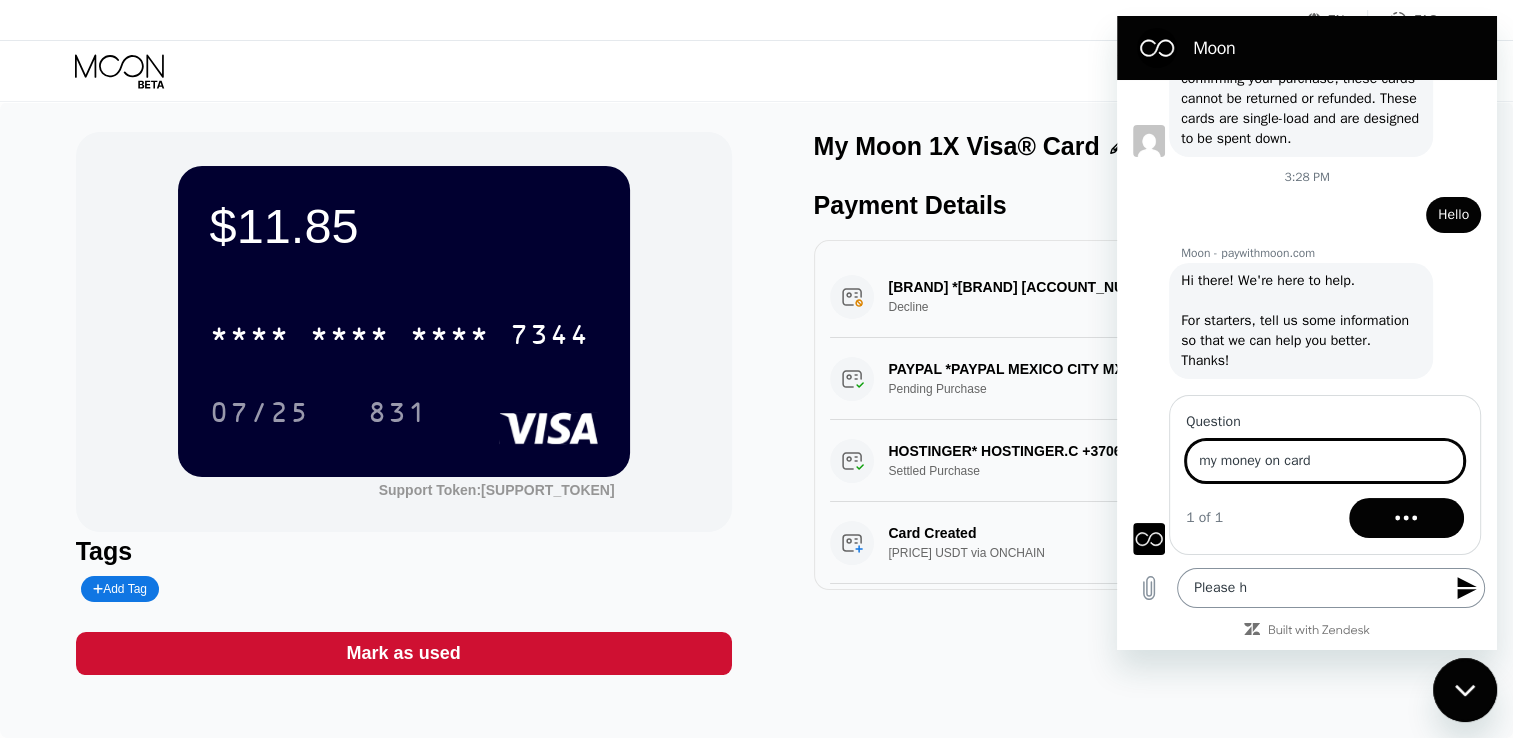 scroll, scrollTop: 523, scrollLeft: 0, axis: vertical 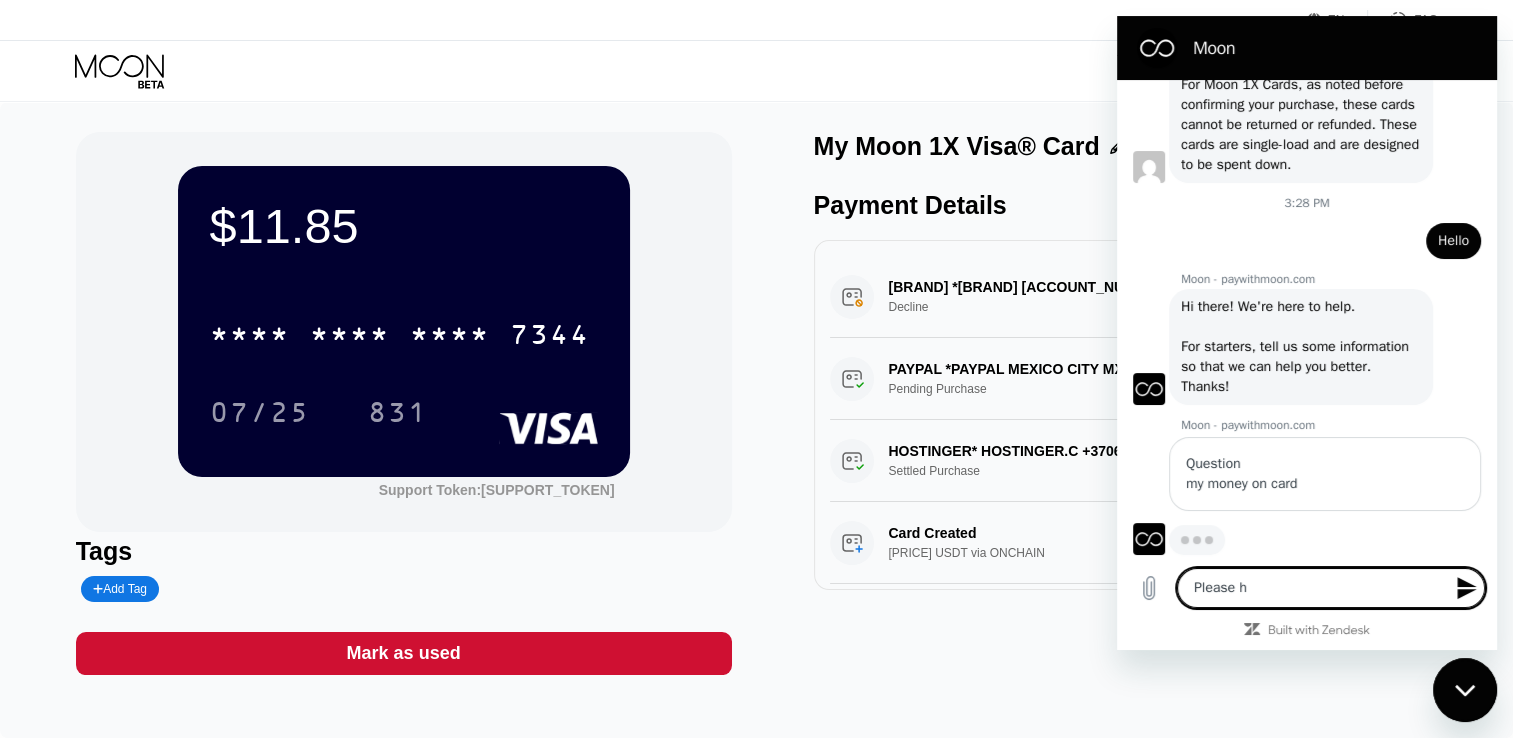 type on "x" 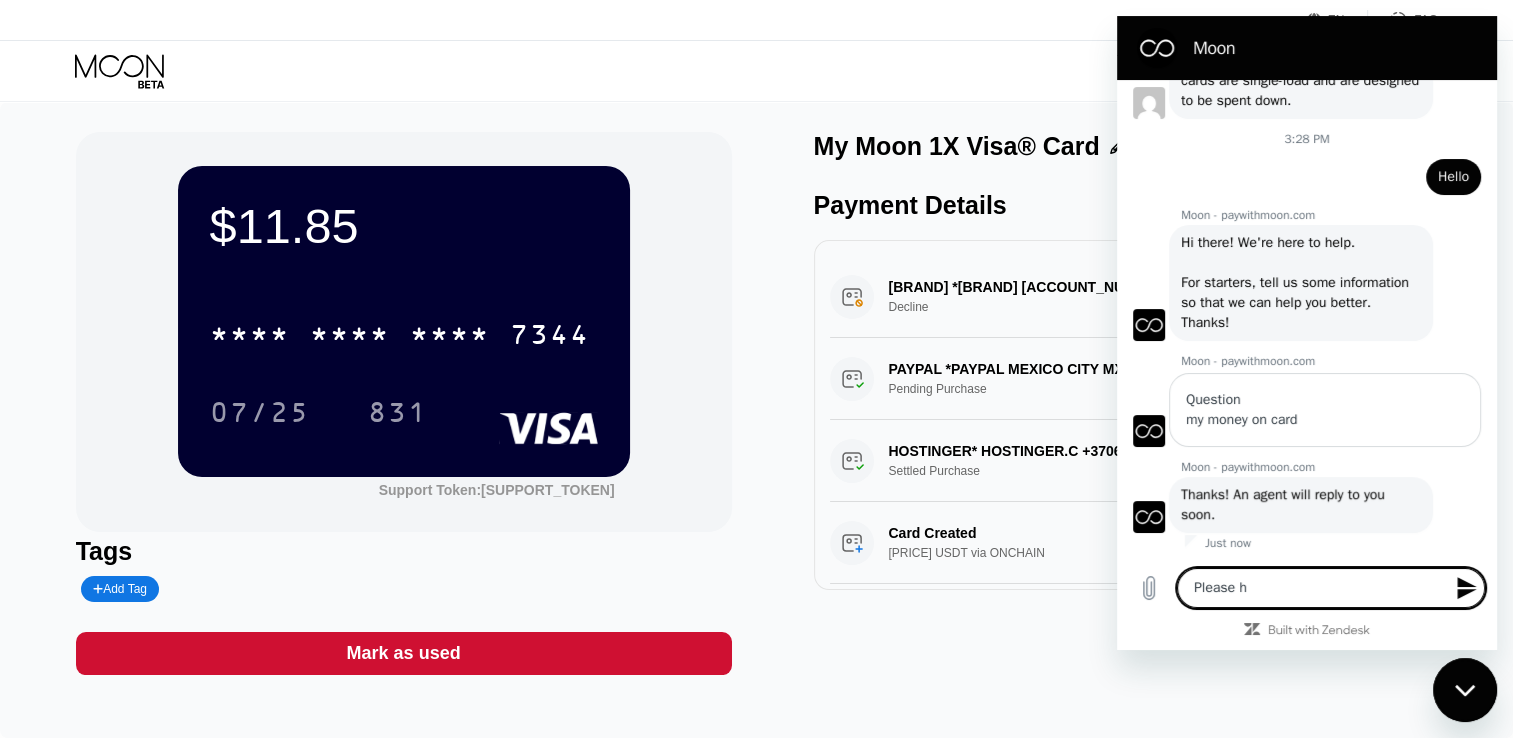 scroll, scrollTop: 587, scrollLeft: 0, axis: vertical 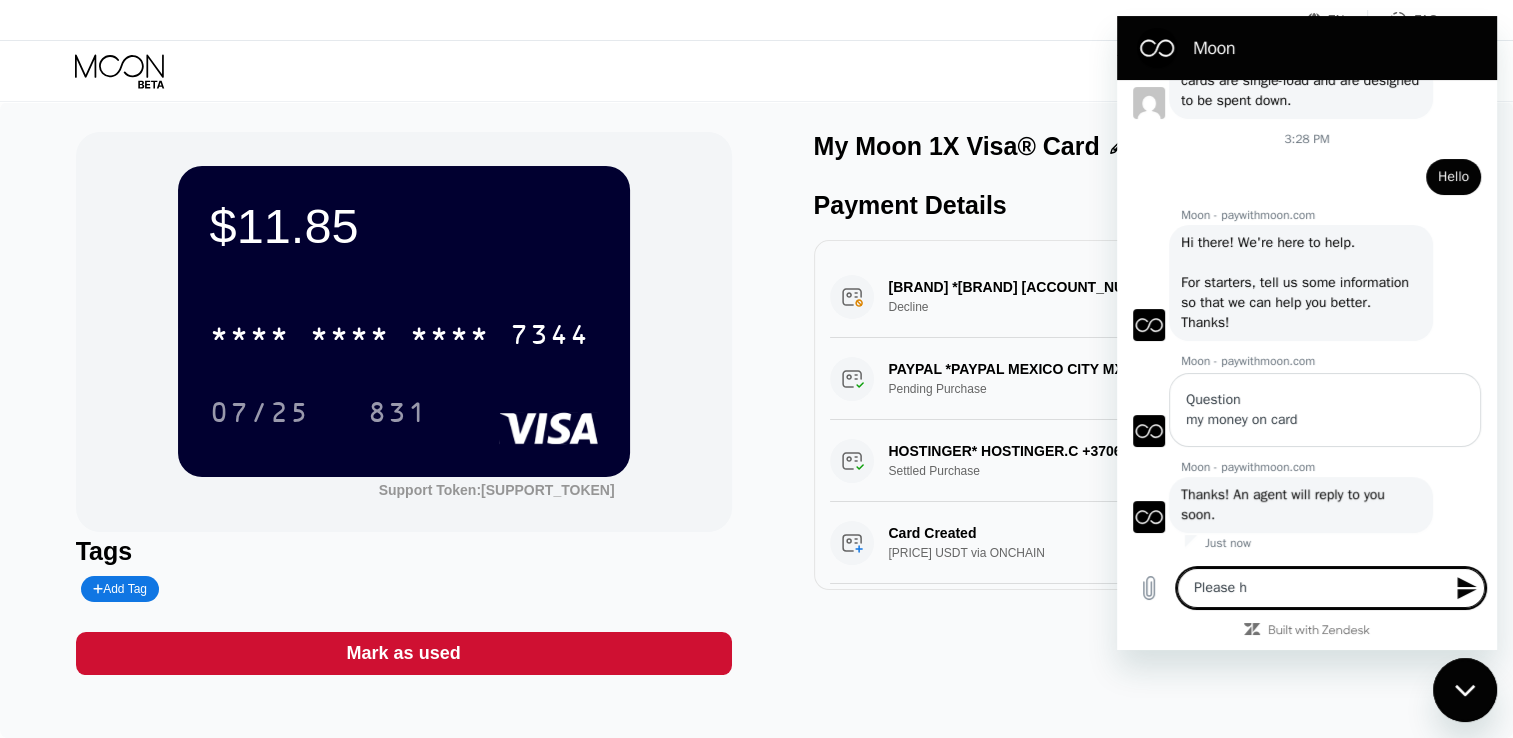 type on "Please ho" 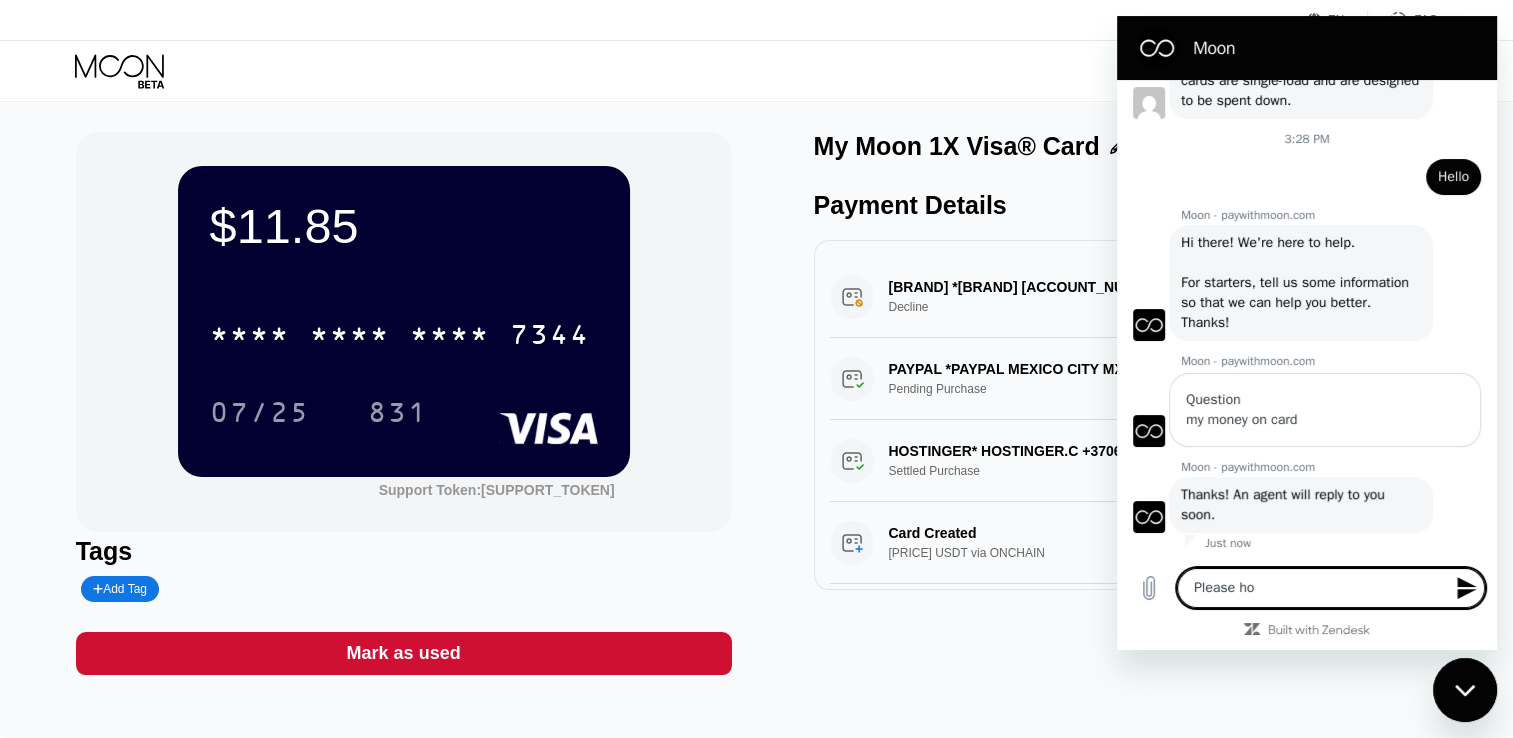 type on "Please how" 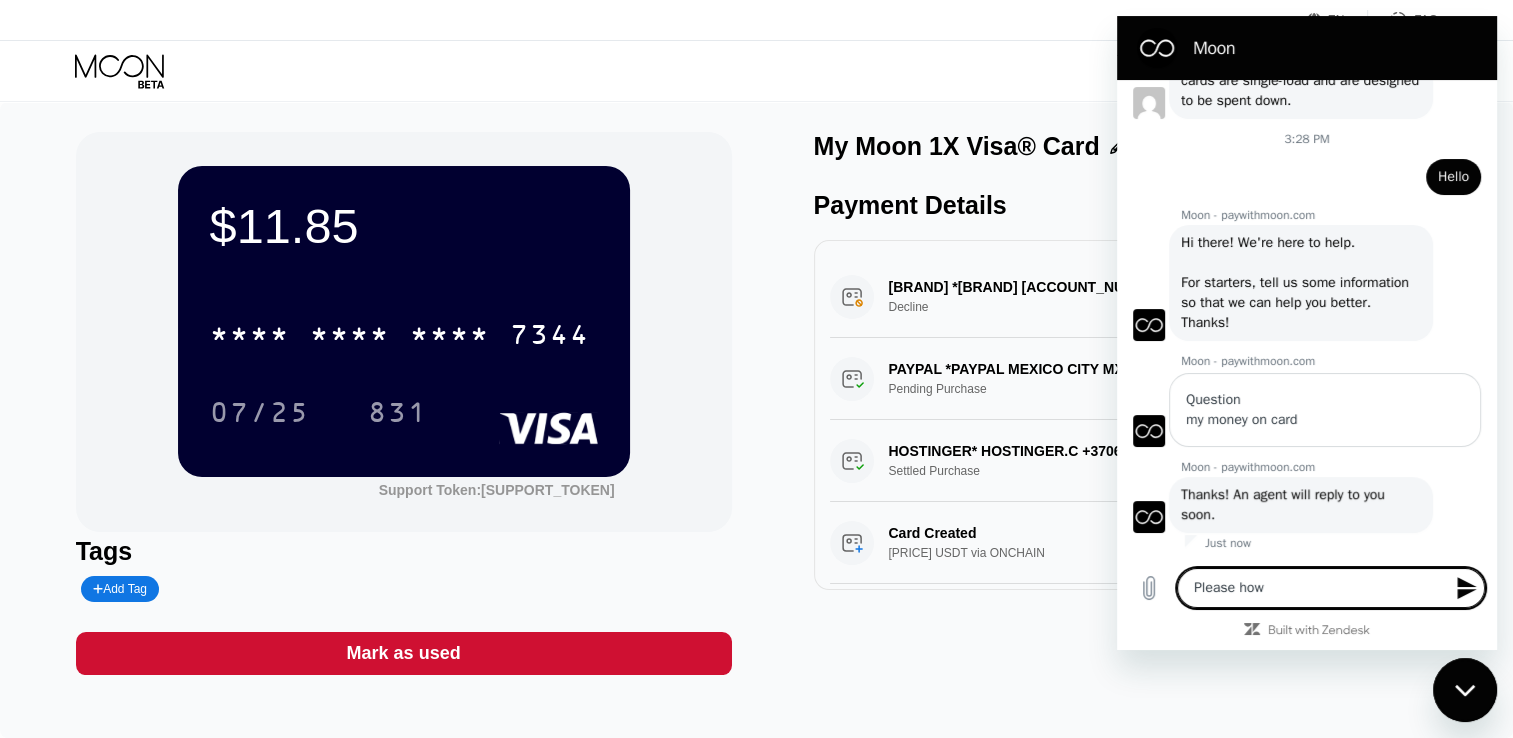 type on "Please how" 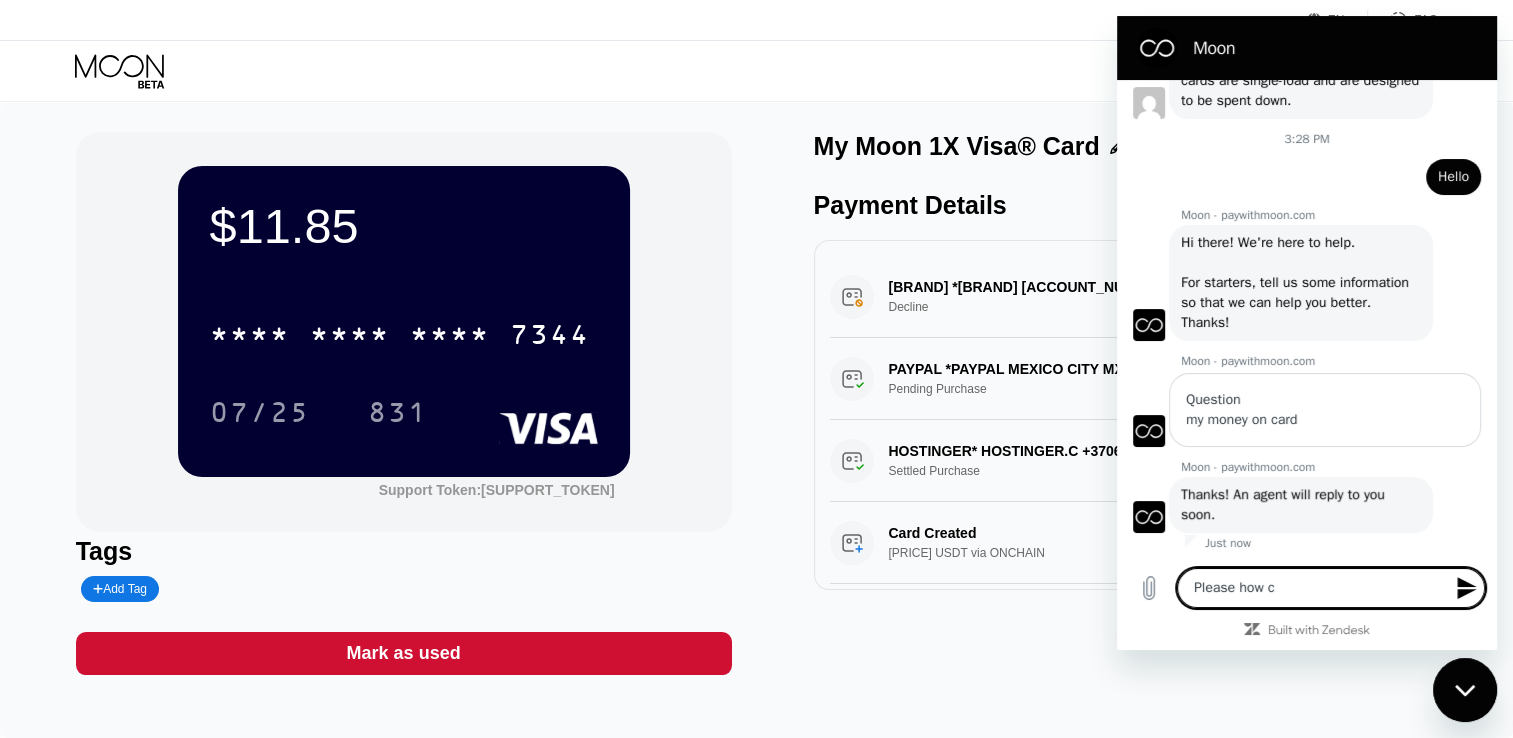 type on "Please how ca" 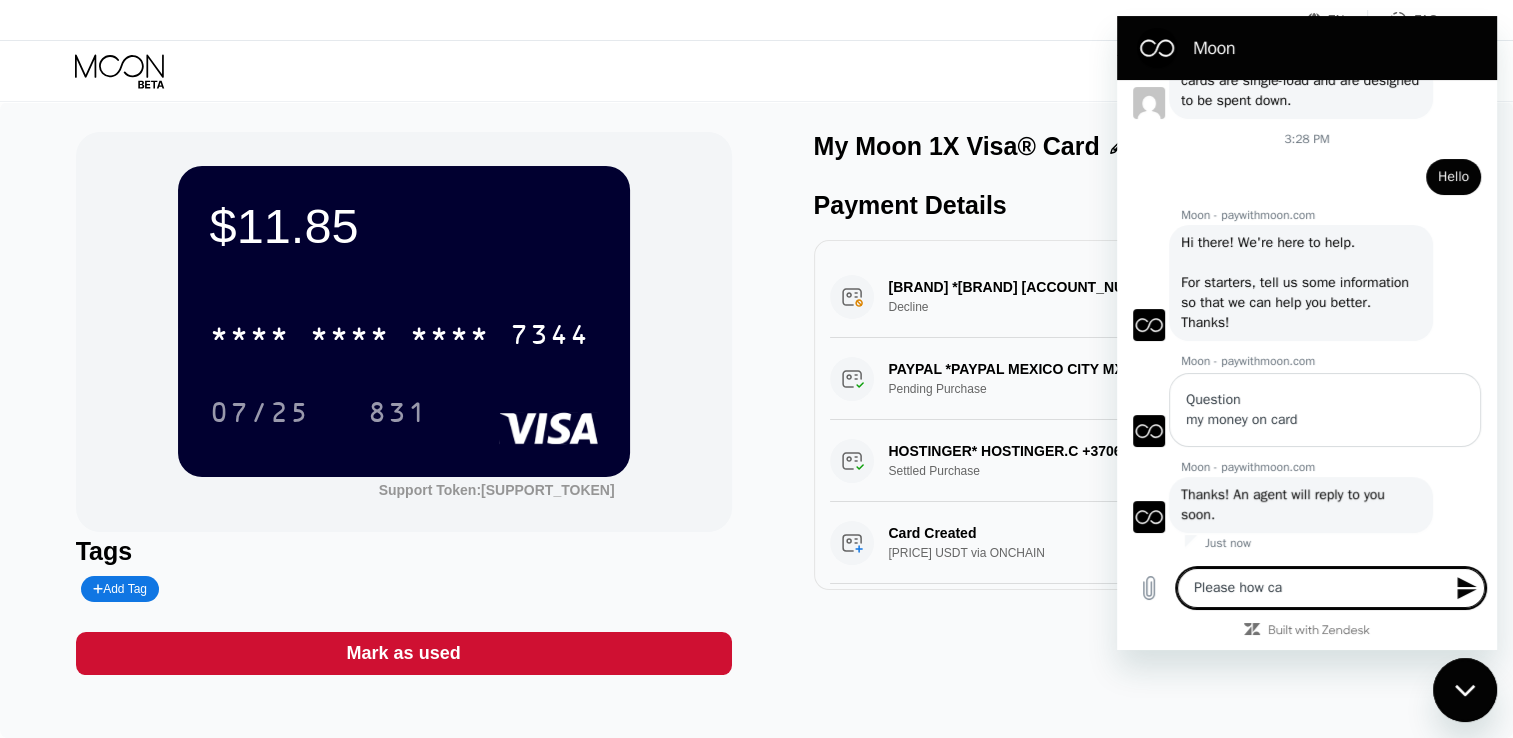 type on "Please how can" 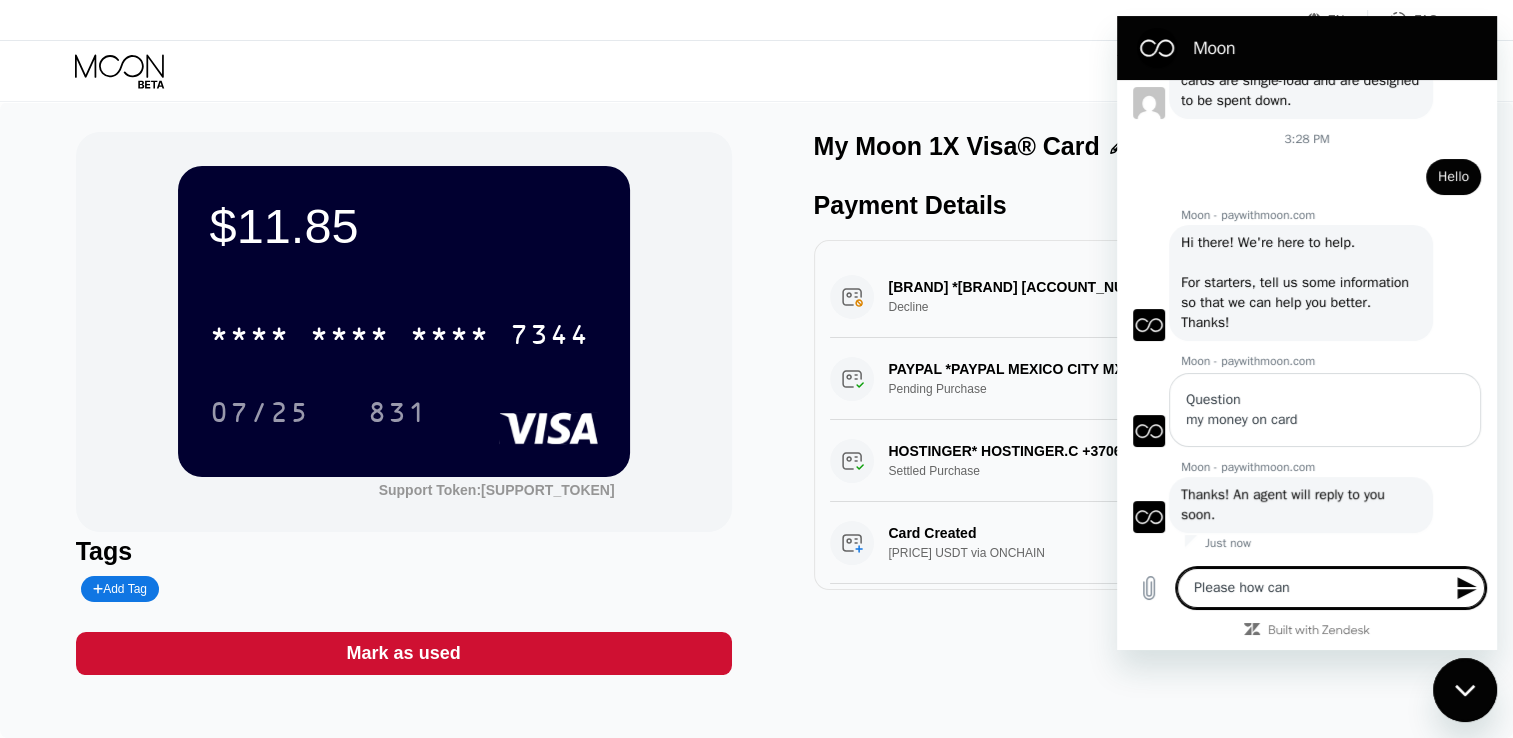 type on "Please how can" 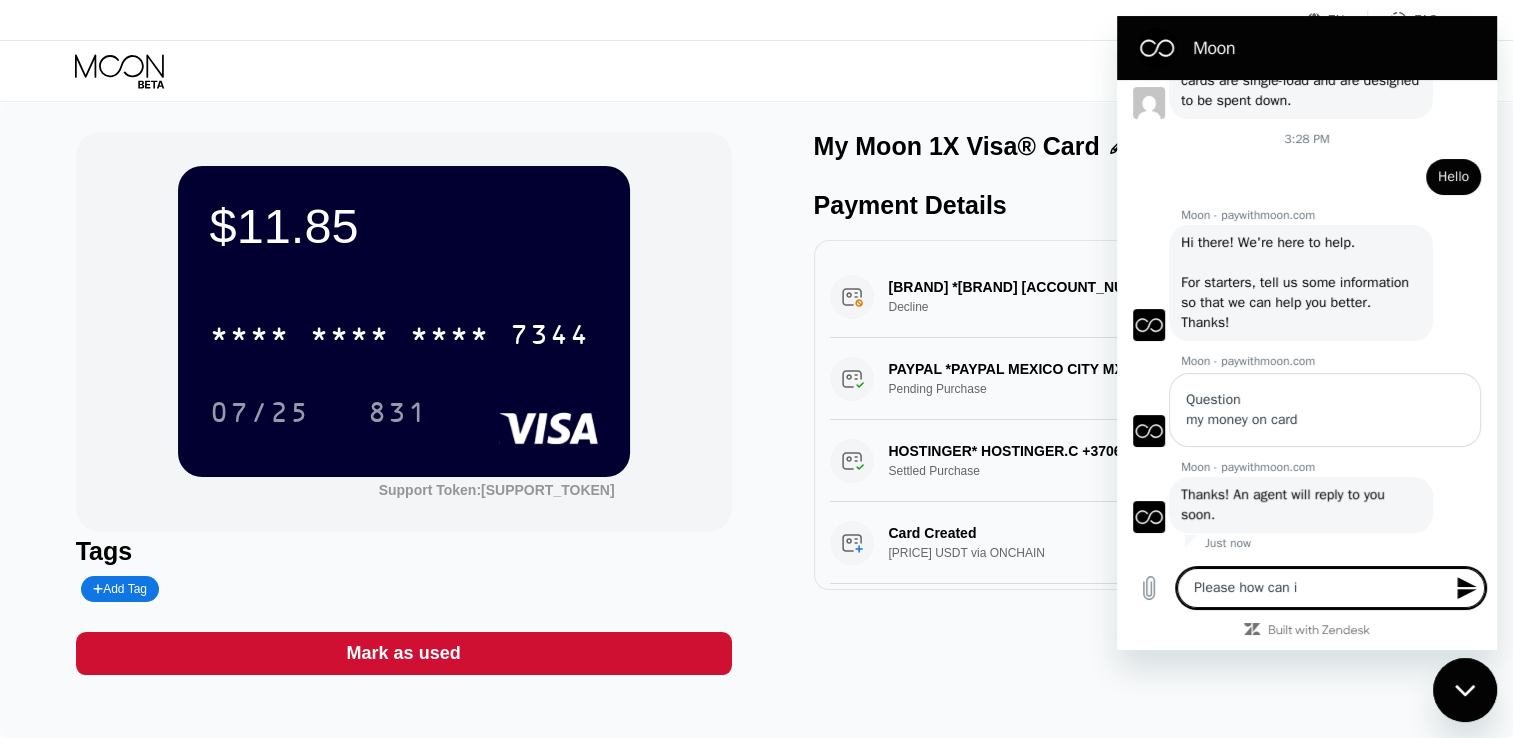 type on "Please how can i" 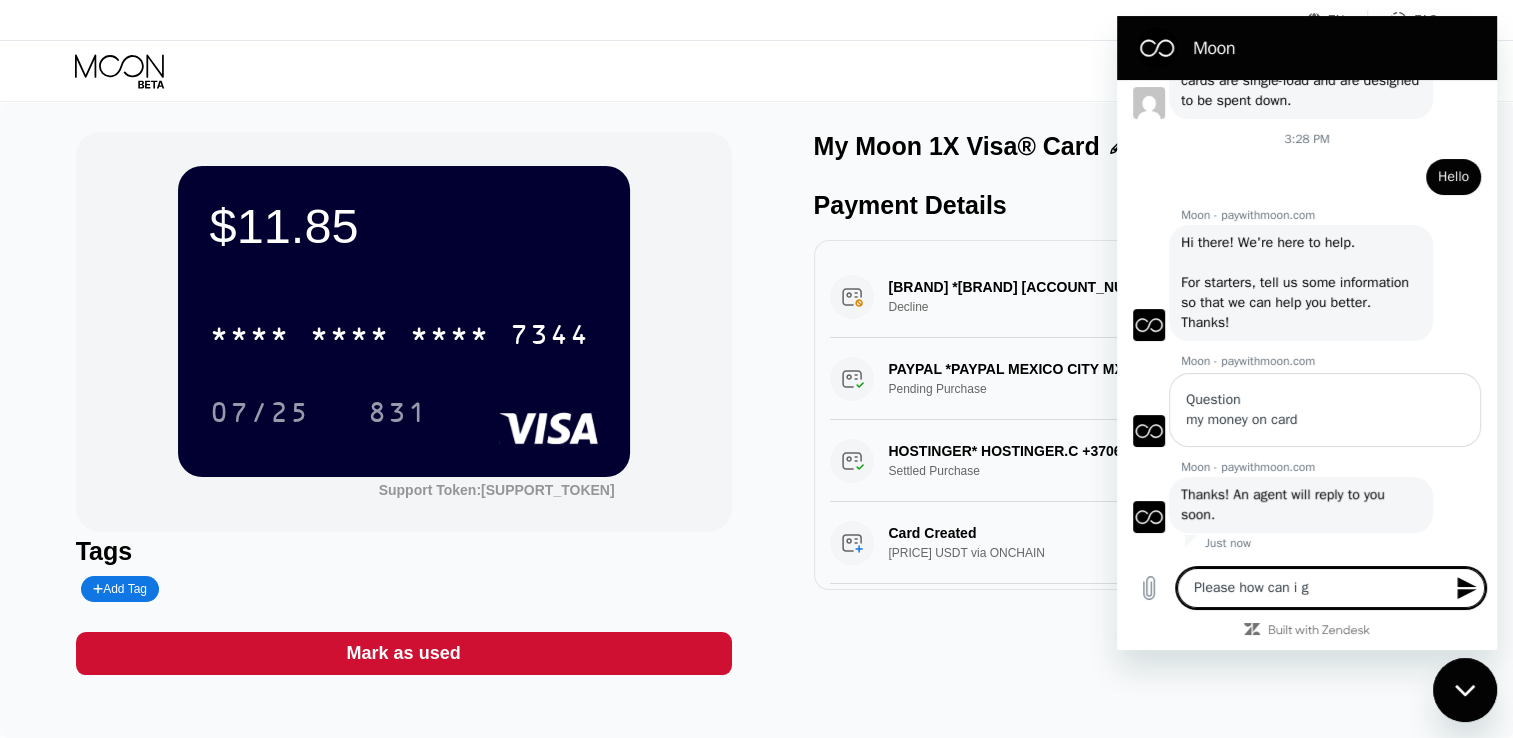 type on "Please how can i ge" 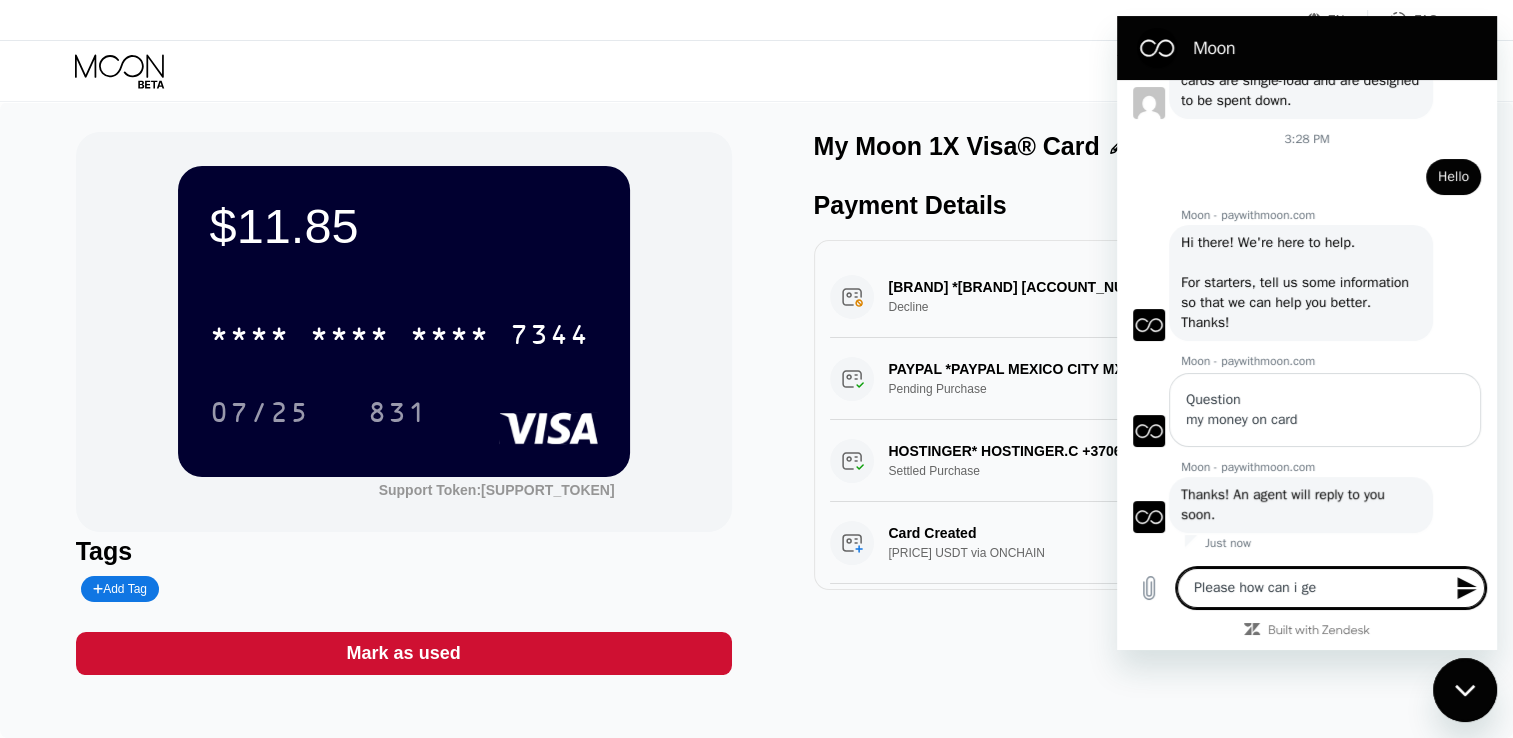 type on "Please how can i get" 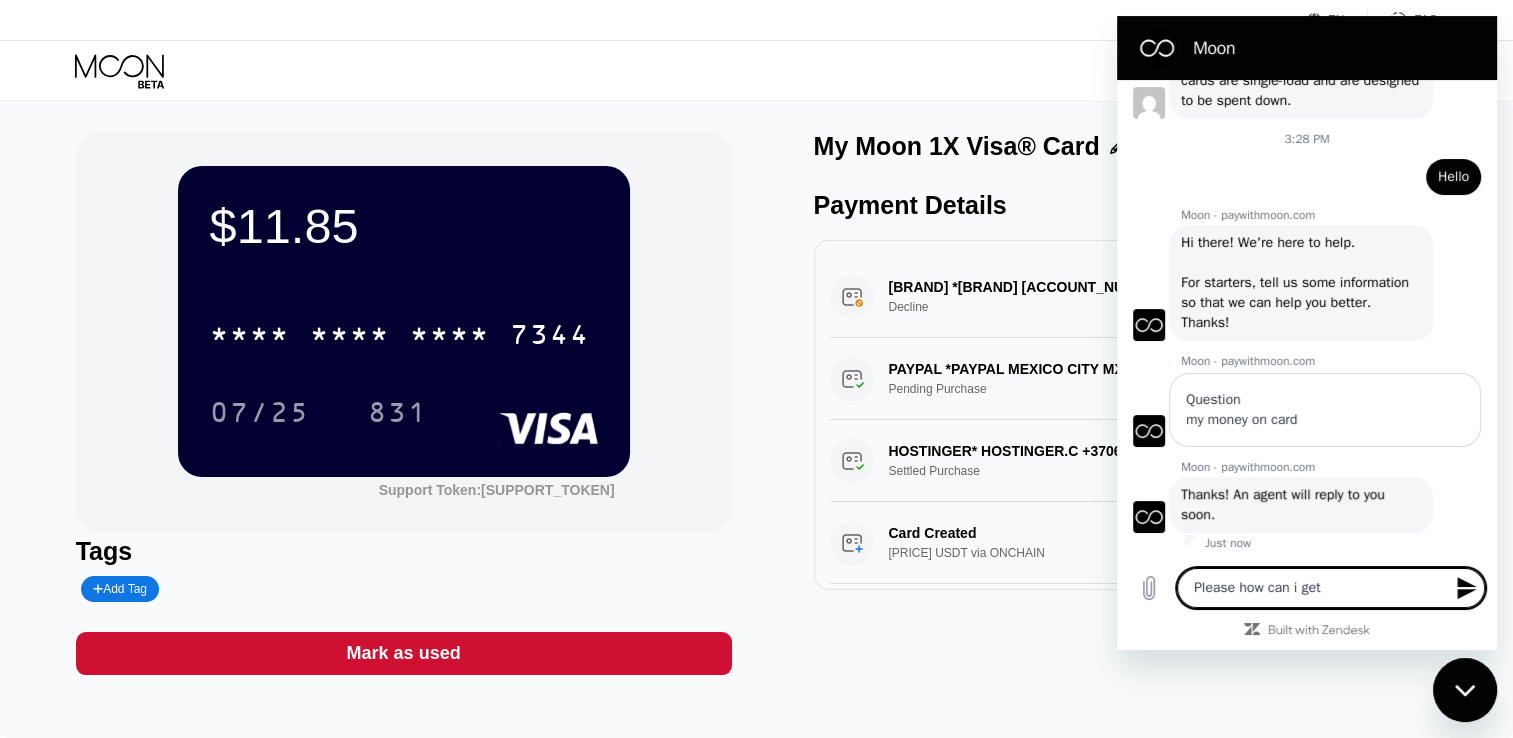 type on "Please how can i get" 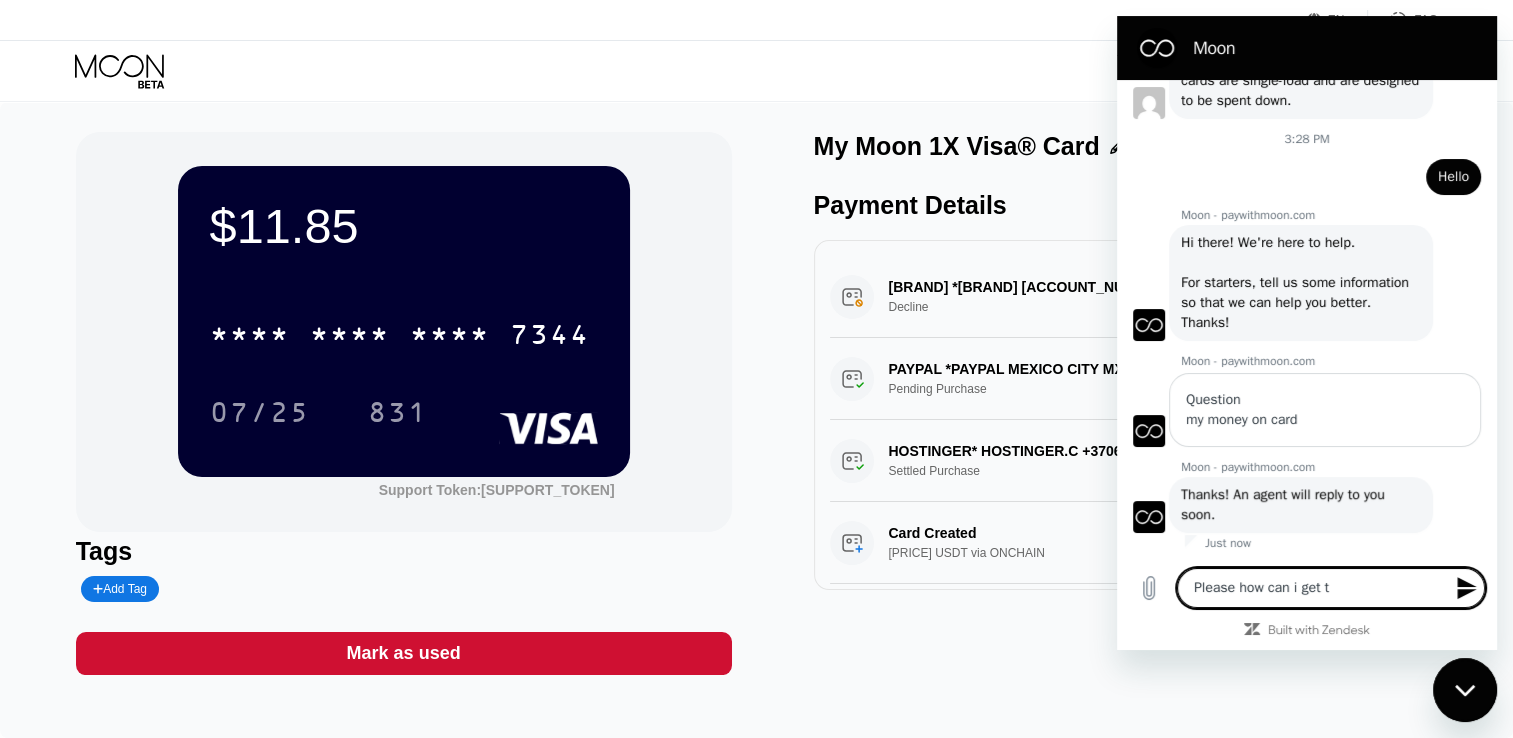 type on "Please how can i get th" 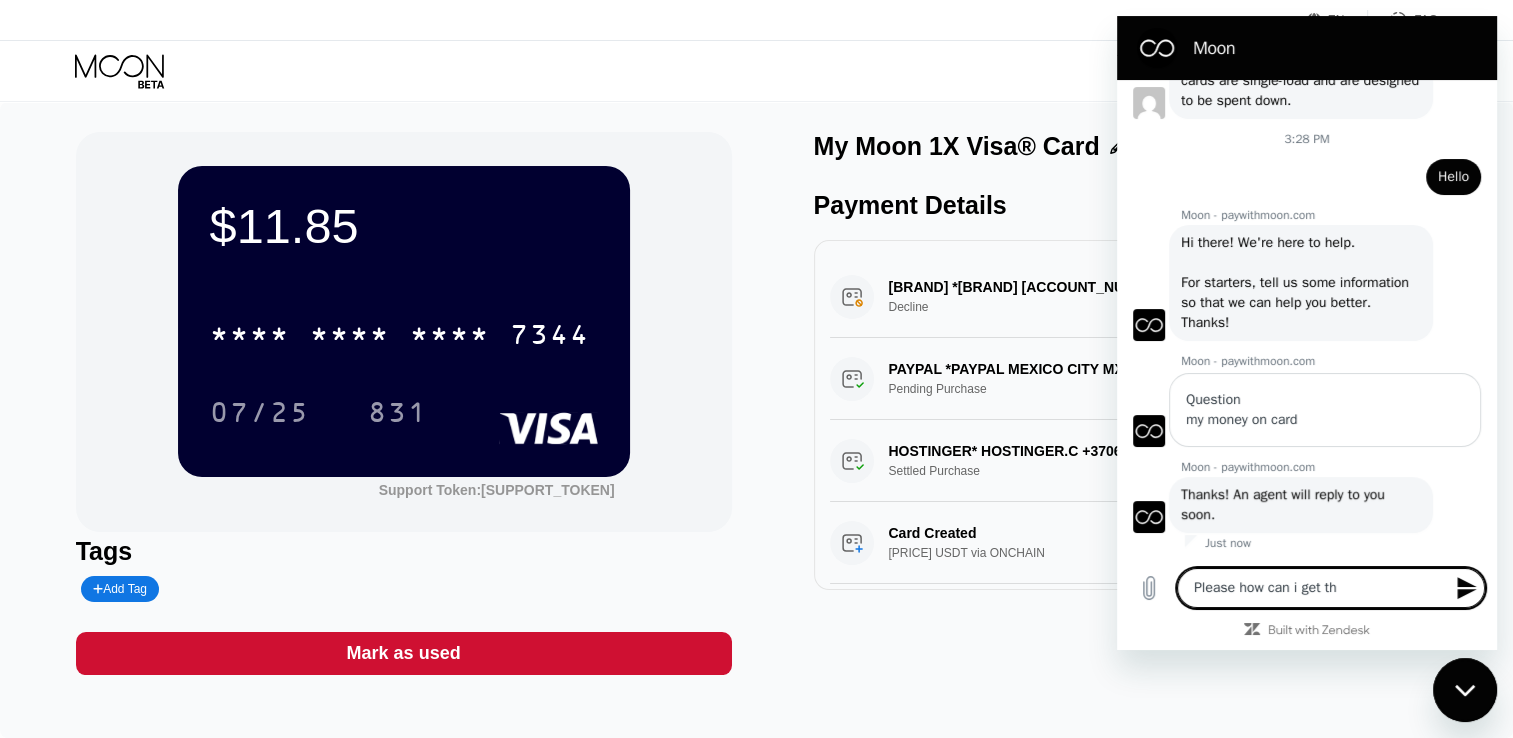 type on "Please how can i get the" 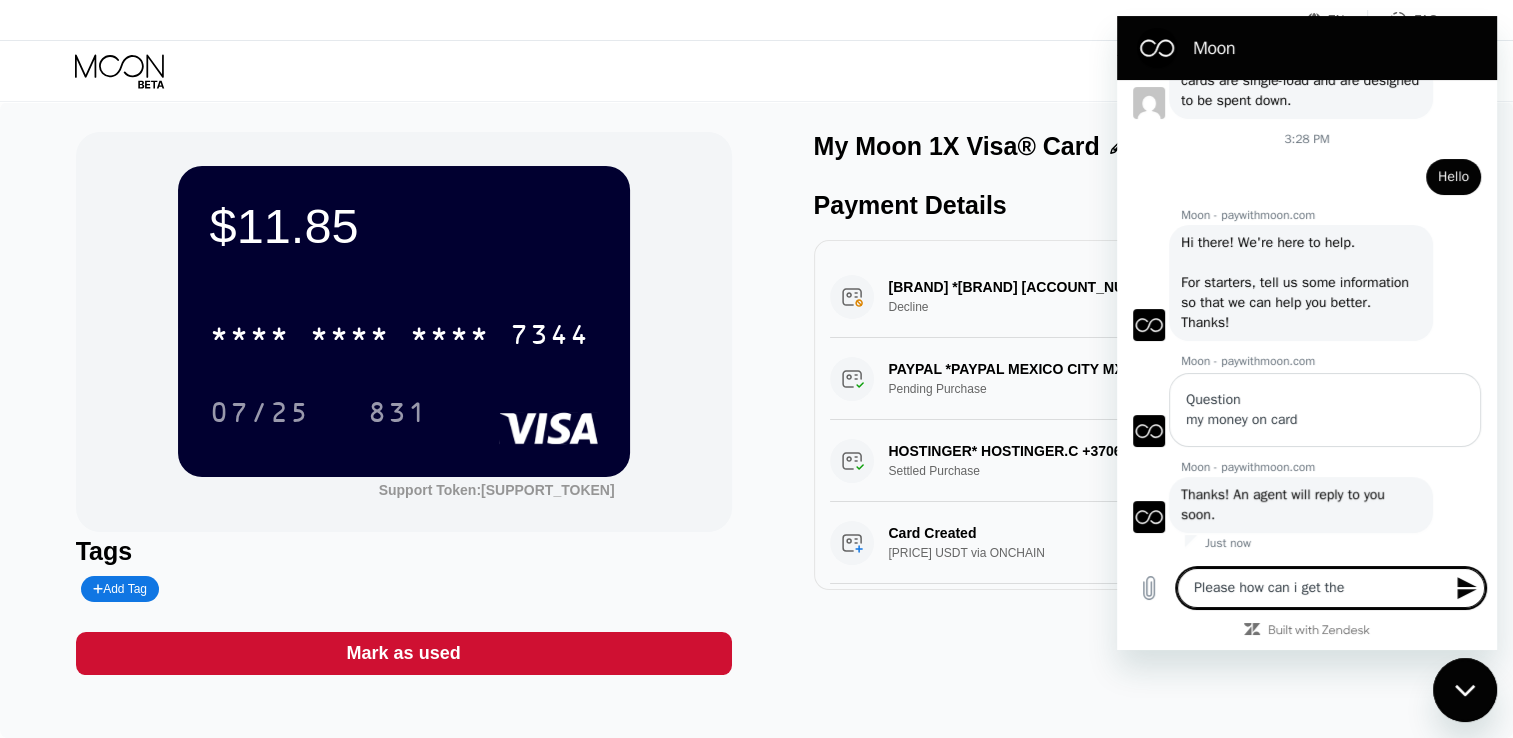 type on "Please how can i get the" 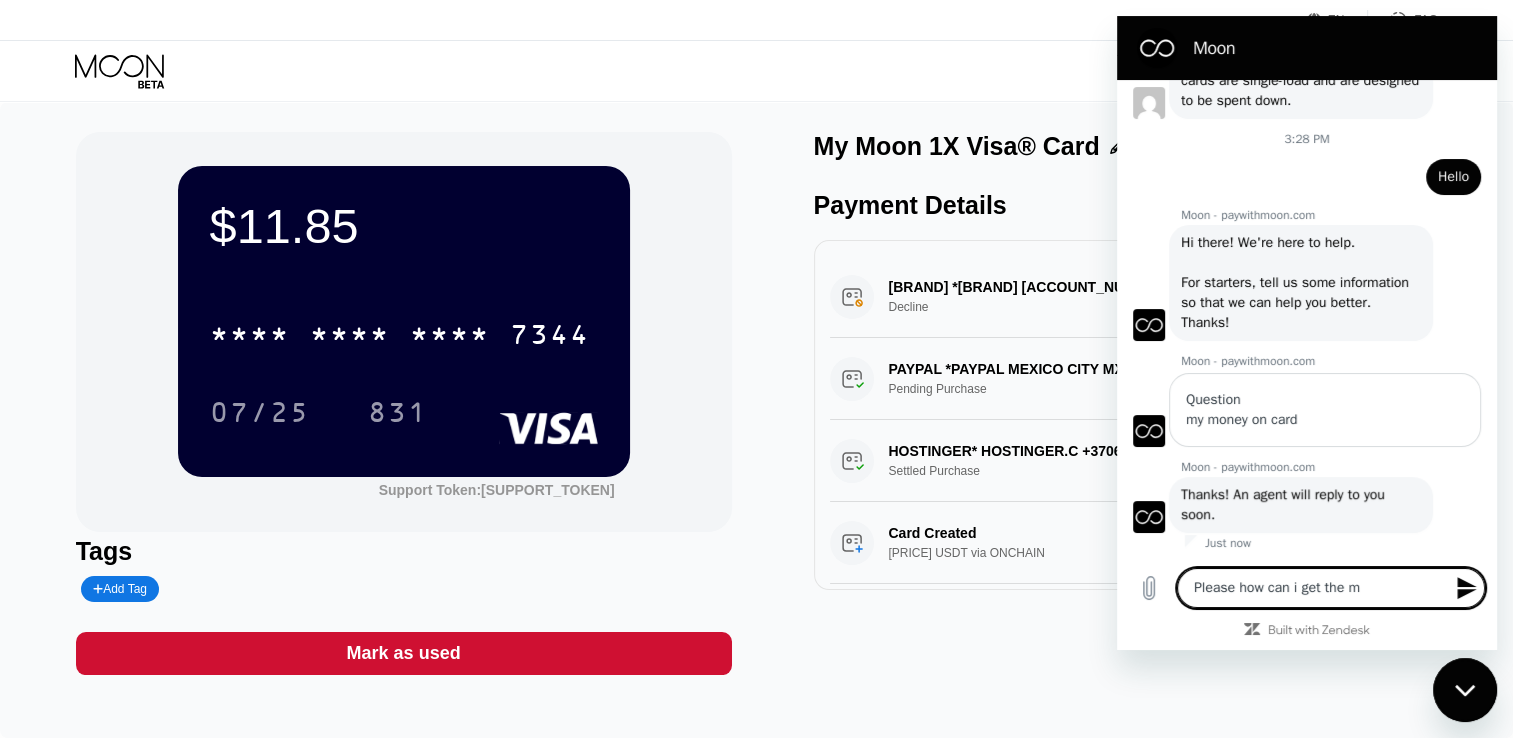 type on "Please how can i get the mo" 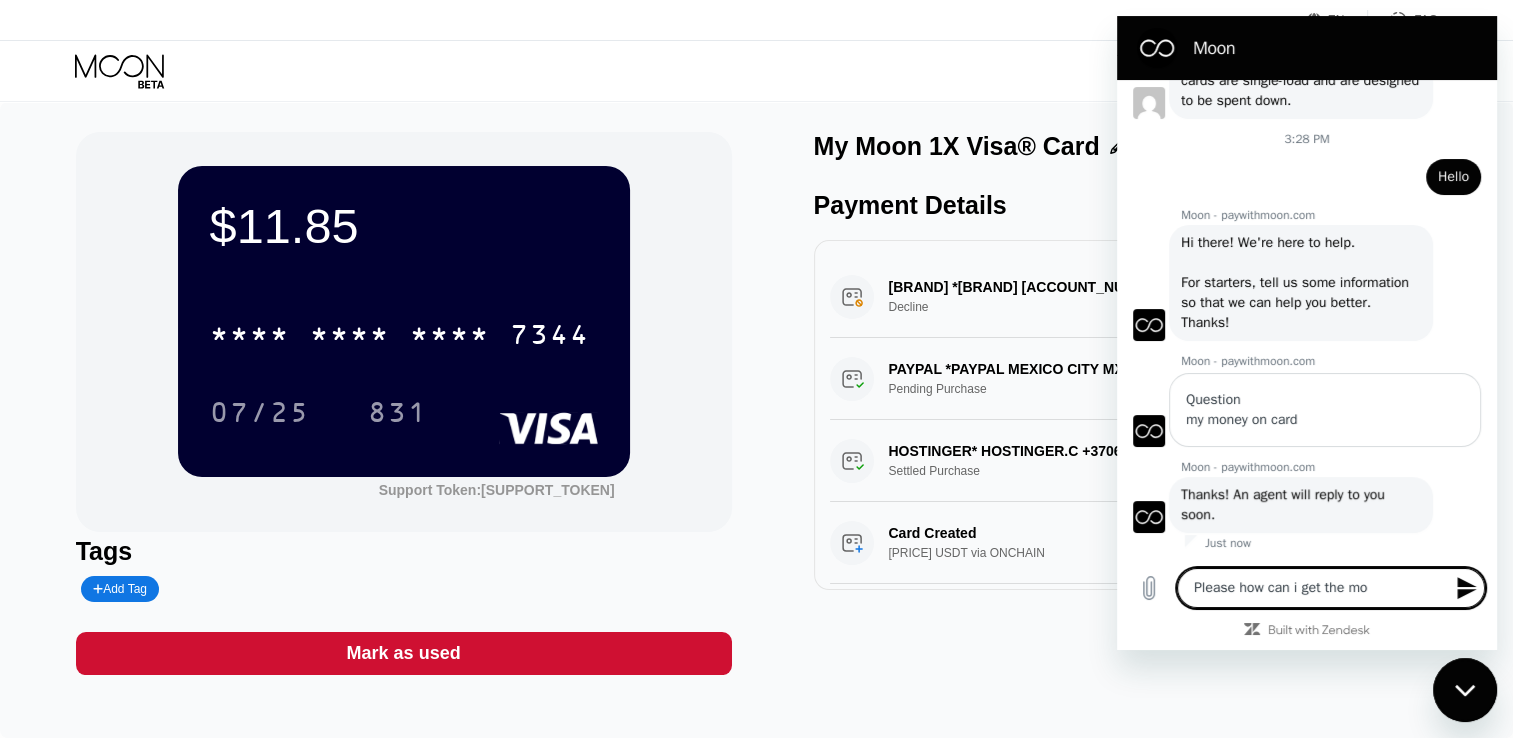 type on "Please how can i get the mon" 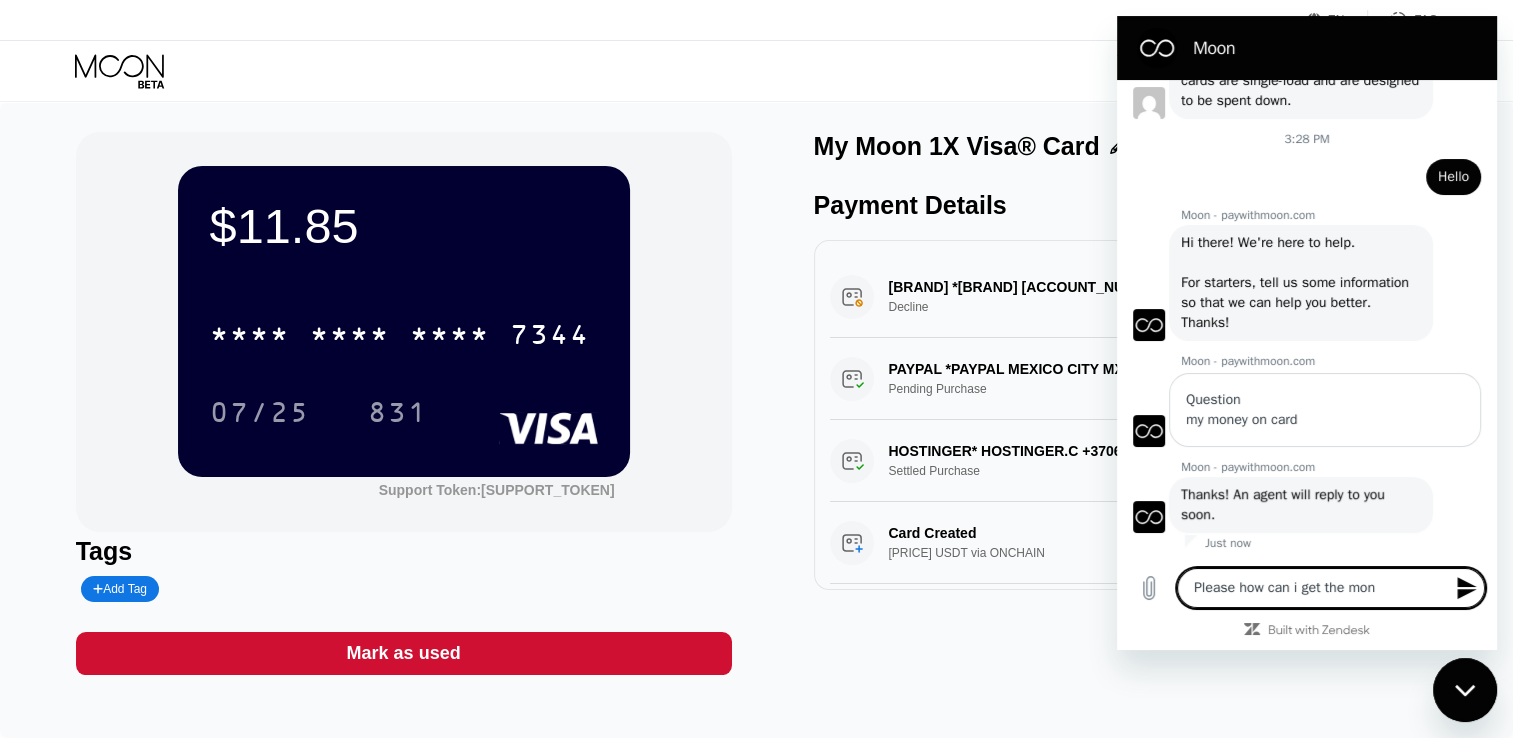 type on "Please how can i get the mone" 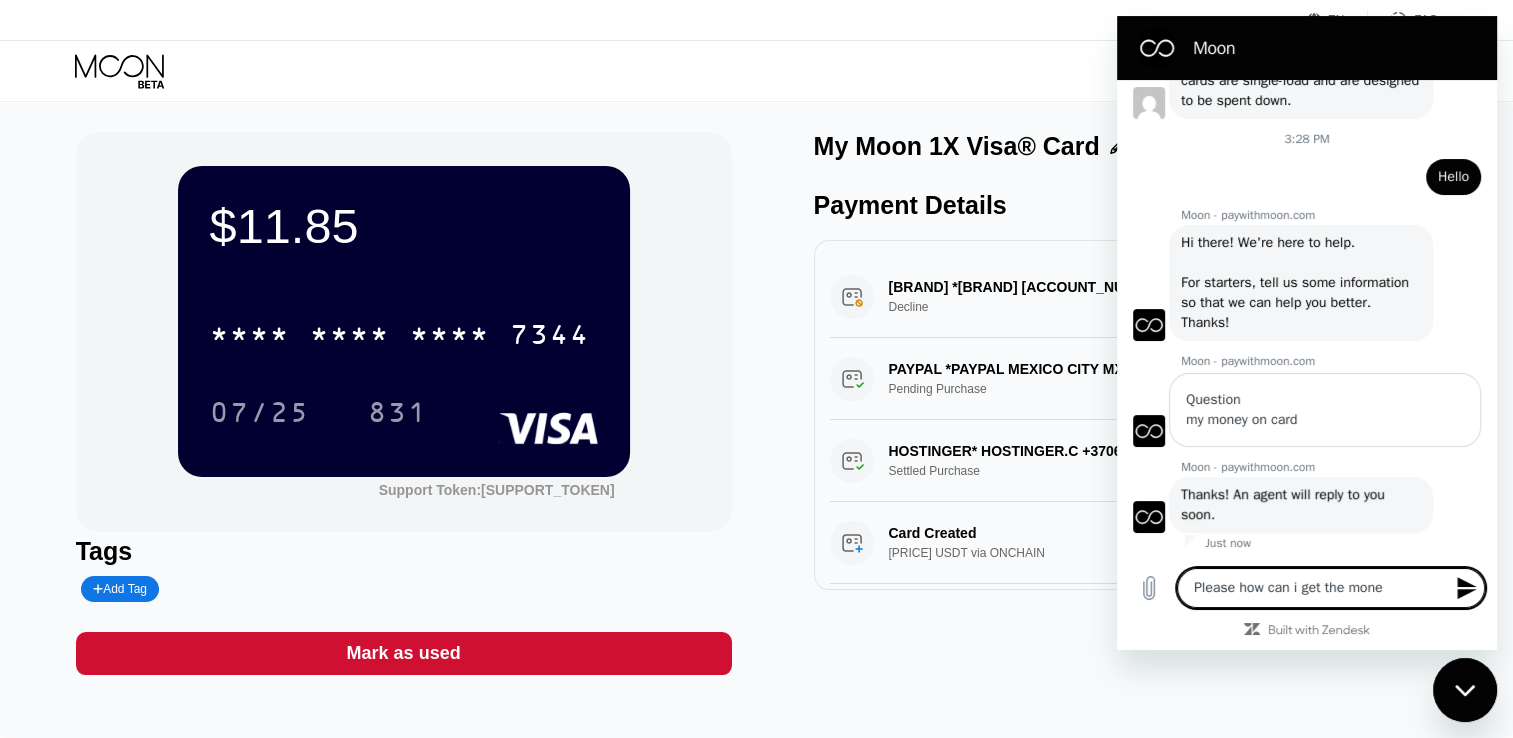 type on "Please how can i get the money" 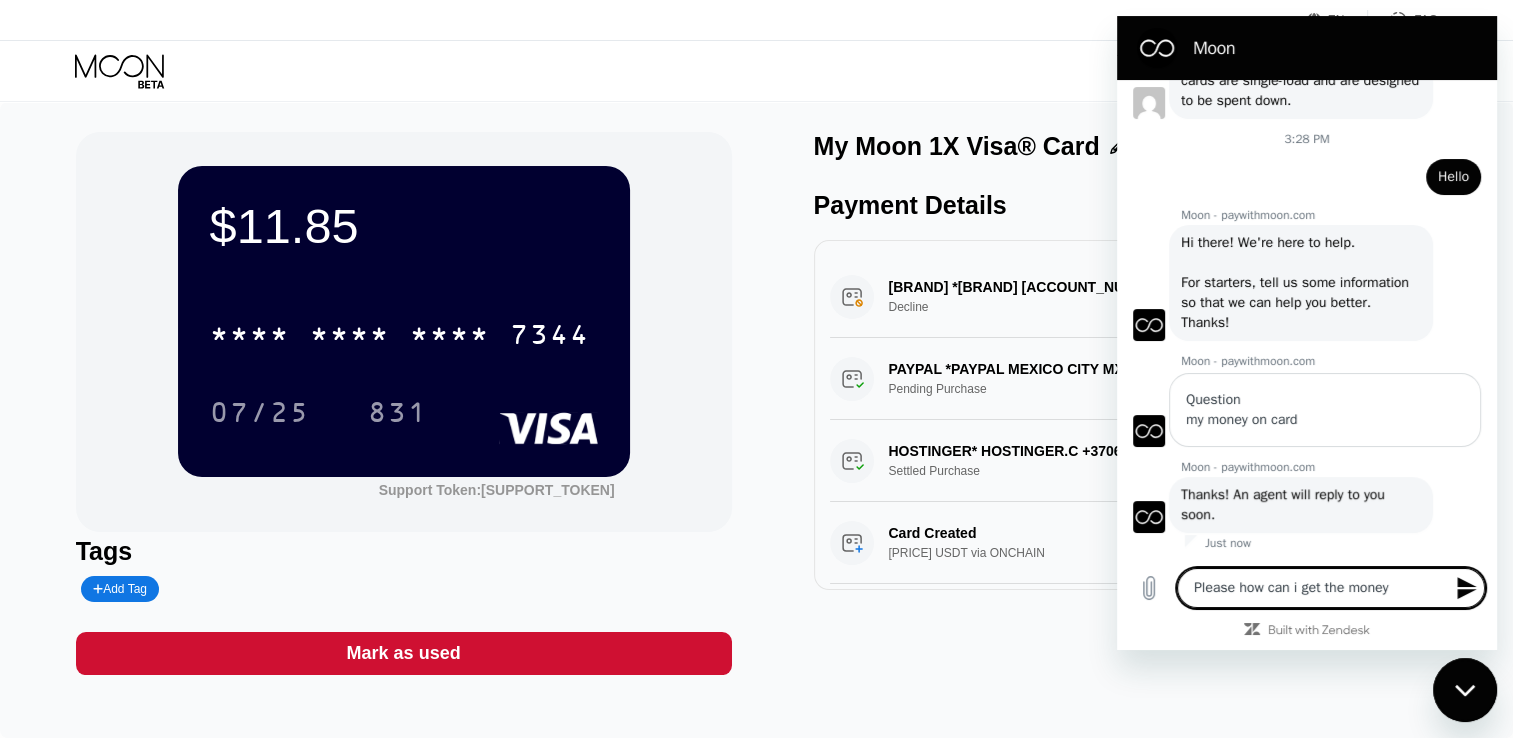 type on "Please how can i get the money" 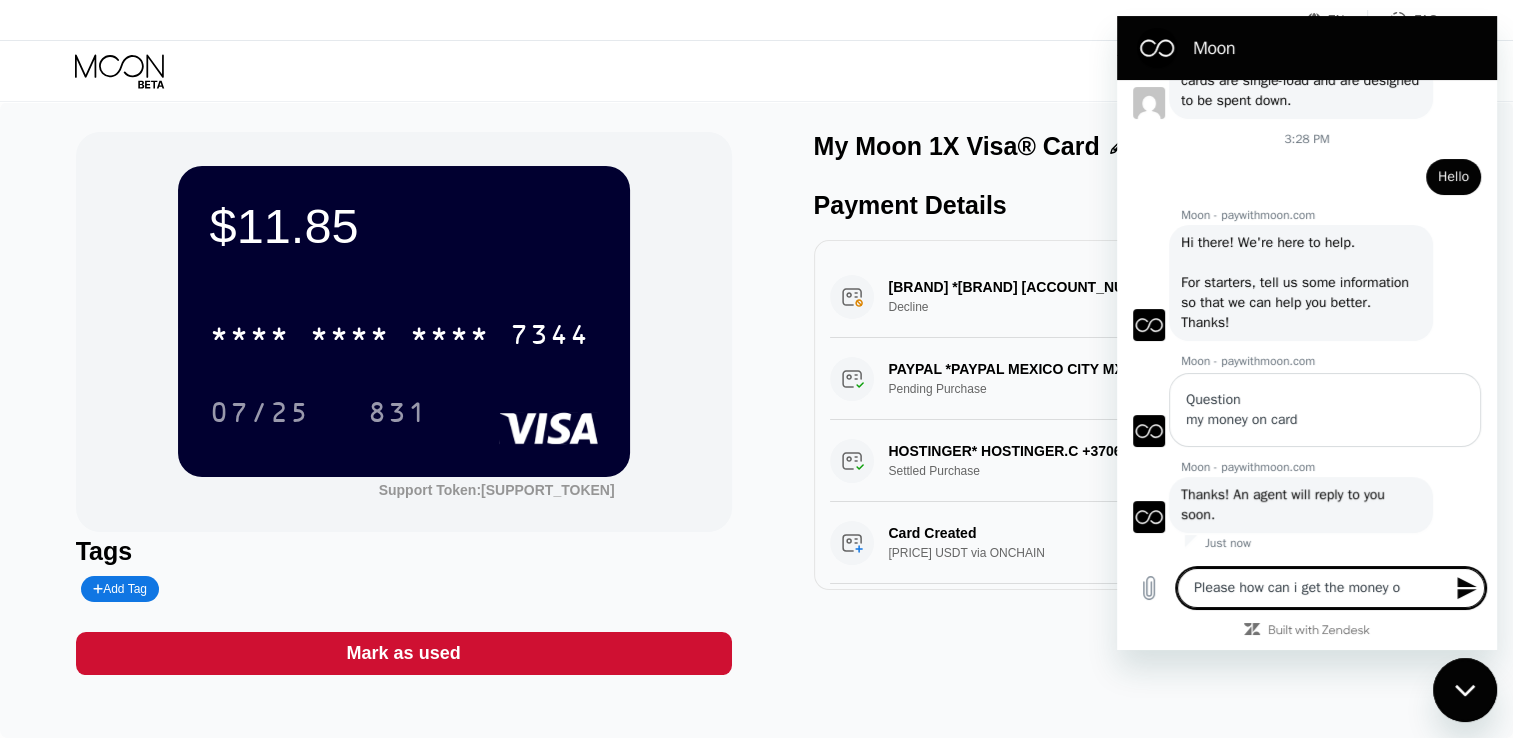 type on "Please how can i get the money on" 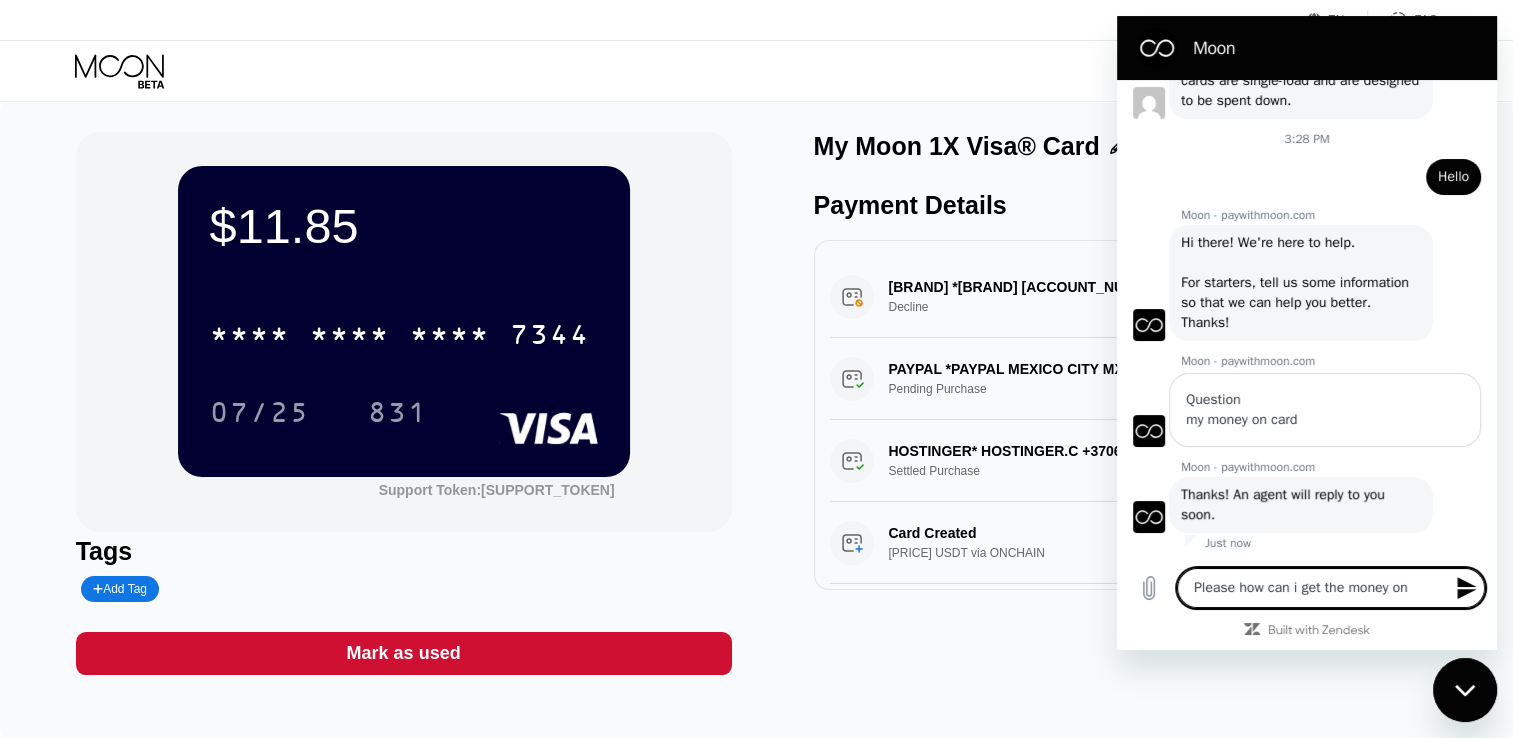type on "Please how can i get the money on" 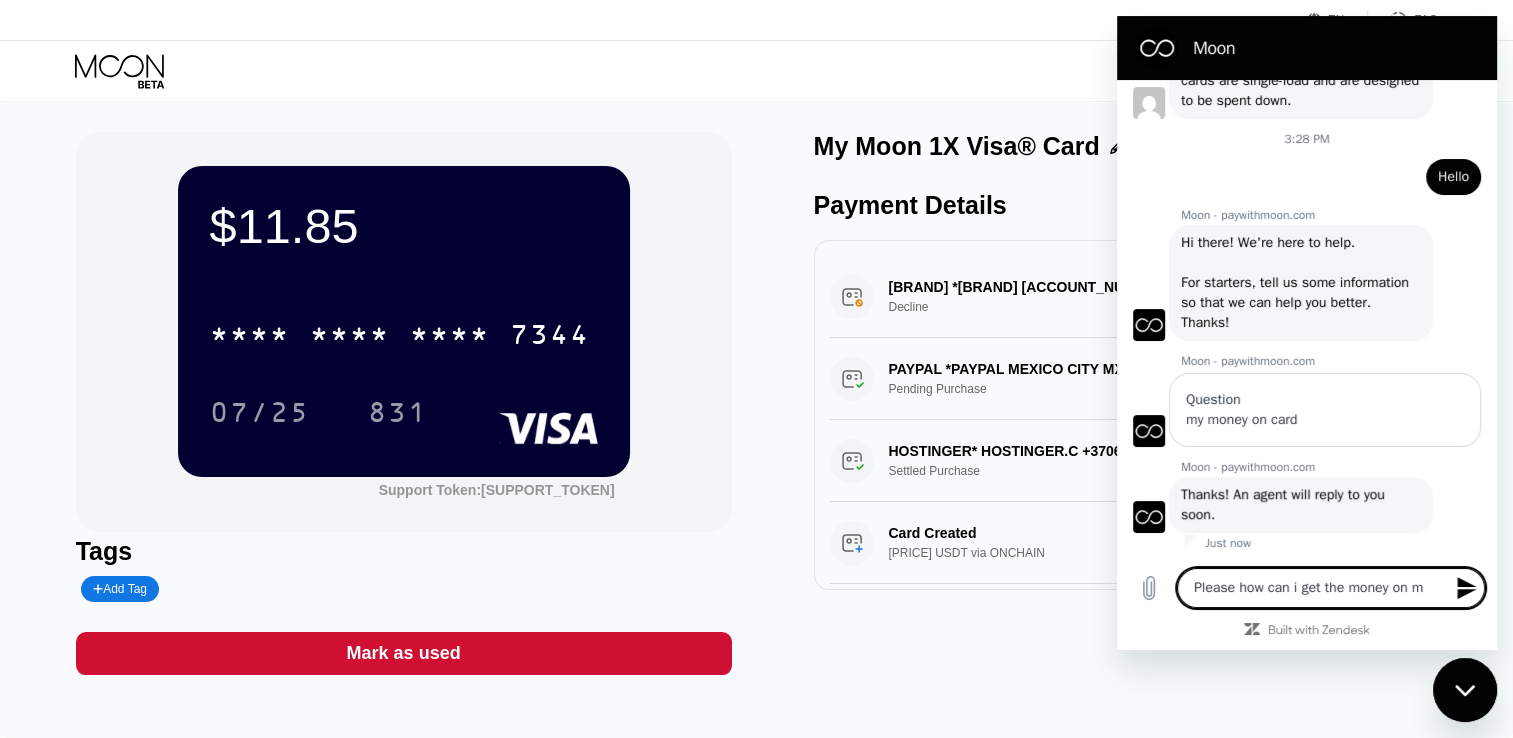 type on "x" 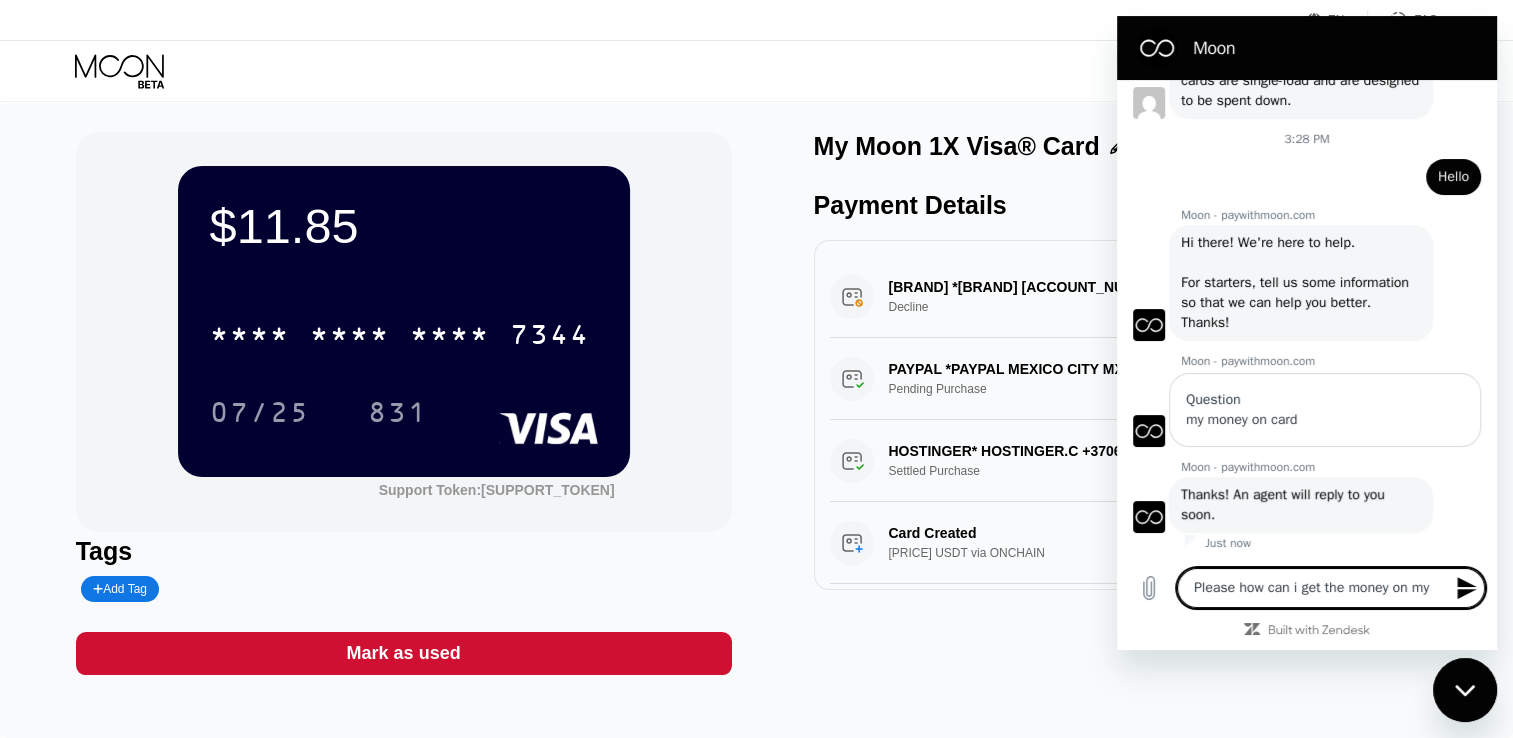 type on "Please how can i get the money on my" 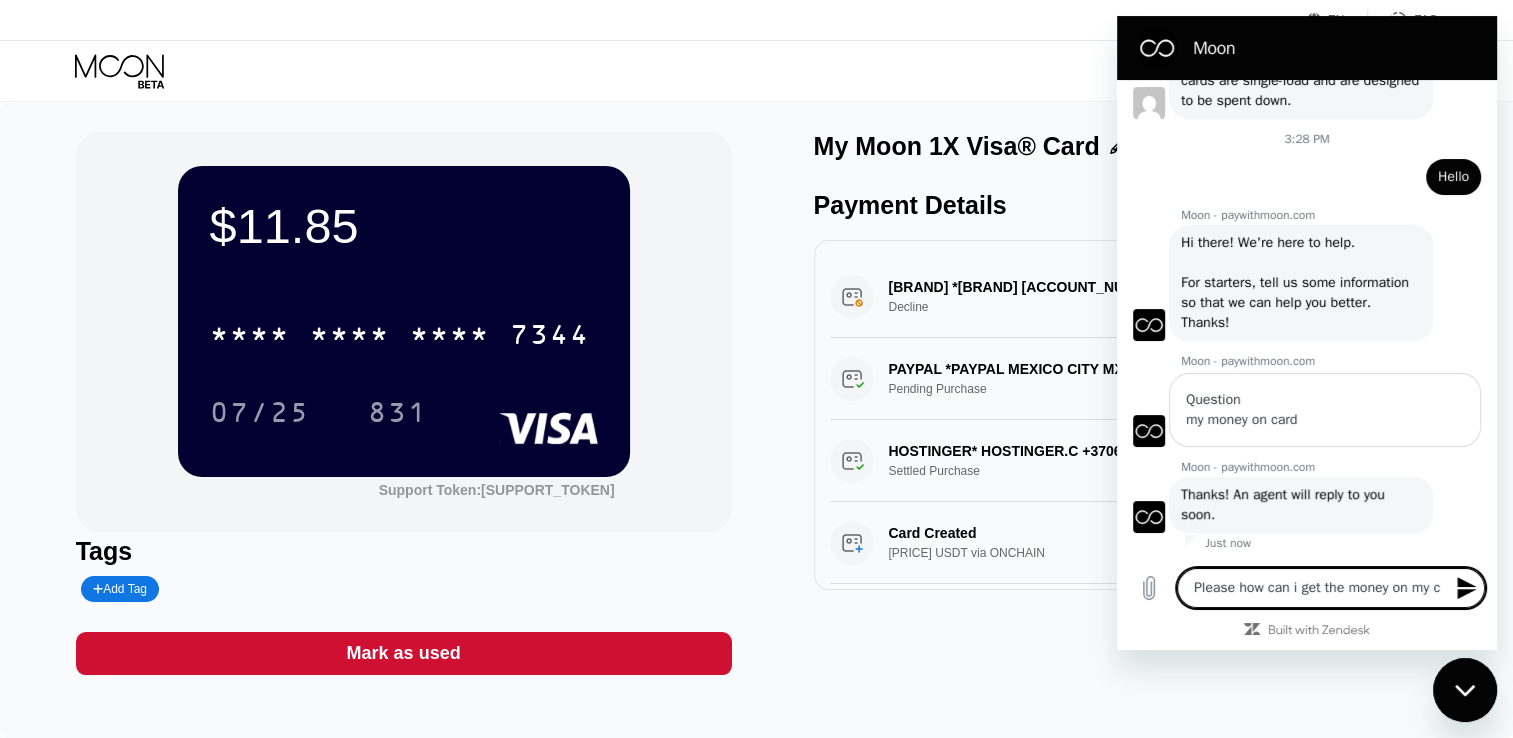 type on "Please how can i get the money on my ca" 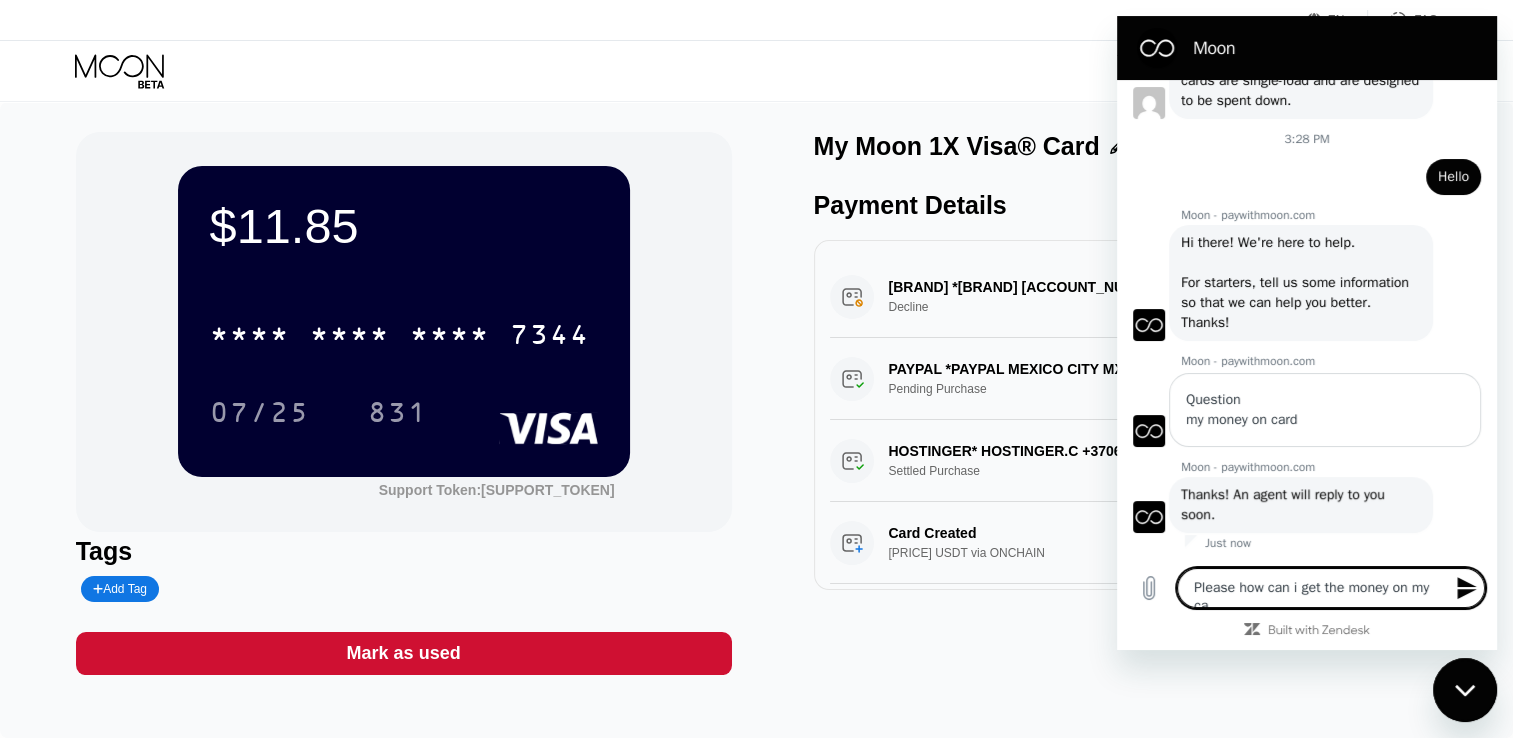 type on "Please how can i get the money on my car" 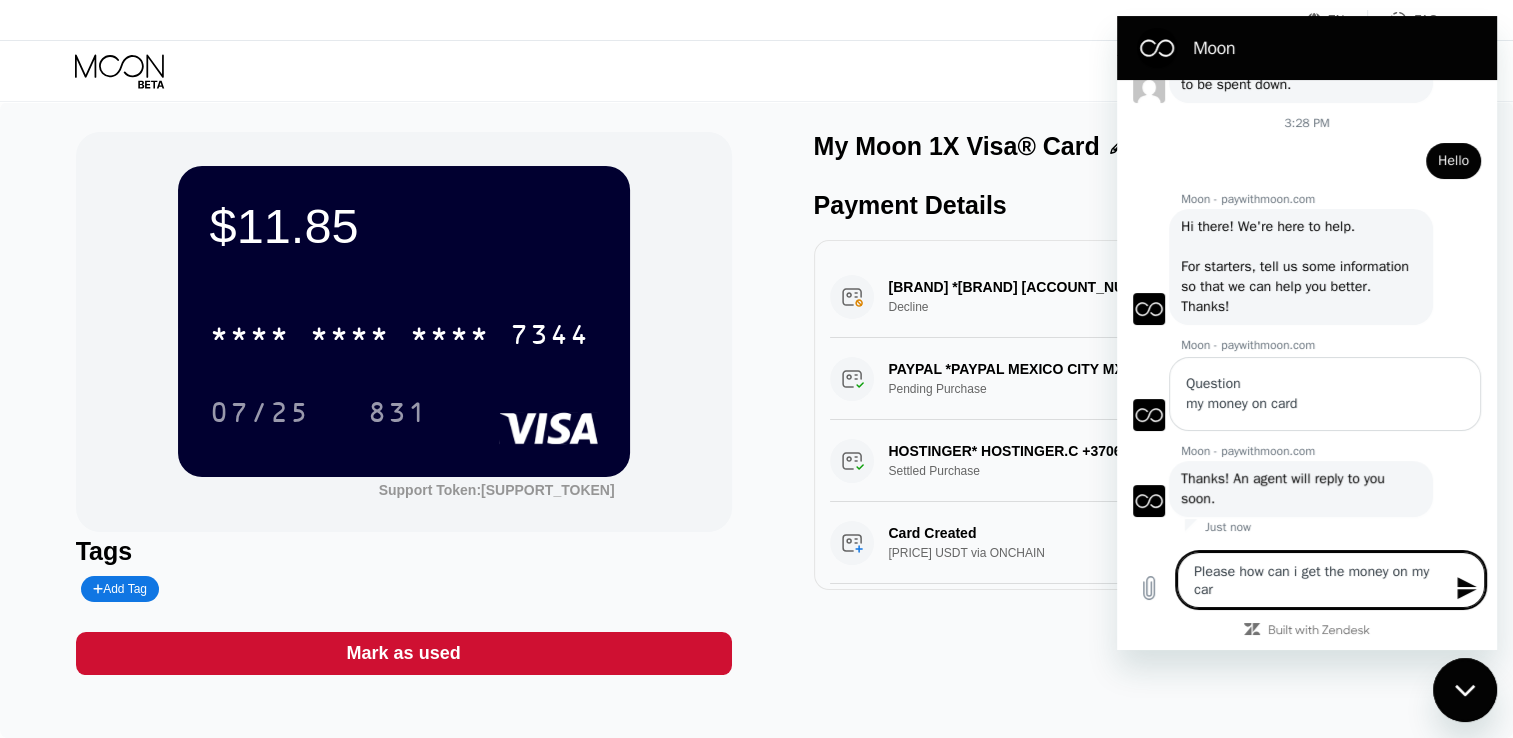 type on "Please how can i get the money on my card" 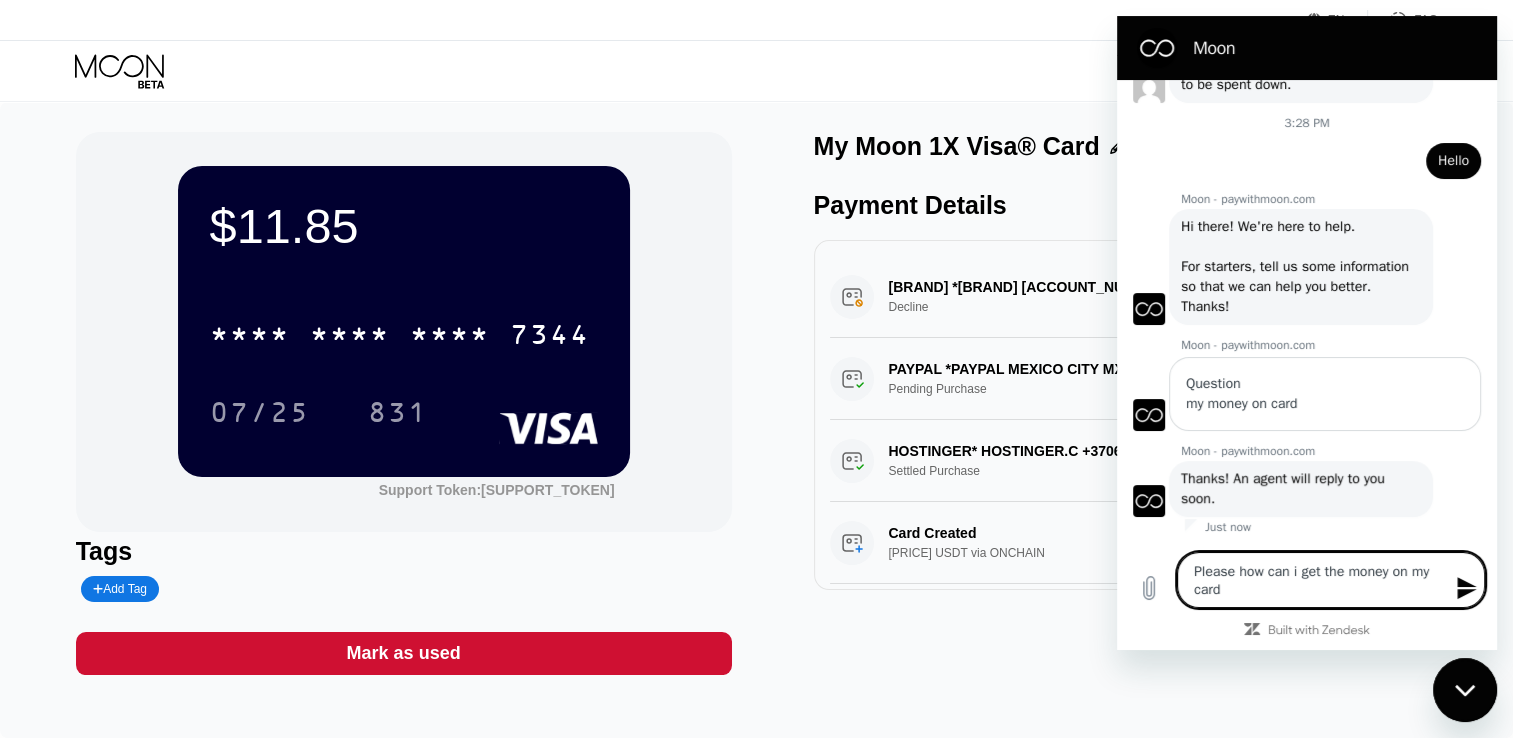 type on "Please how can i get the money on my cards" 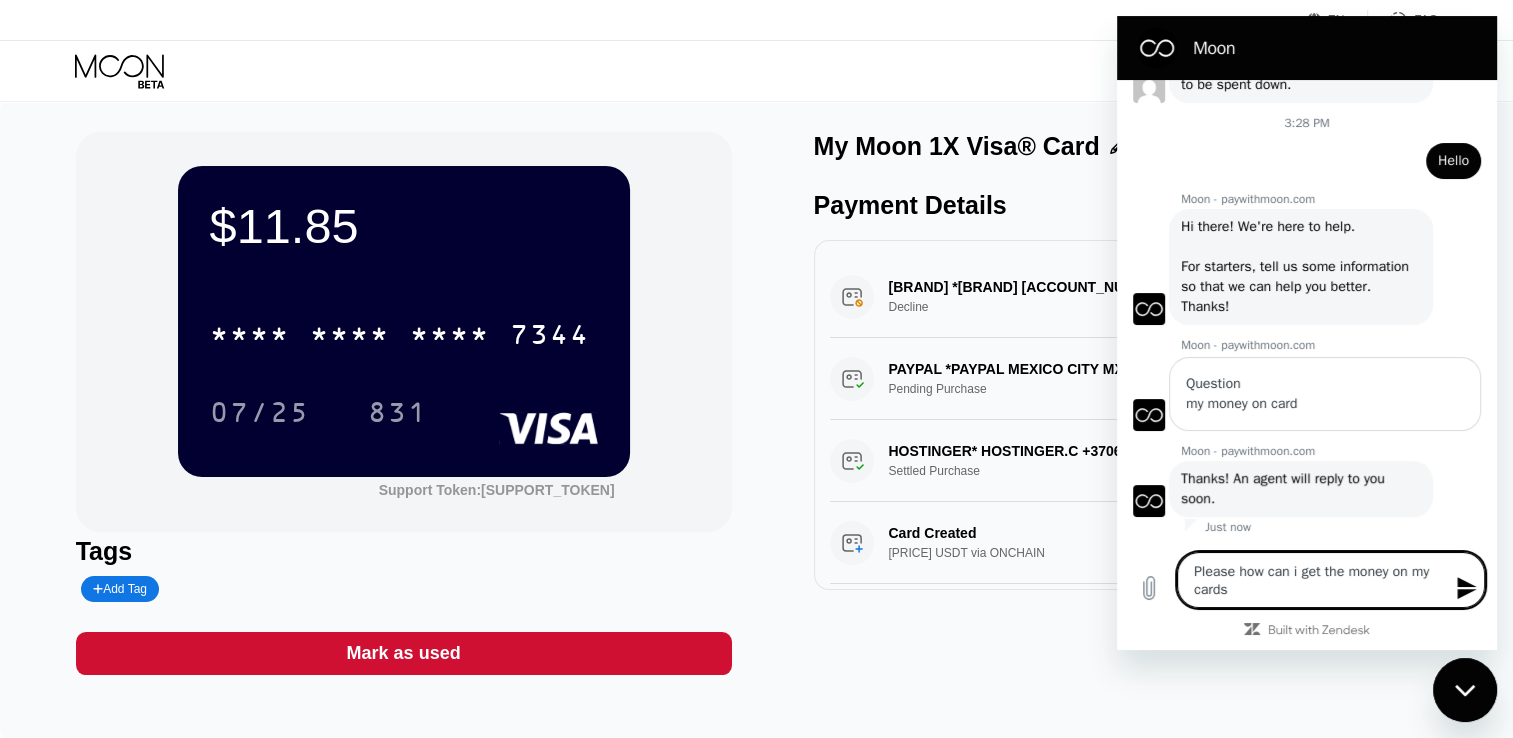 type on "Please how can i get the money on my cards," 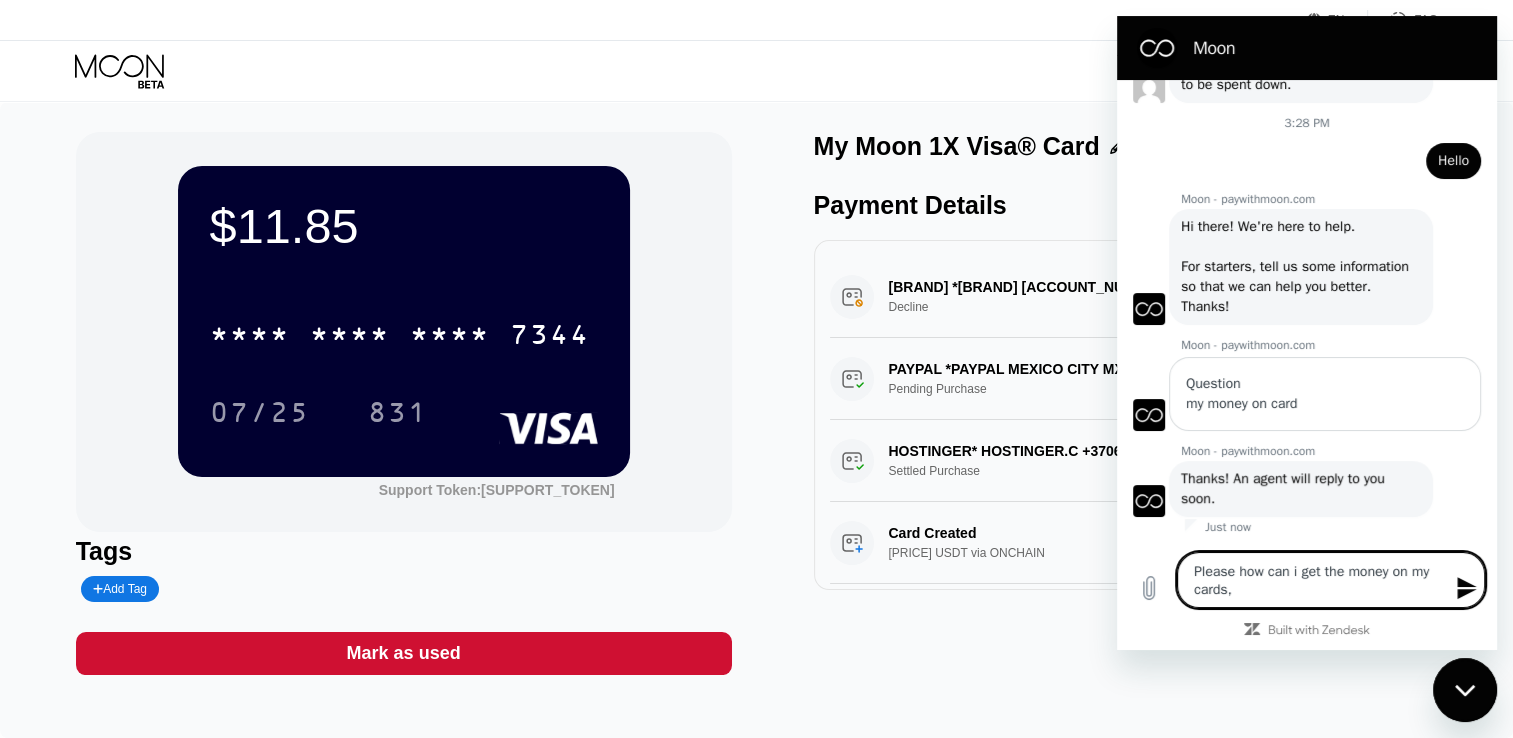 type on "Please how can i get the money on my cards," 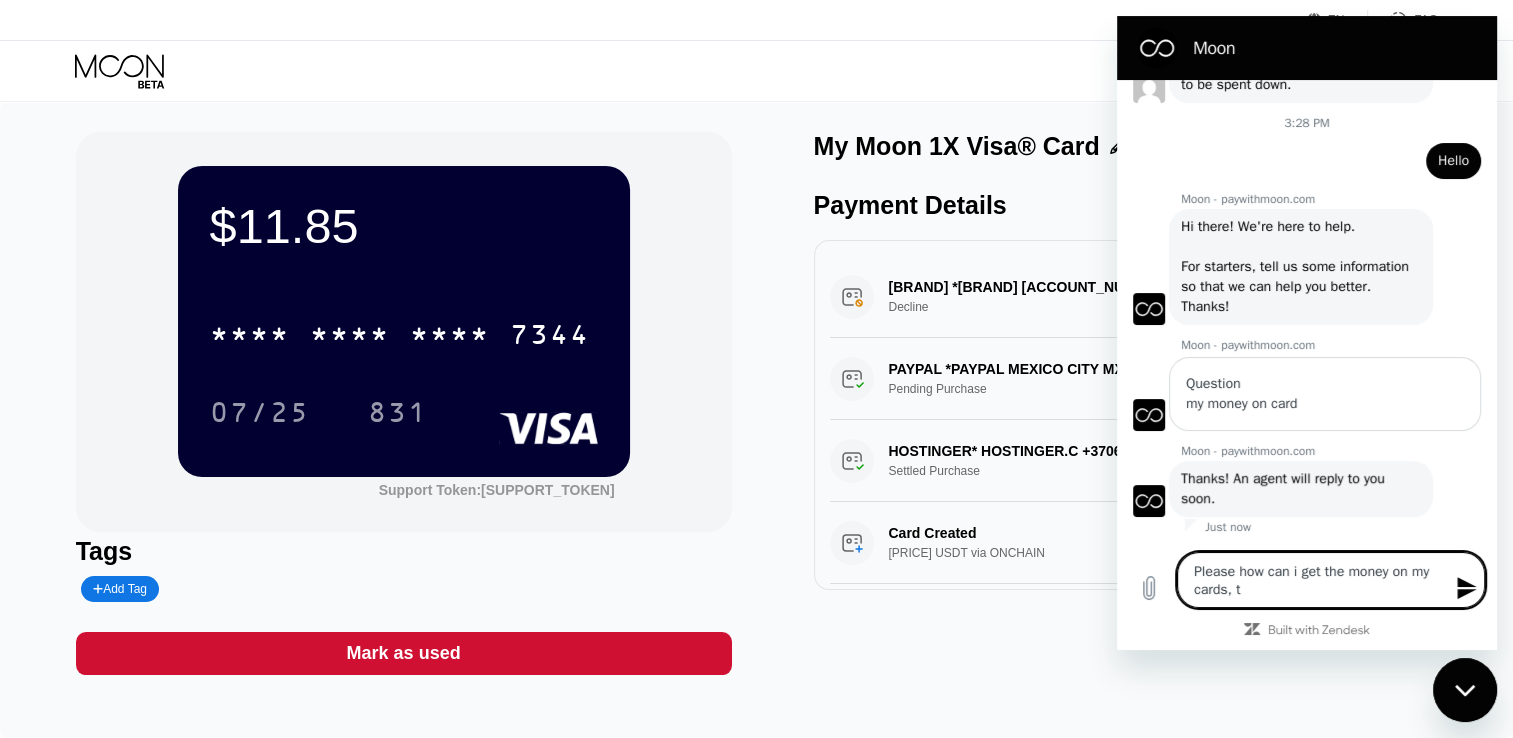 type on "Please how can i get the money on my cards, th" 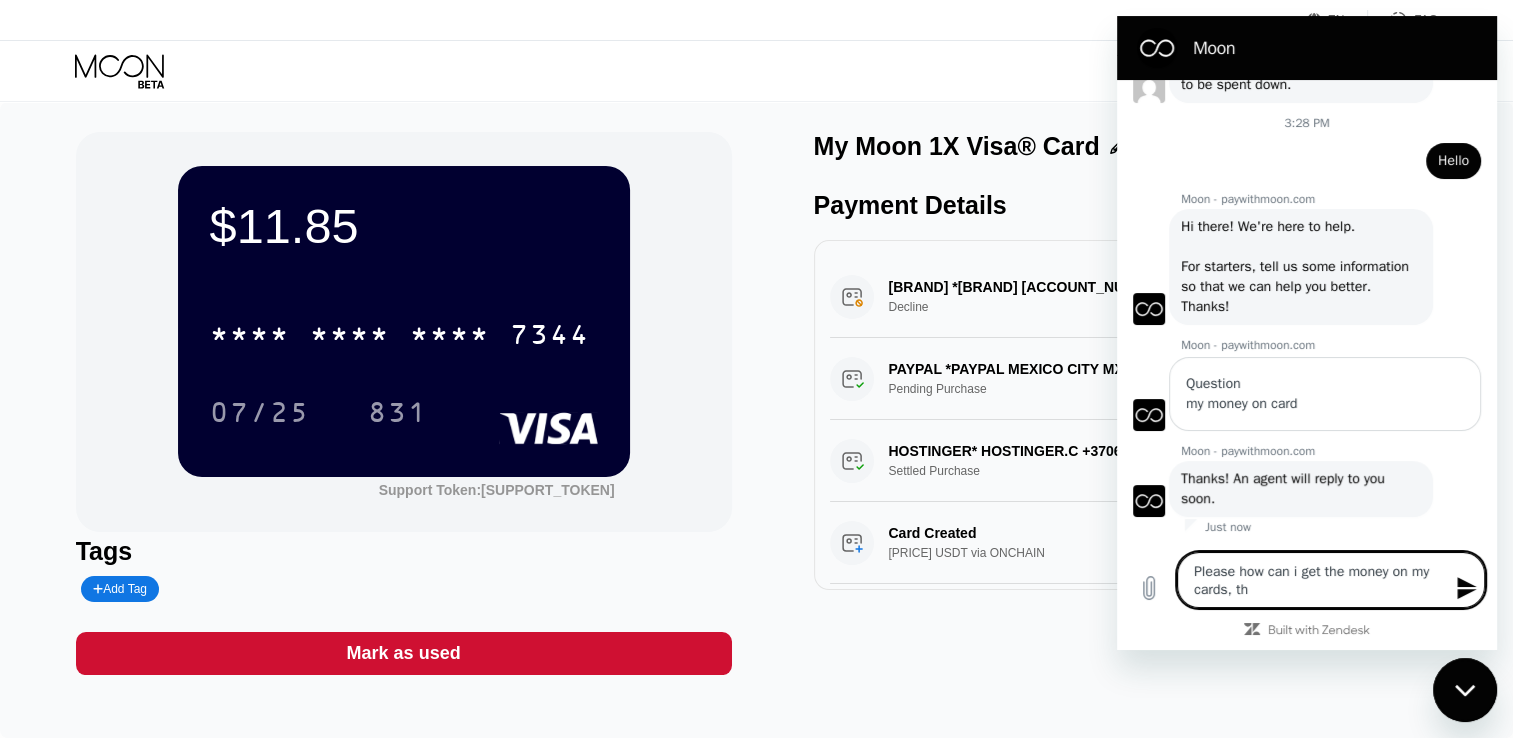 type on "Please how can i get the money on my cards, tho" 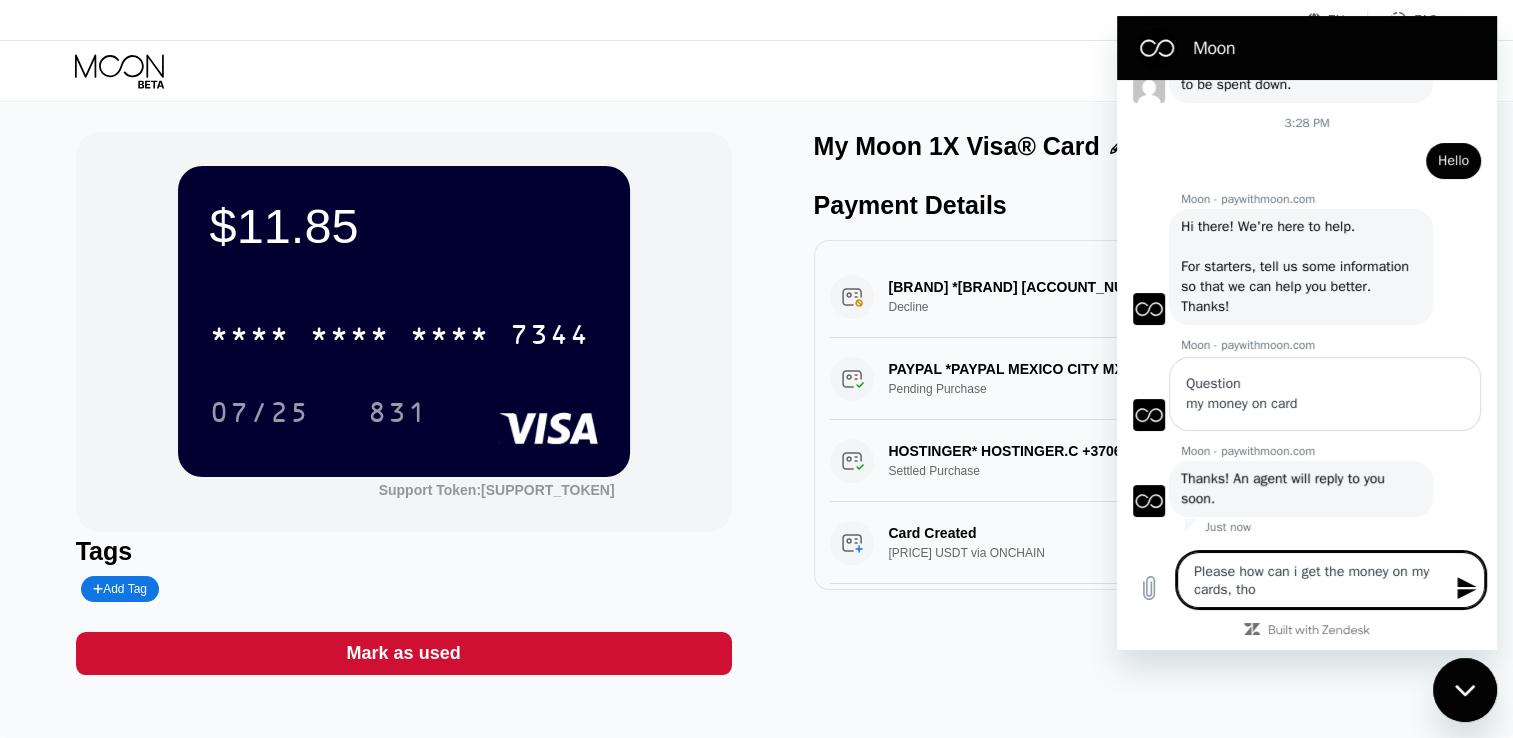 type on "x" 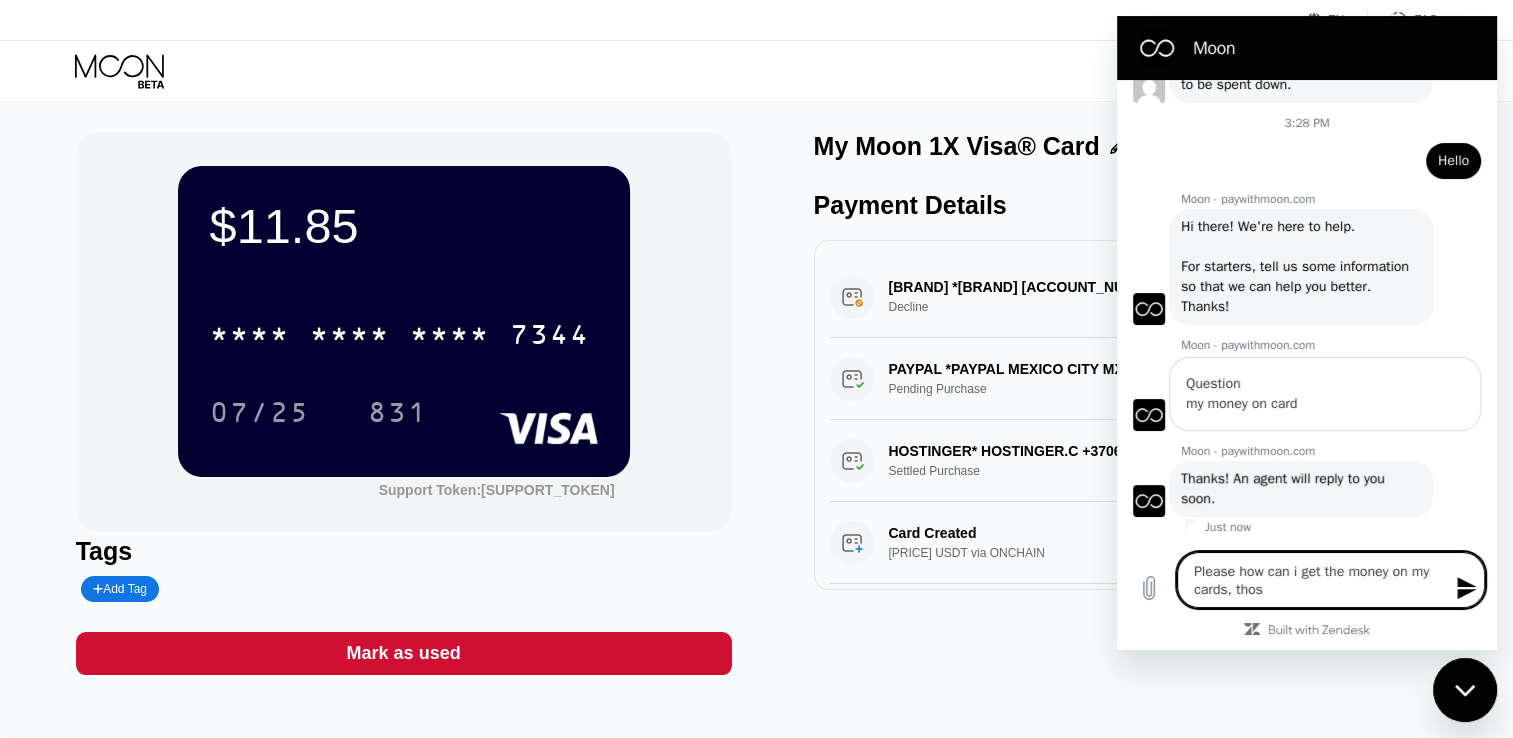 type on "Please how can i get the money on my cards, those" 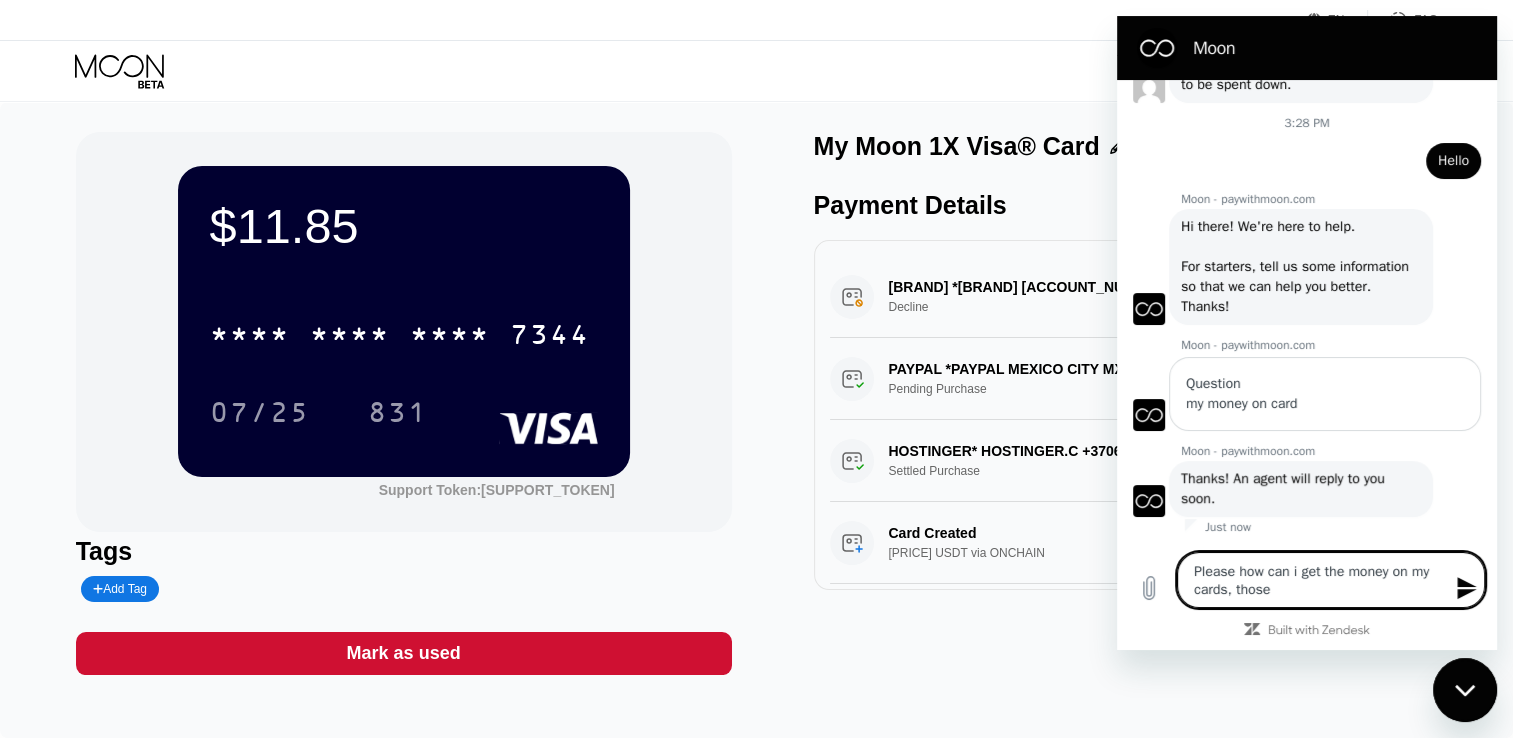 type on "Please how can i get the money on my cards, those" 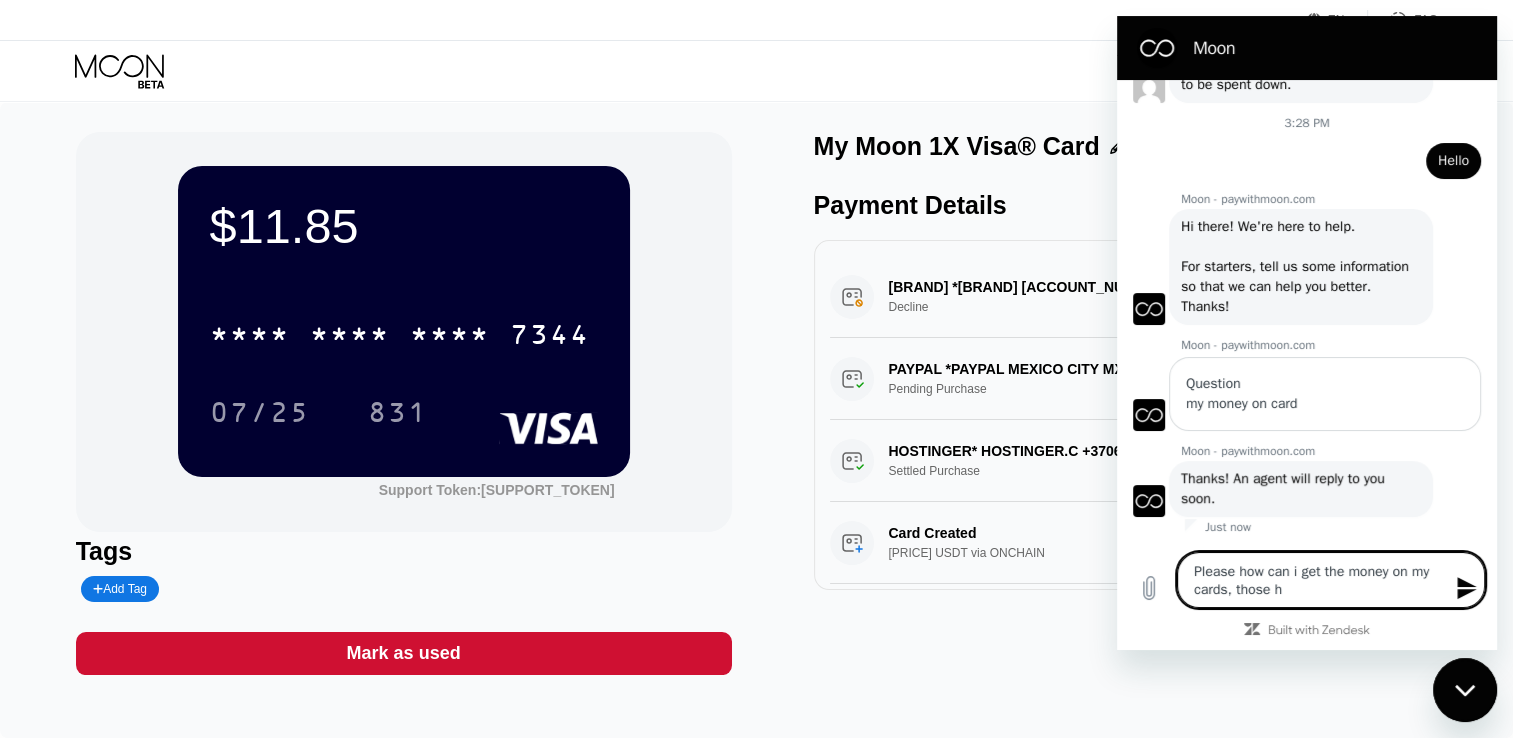 type on "Please how can i get the money on my cards, those" 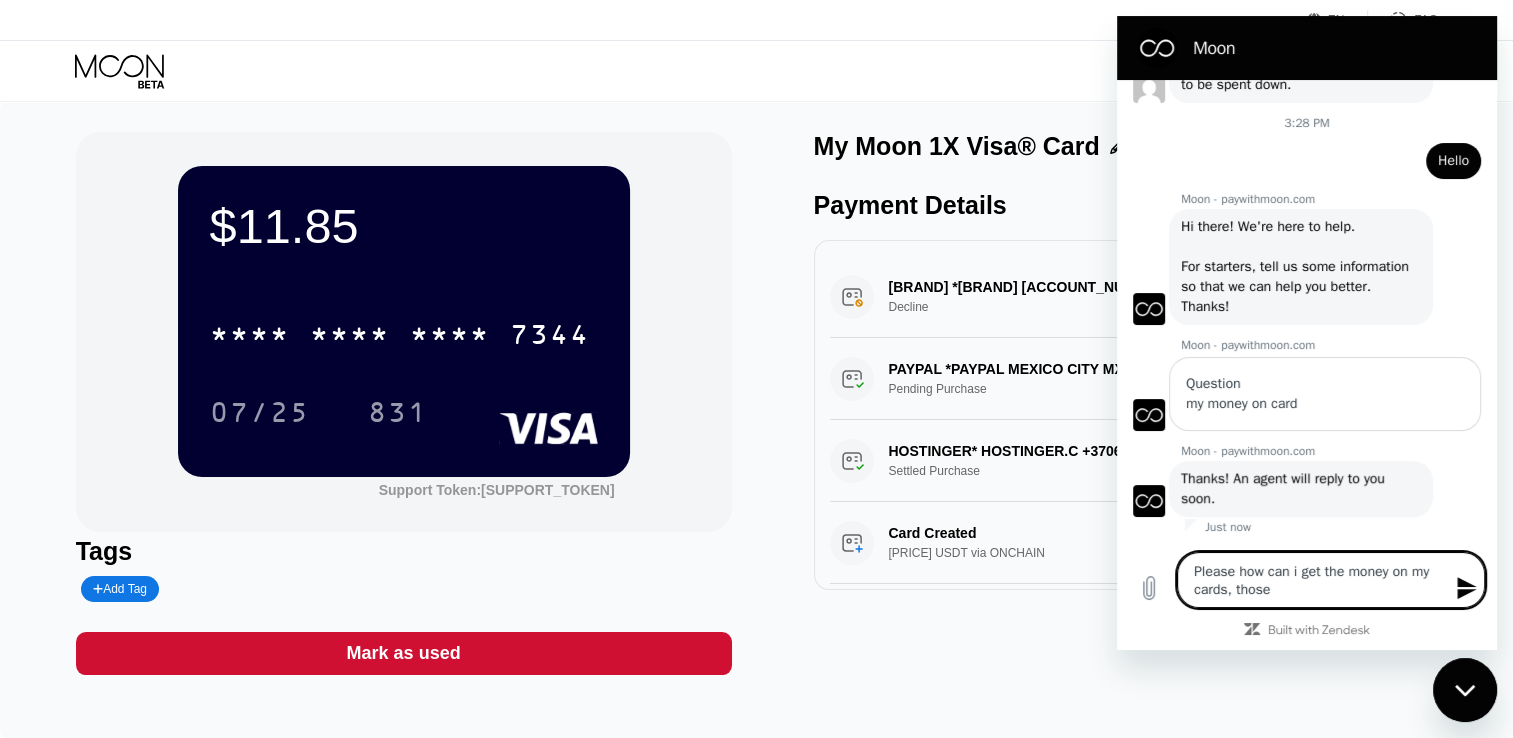 type on "Please how can i get the money on my cards, those c" 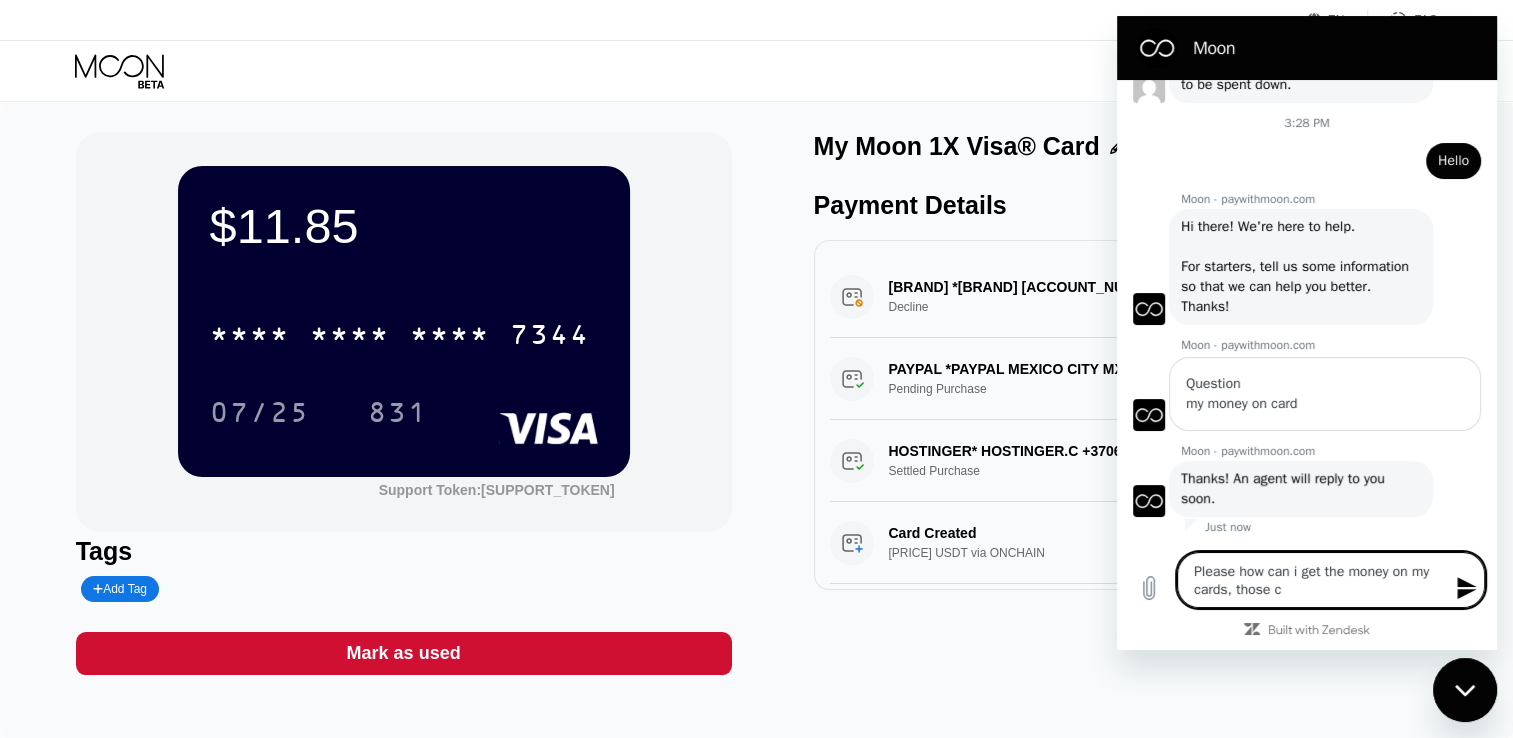 type on "Please how can i get the money on my cards, those ca" 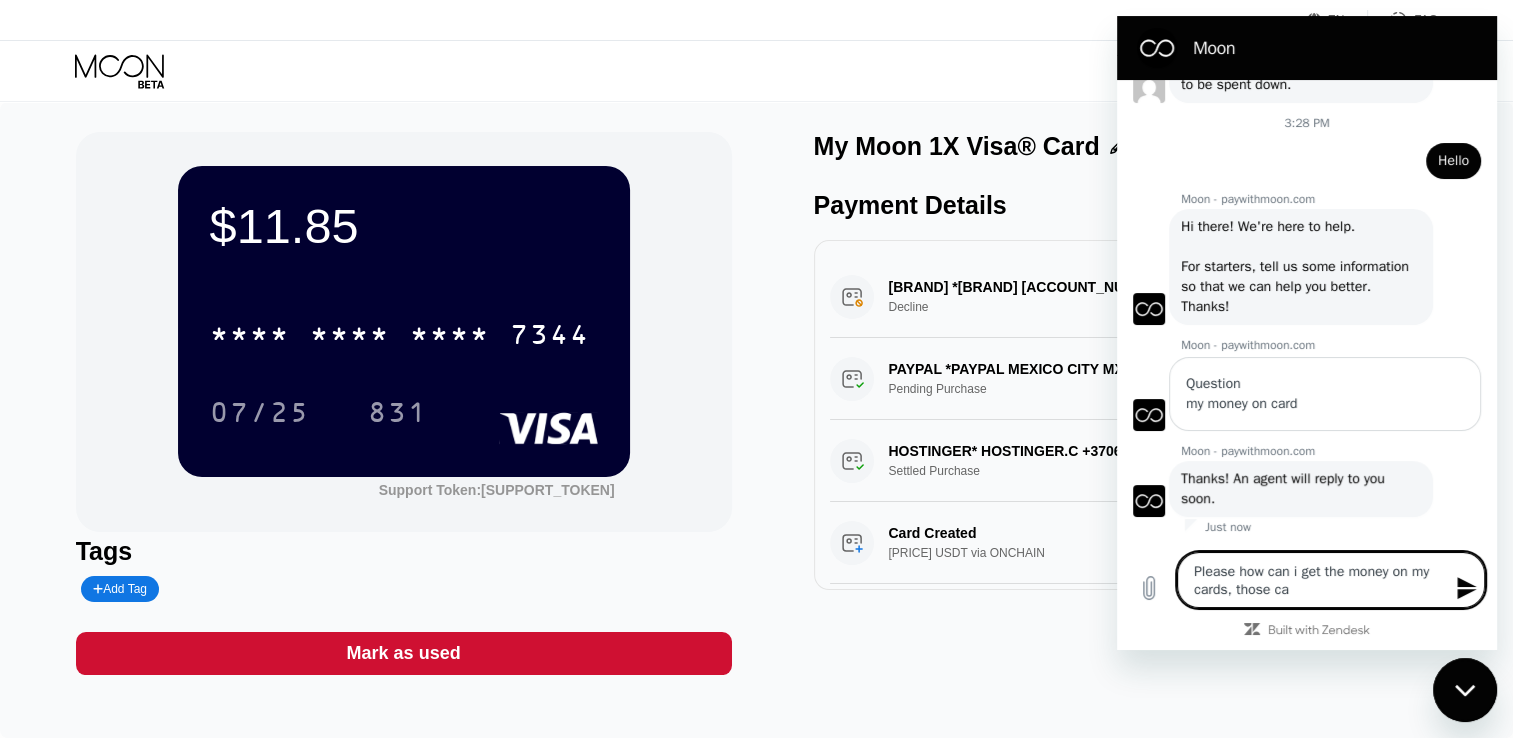 type on "Please how can i get the money on my cards, those car" 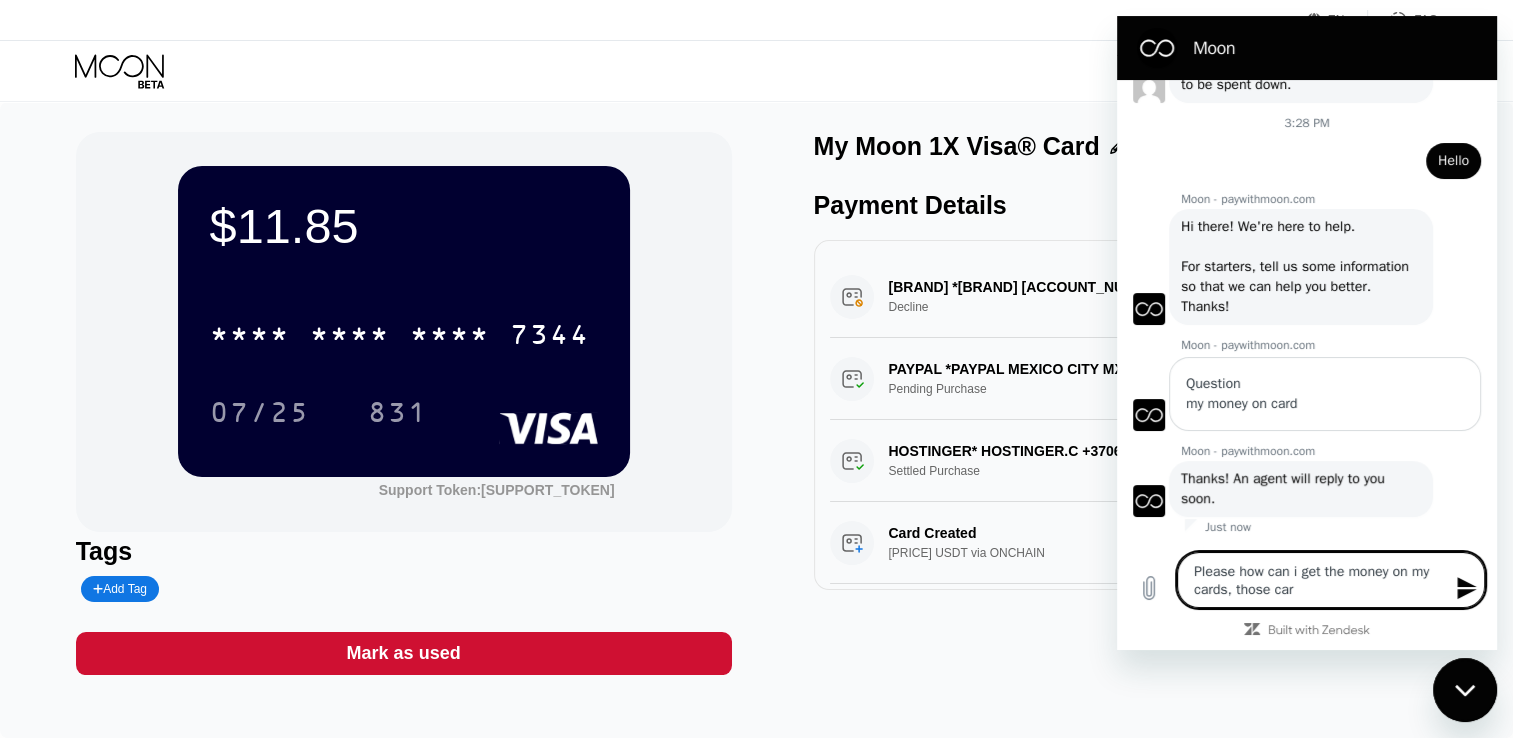 type on "Please how can i get the money on my cards, those card" 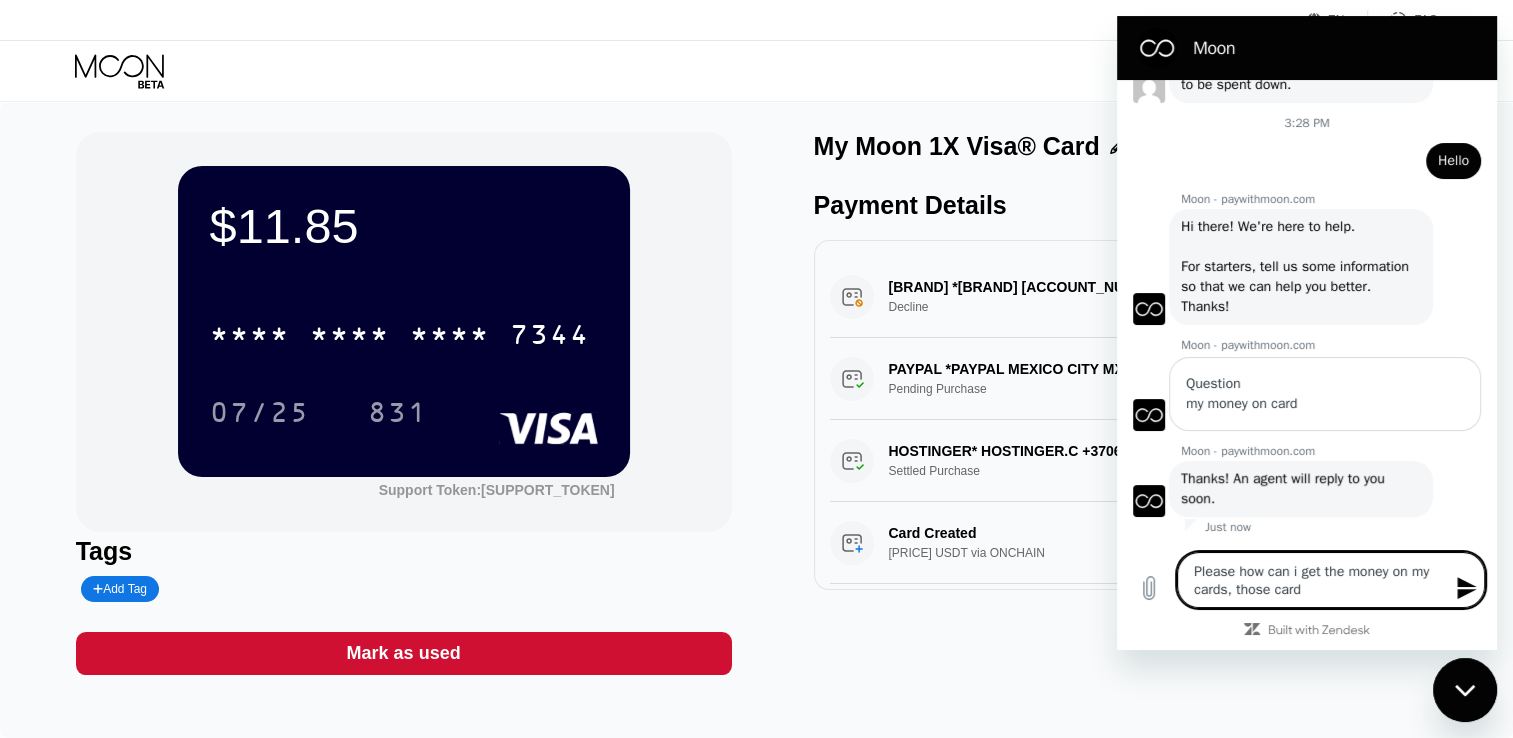 type on "Please how can i get the money on my cards, those cards" 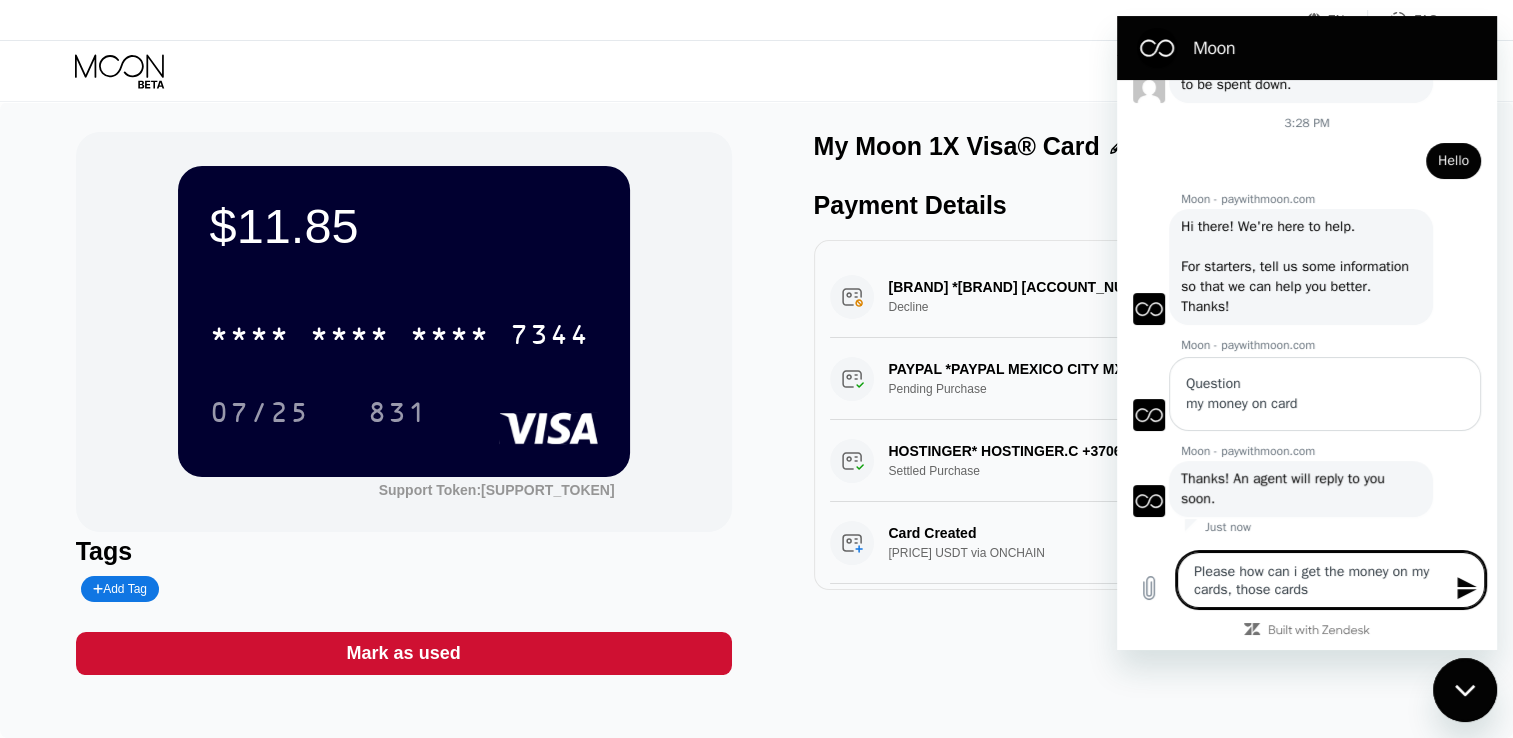 type on "Please how can i get the money on my cards, those cards" 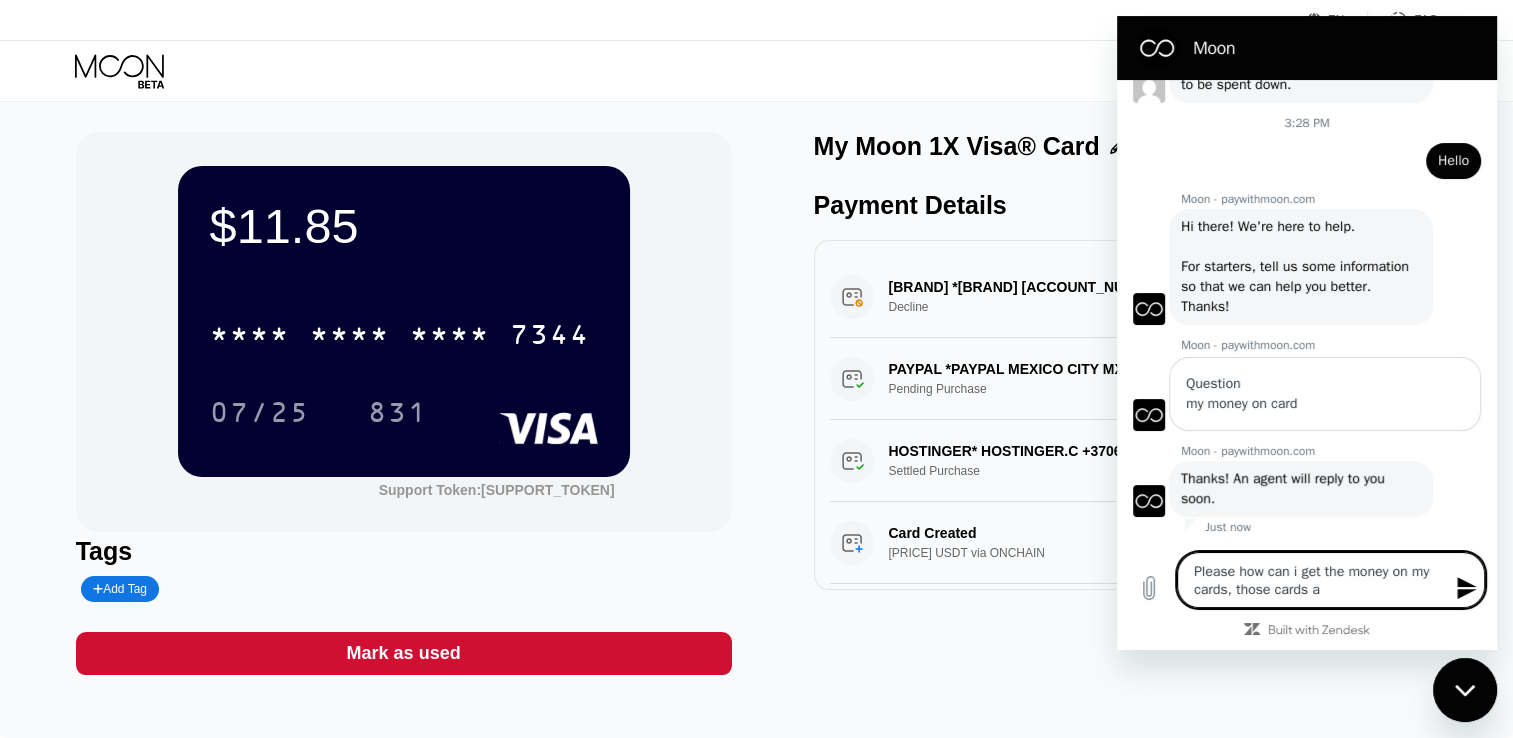 type on "Please how can i get the money on my cards, those cards as" 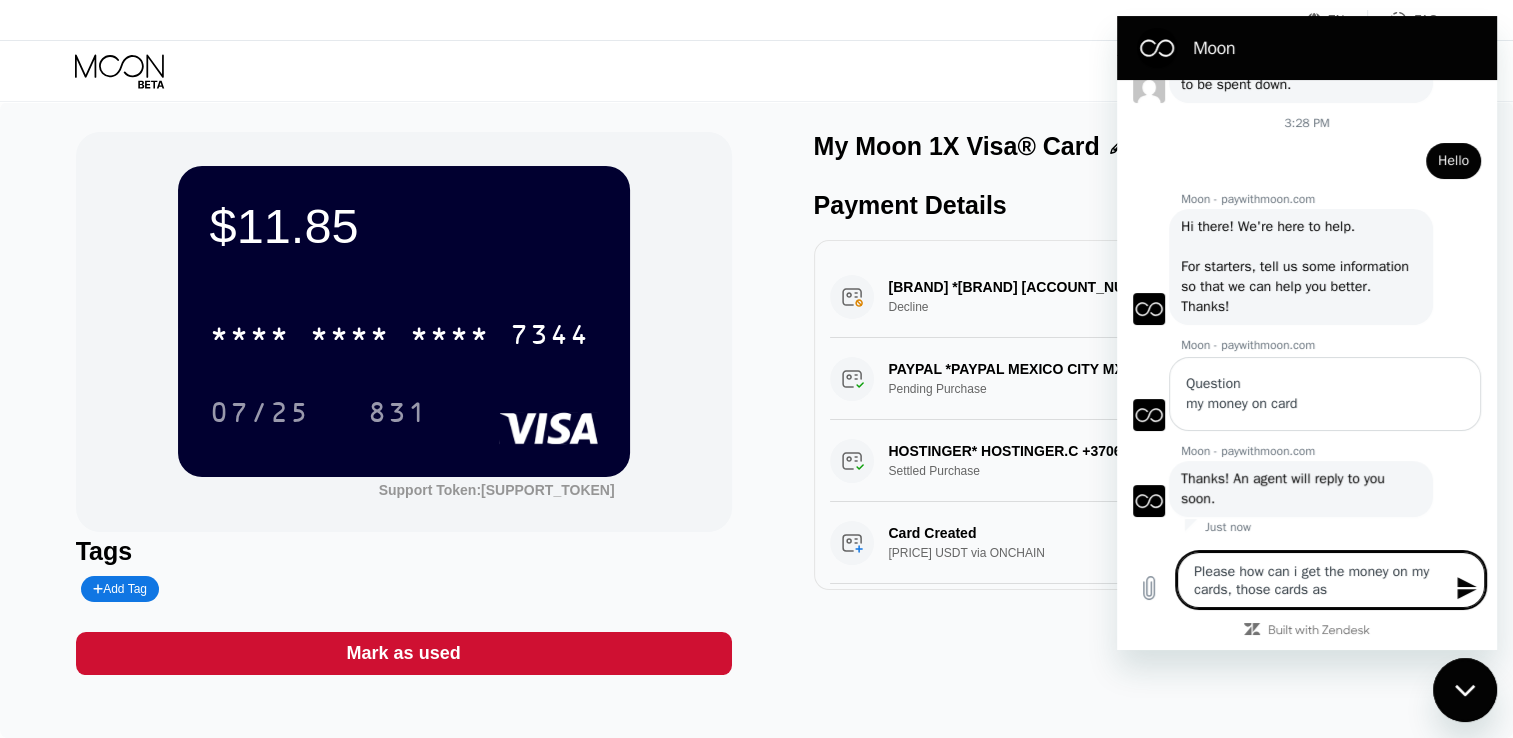 type on "Please how can i get the money on my cards, those cards as" 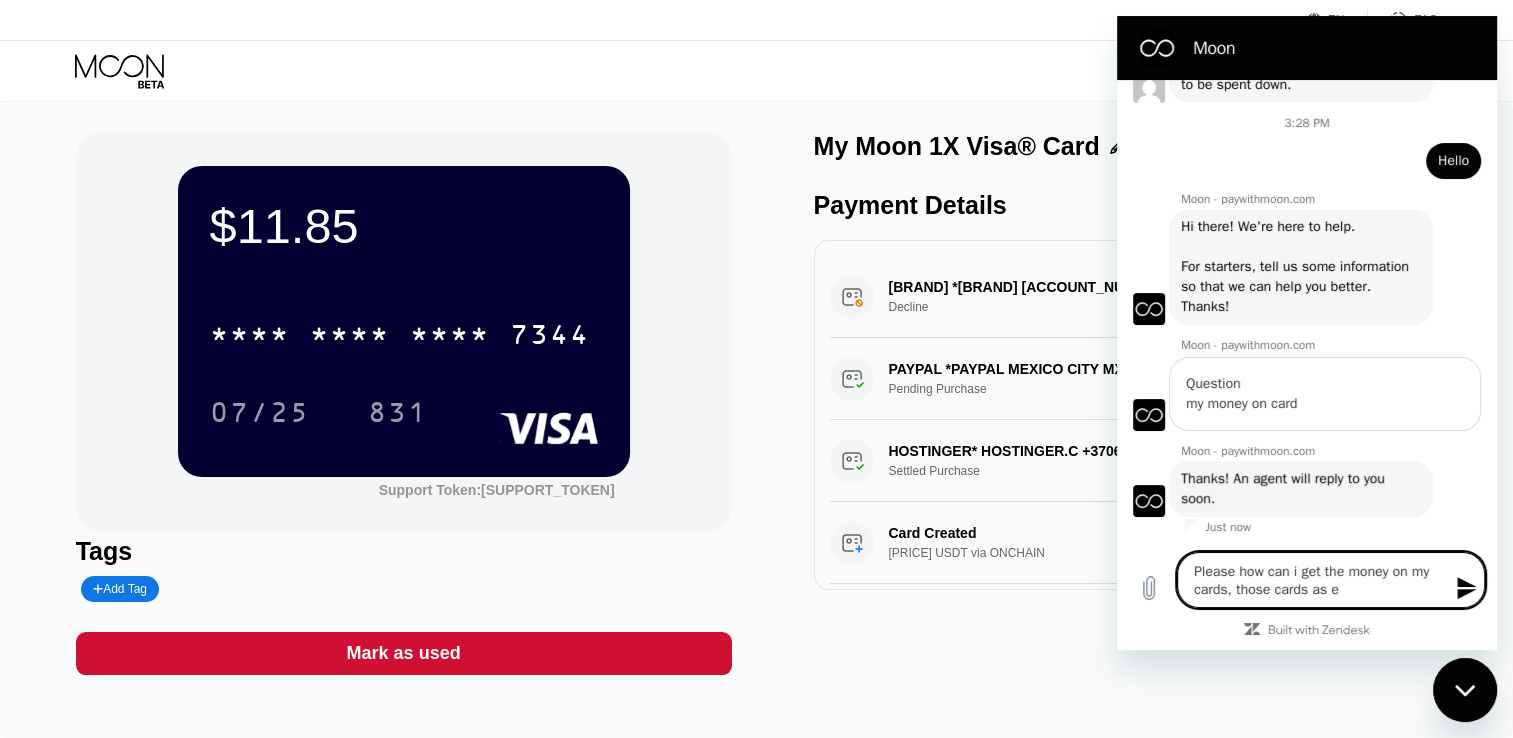 type on "Please how can i get the money on my cards, those cards as ex" 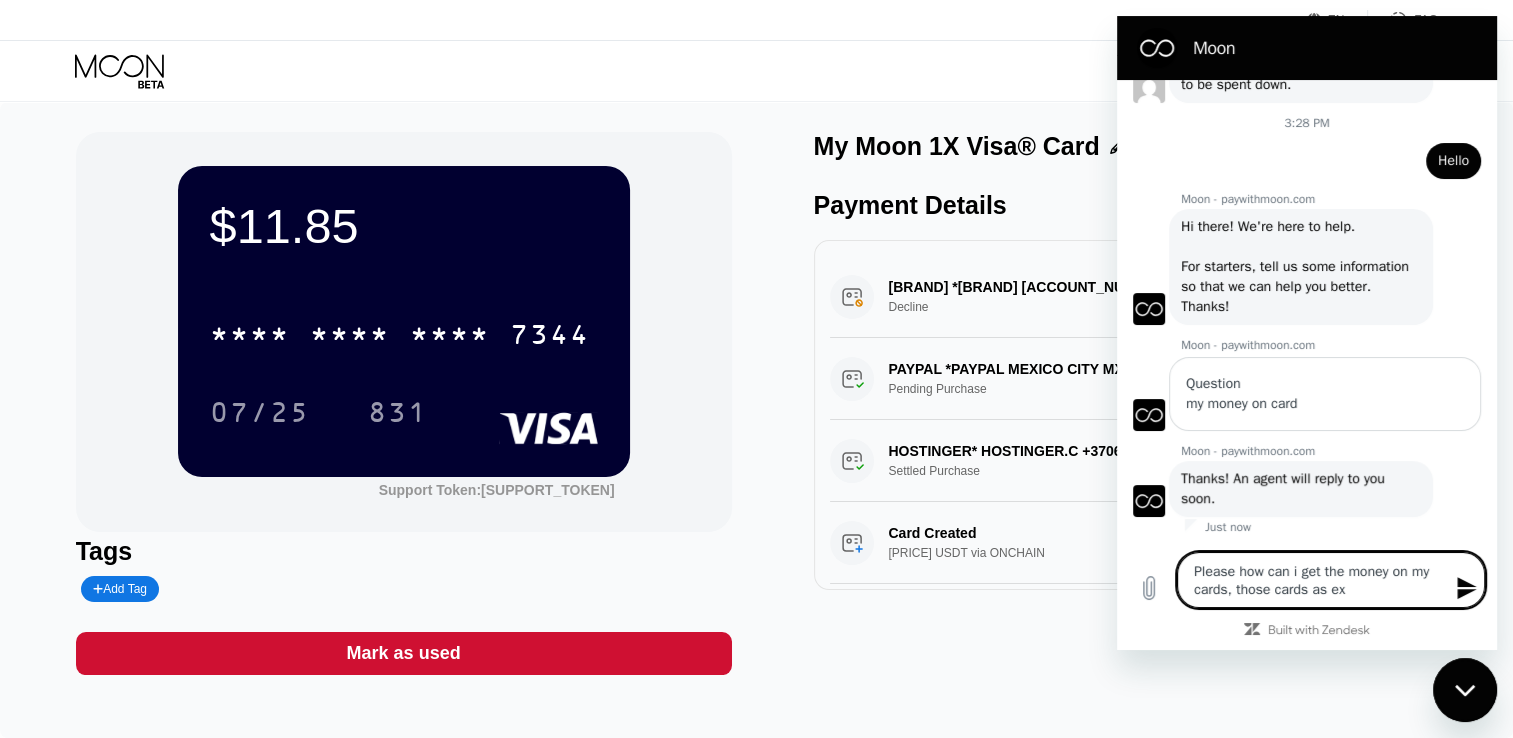 type on "Please how can i get the money on my cards, those cards as exp" 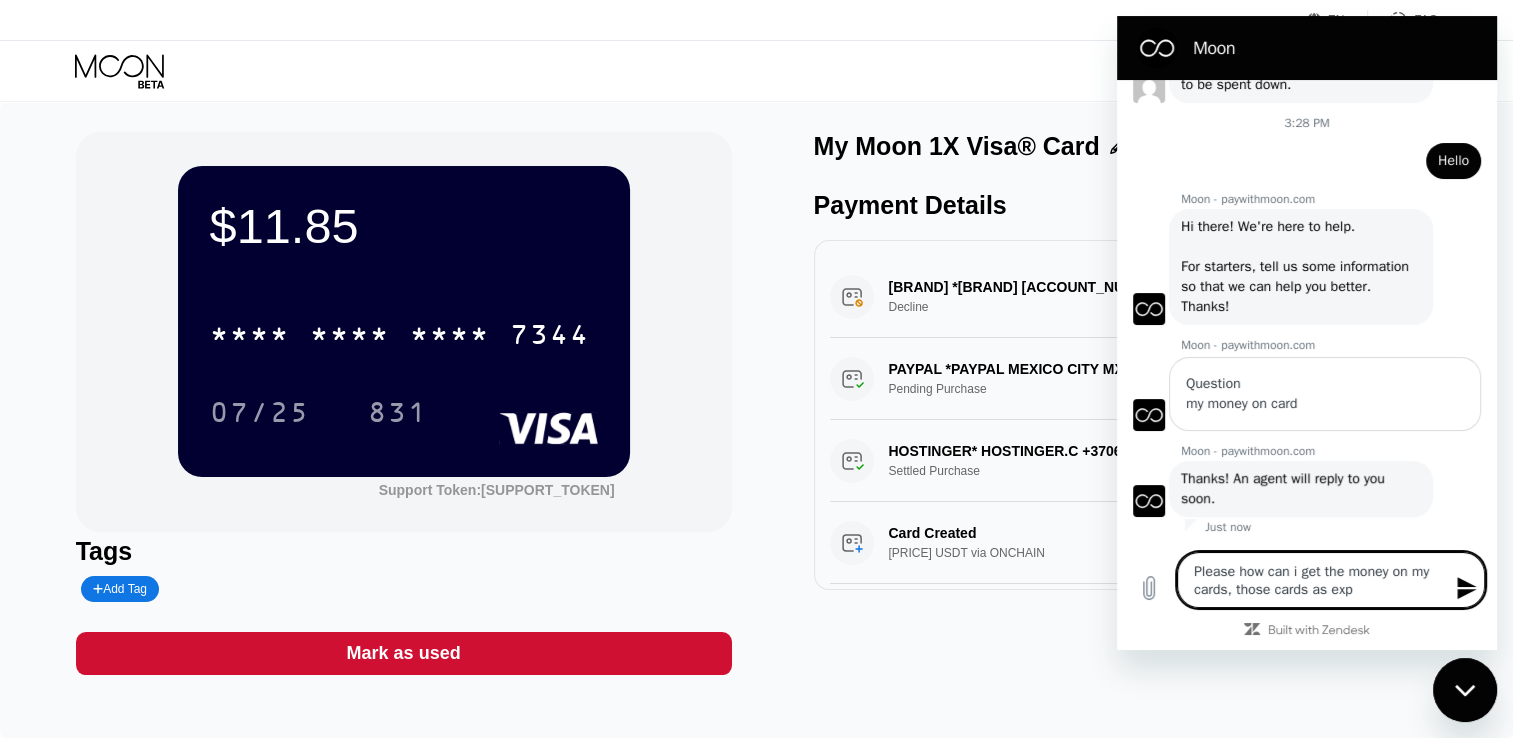 type on "Please how can i get the money on my cards, those cards as expi" 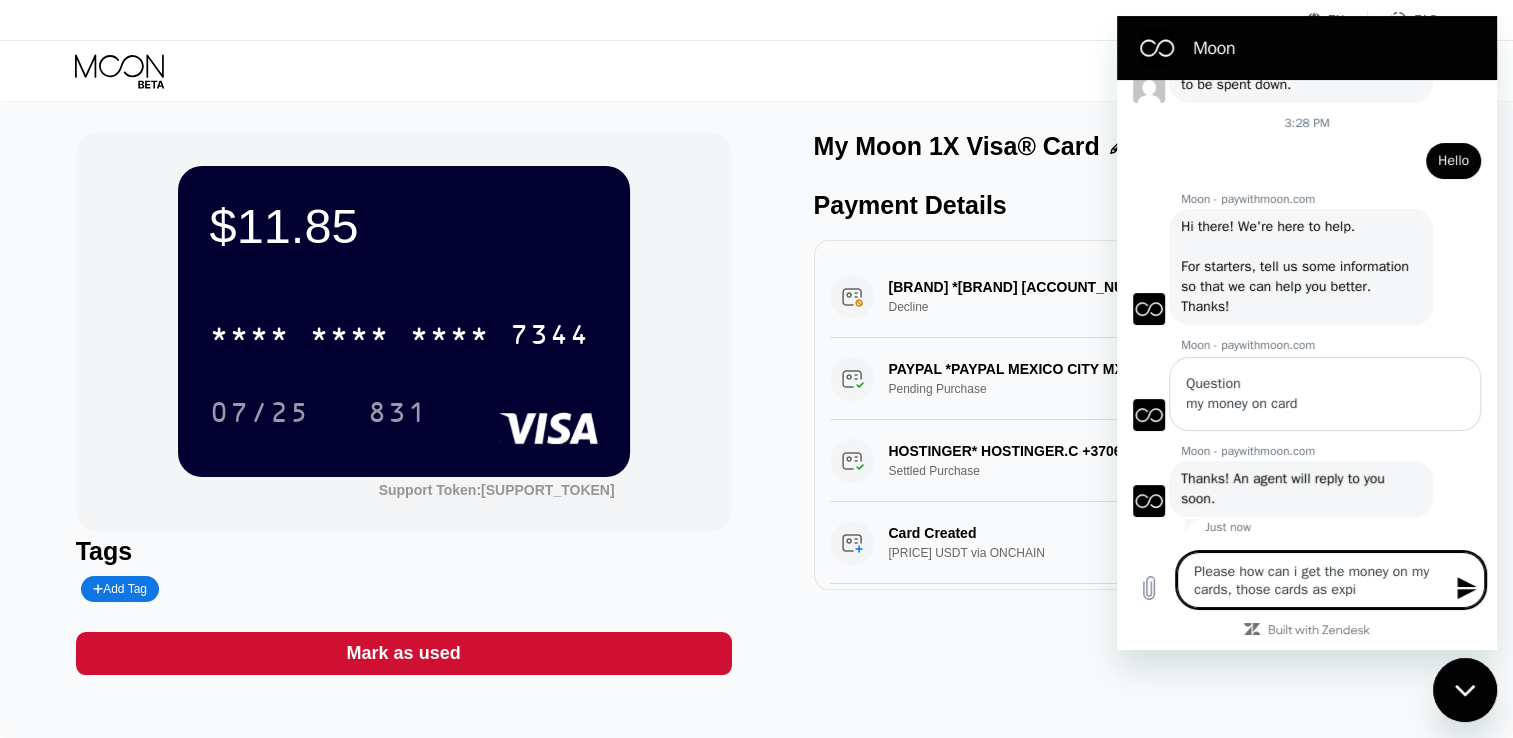 type on "Please how can i get the money on my cards, those cards as expir" 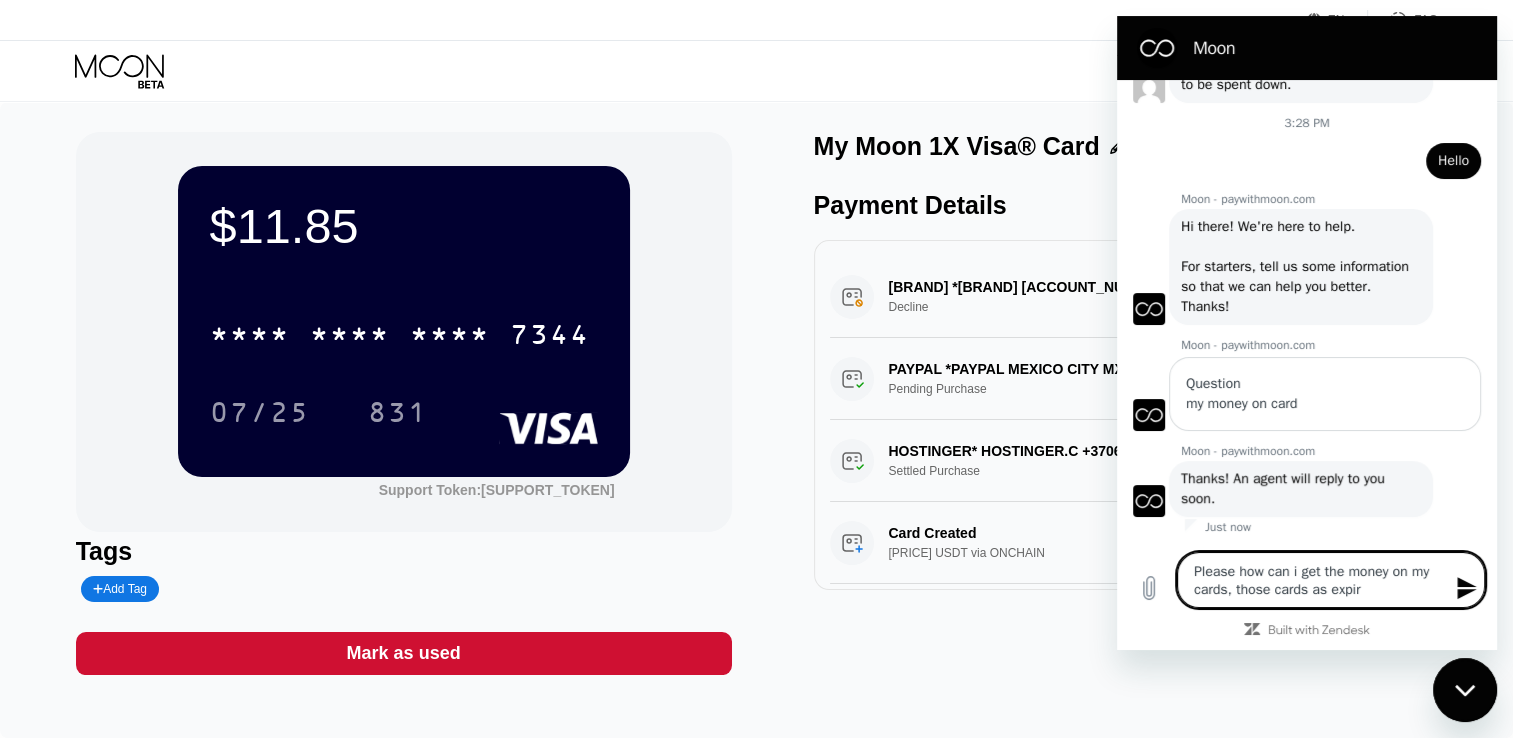 type on "x" 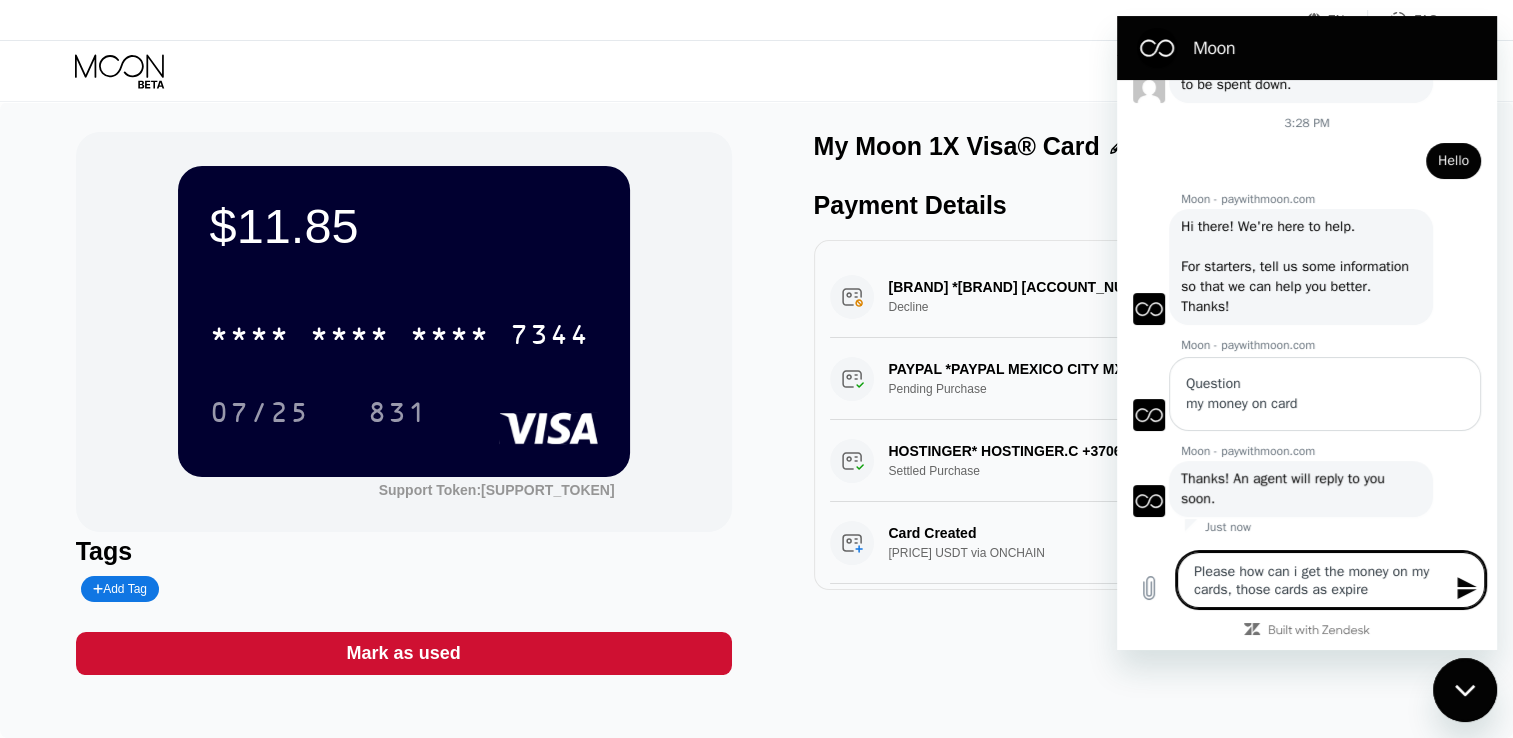 type on "Please how can i get the money on my cards, those cards as expired" 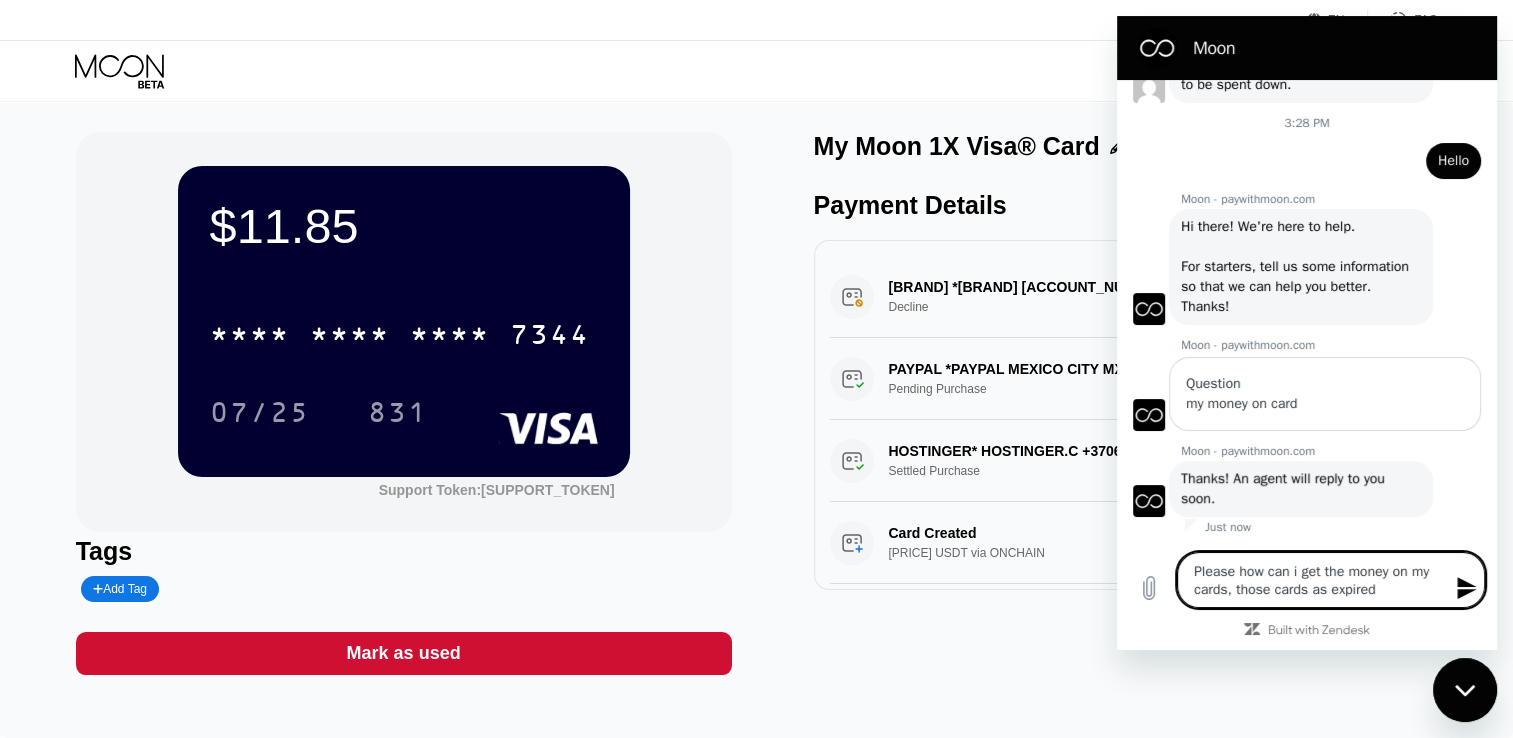 type on "Please how can i get the money on my cards, those cards as expired." 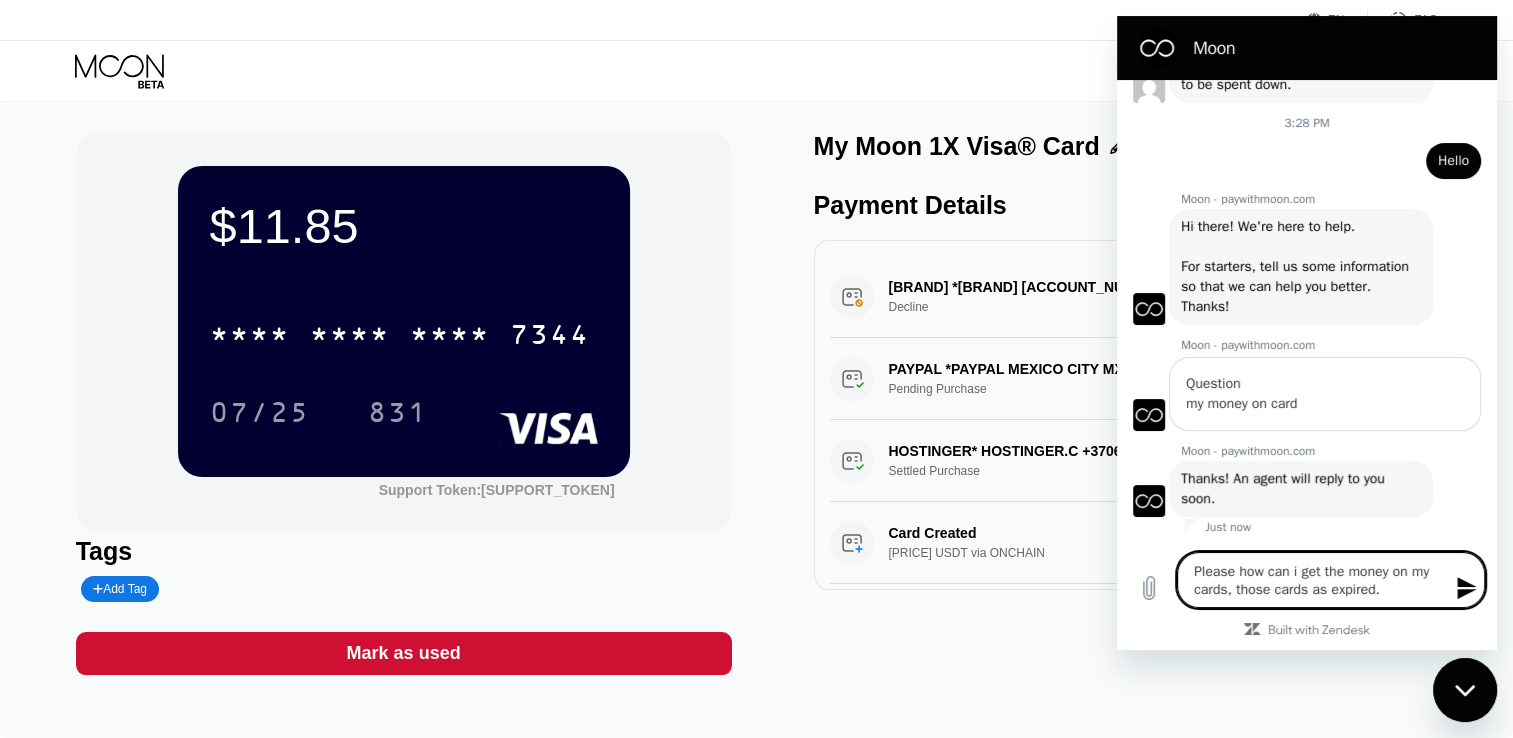 type on "Please how can i get the money on my cards, those cards as expired." 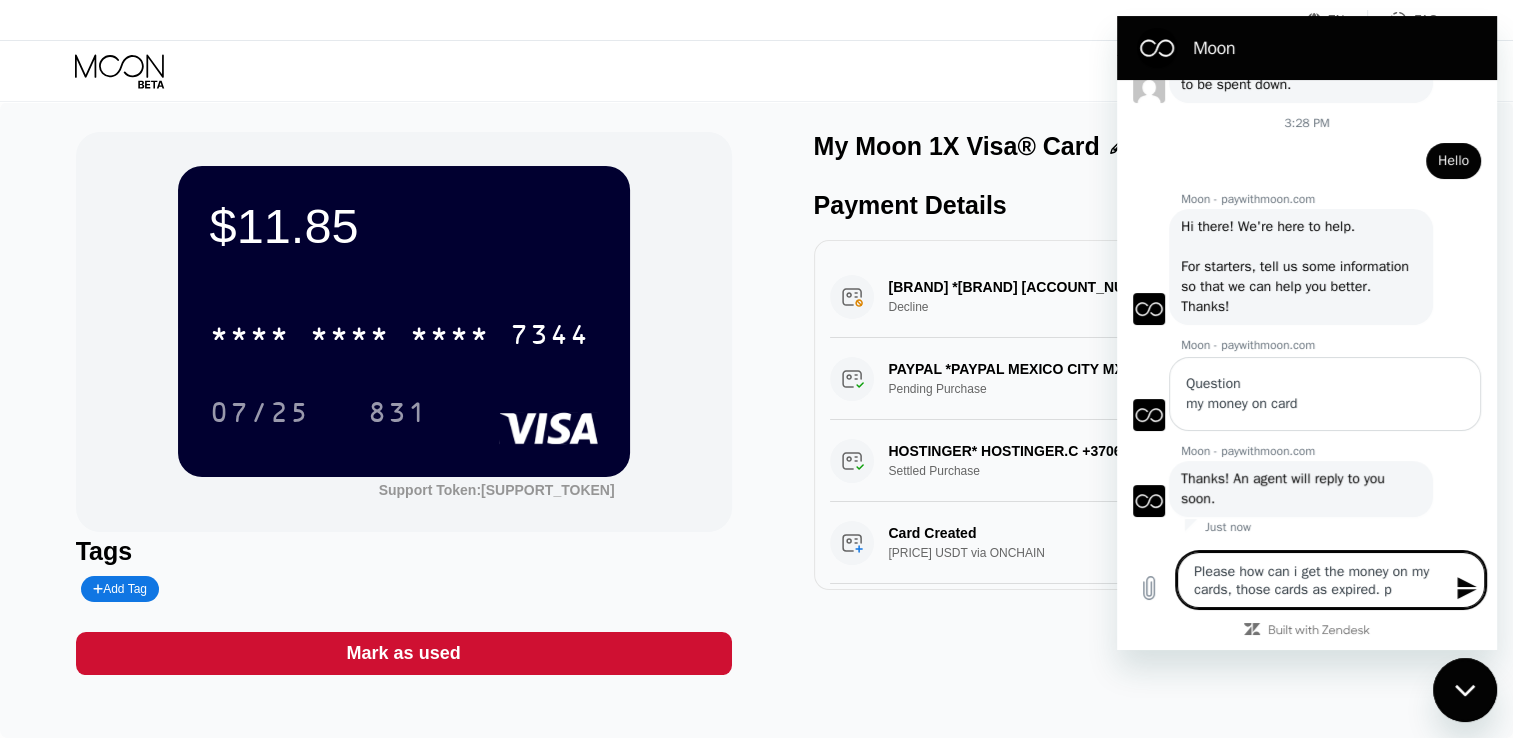 type on "Please how can i get the money on my cards, those cards as expired. pl" 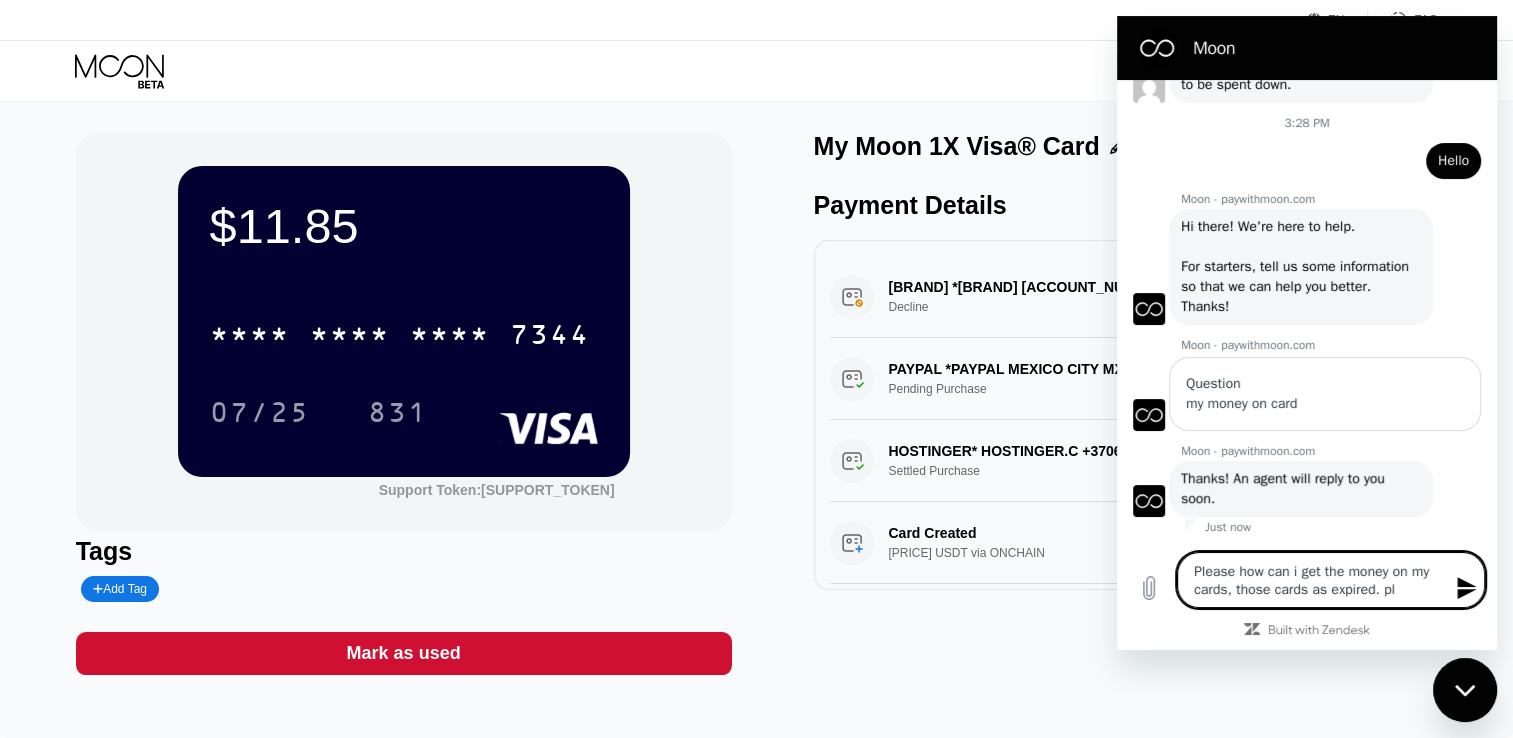 type on "Please how can i get the money on my cards, those cards as expired. ple" 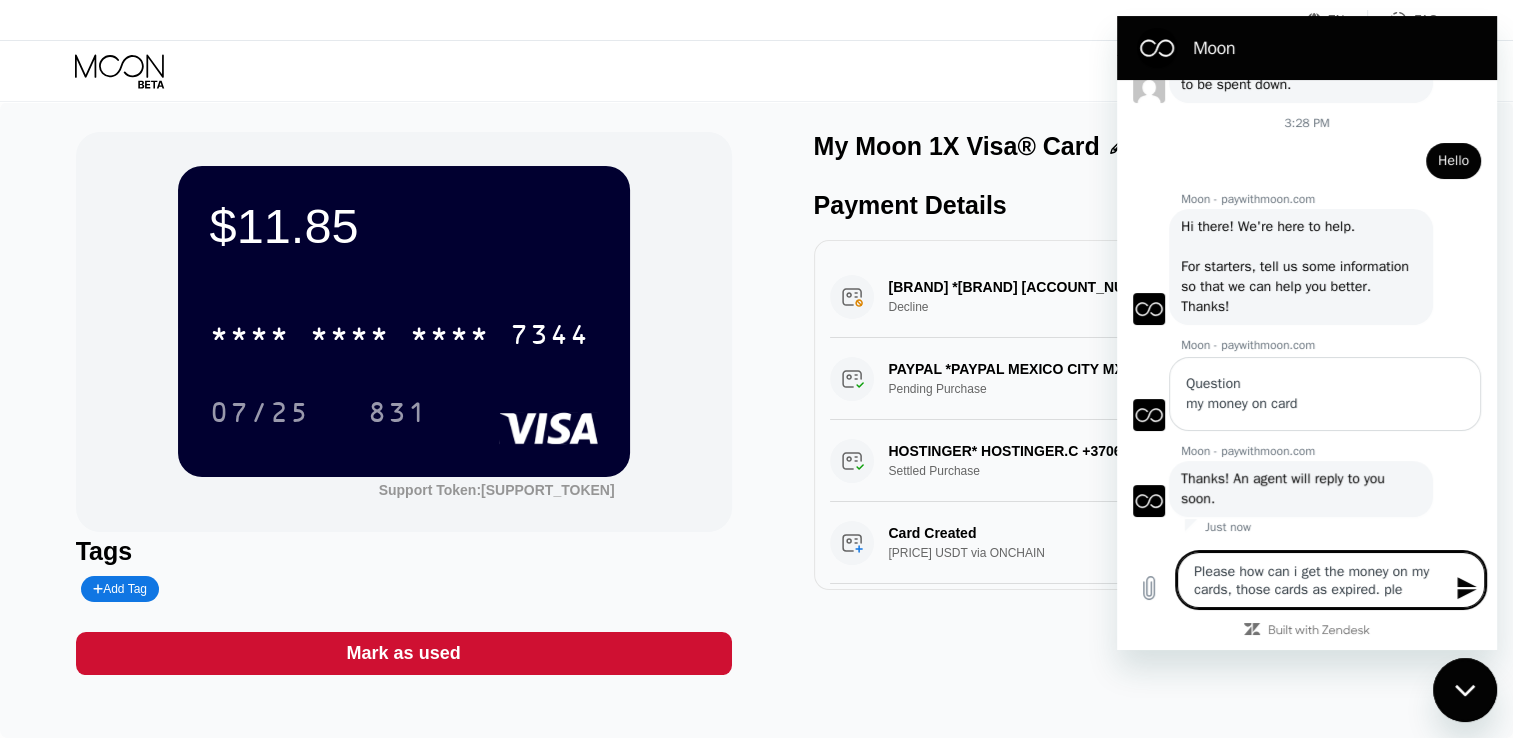 type on "Please how can i get the money on my cards, those cards as expired. plea" 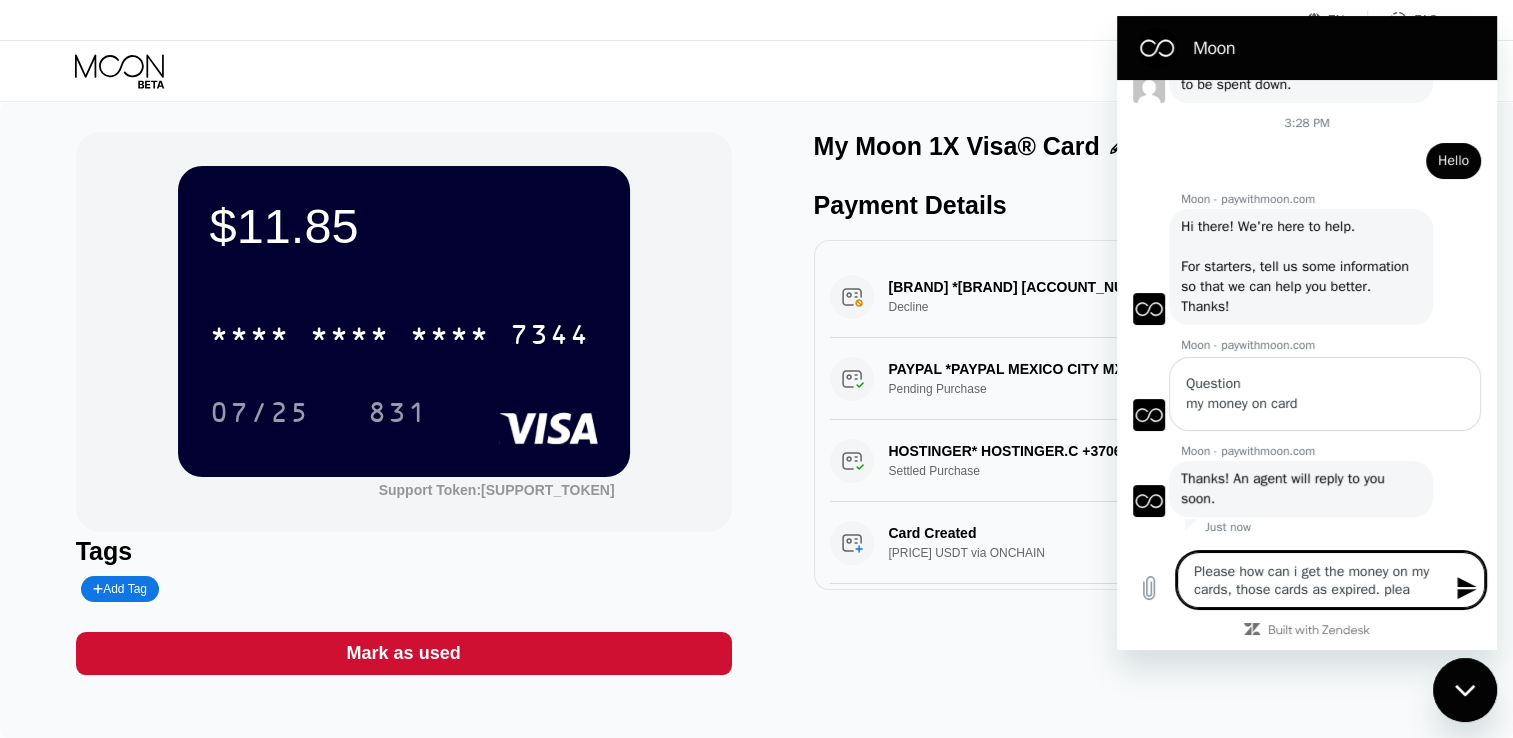 type on "Please how can i get the money on my cards, those cards as expired. pleas" 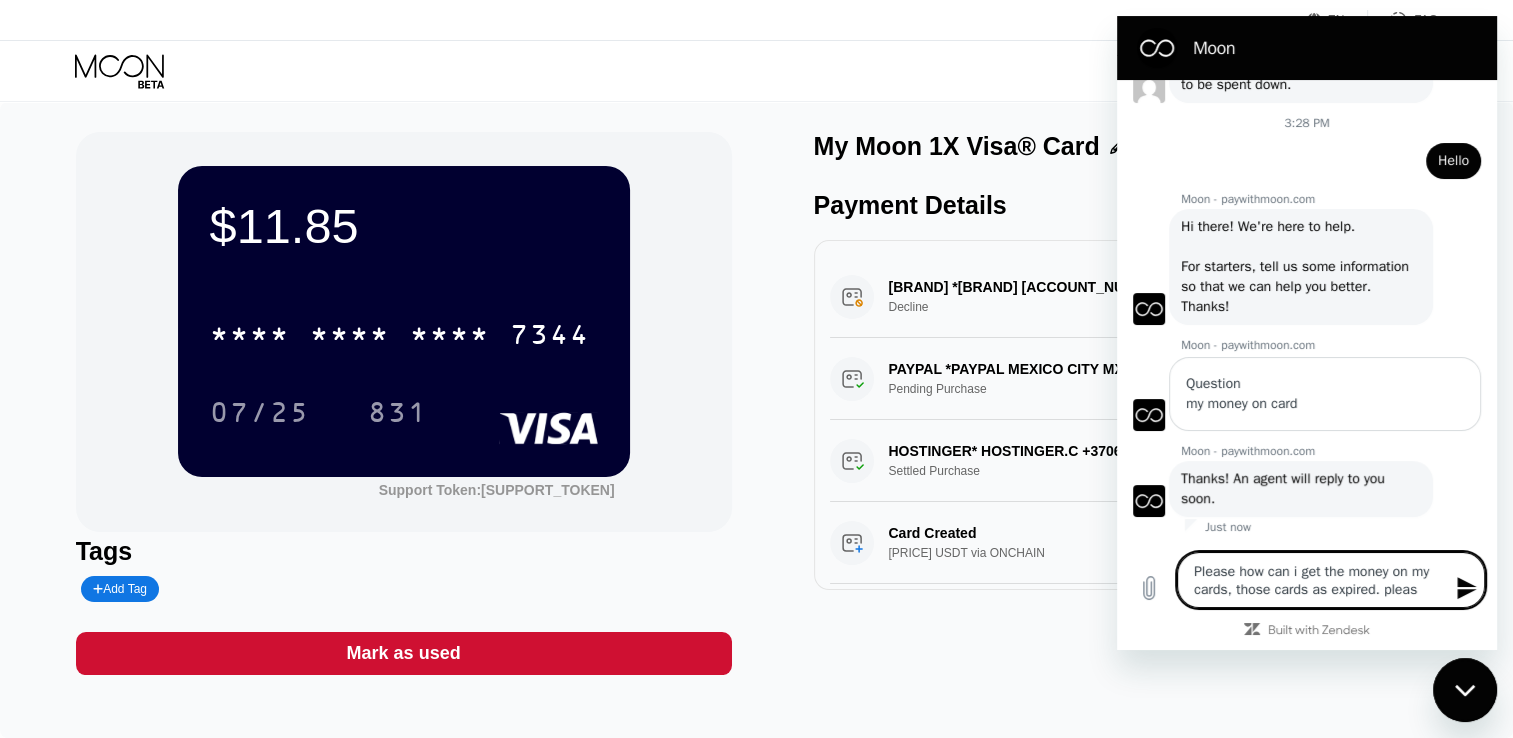 type on "Please how can i get the money on my cards, those cards as expired. please" 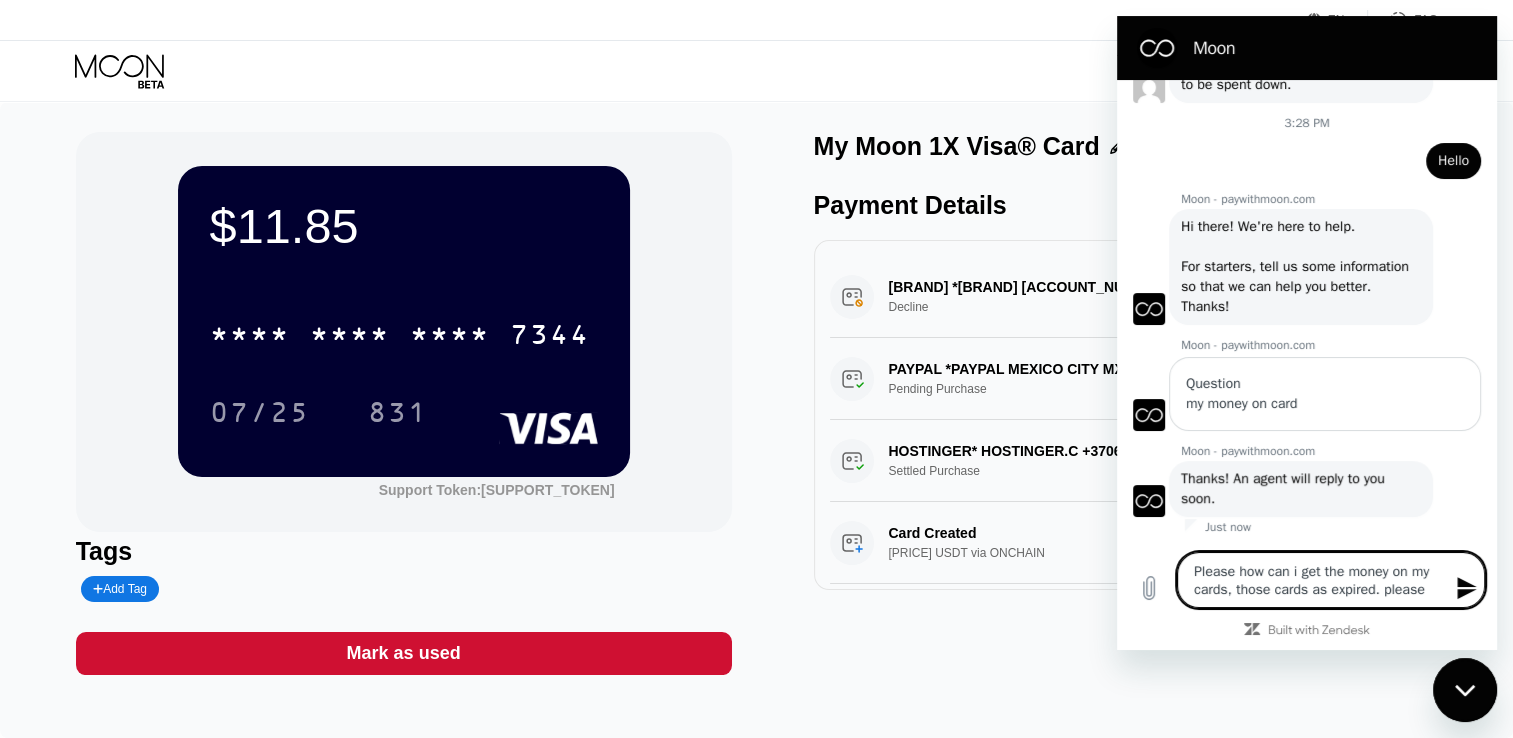 type on "Please how can i get the money on my cards, those cards as expired. please" 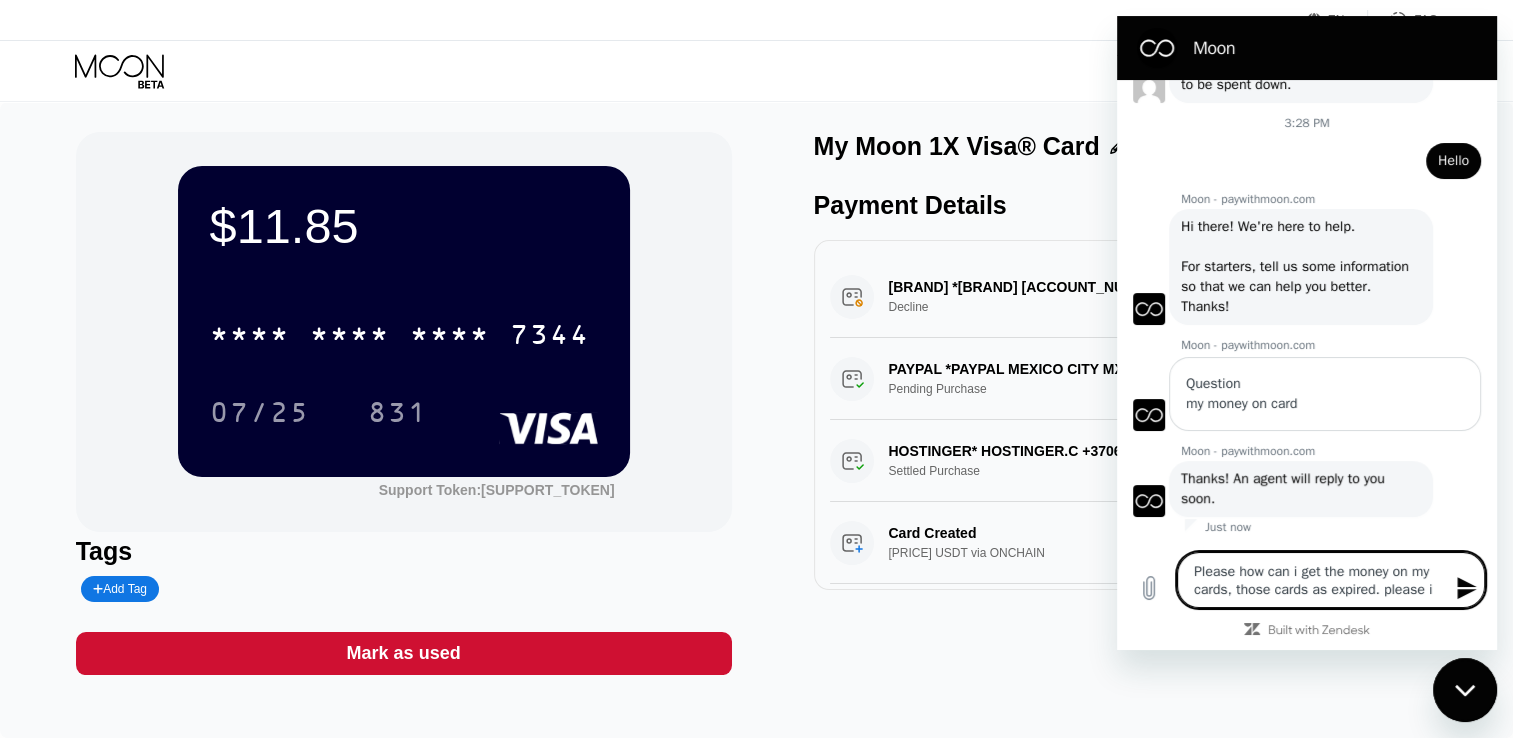type on "Please how can i get the money on my cards, those cards as expired. please i" 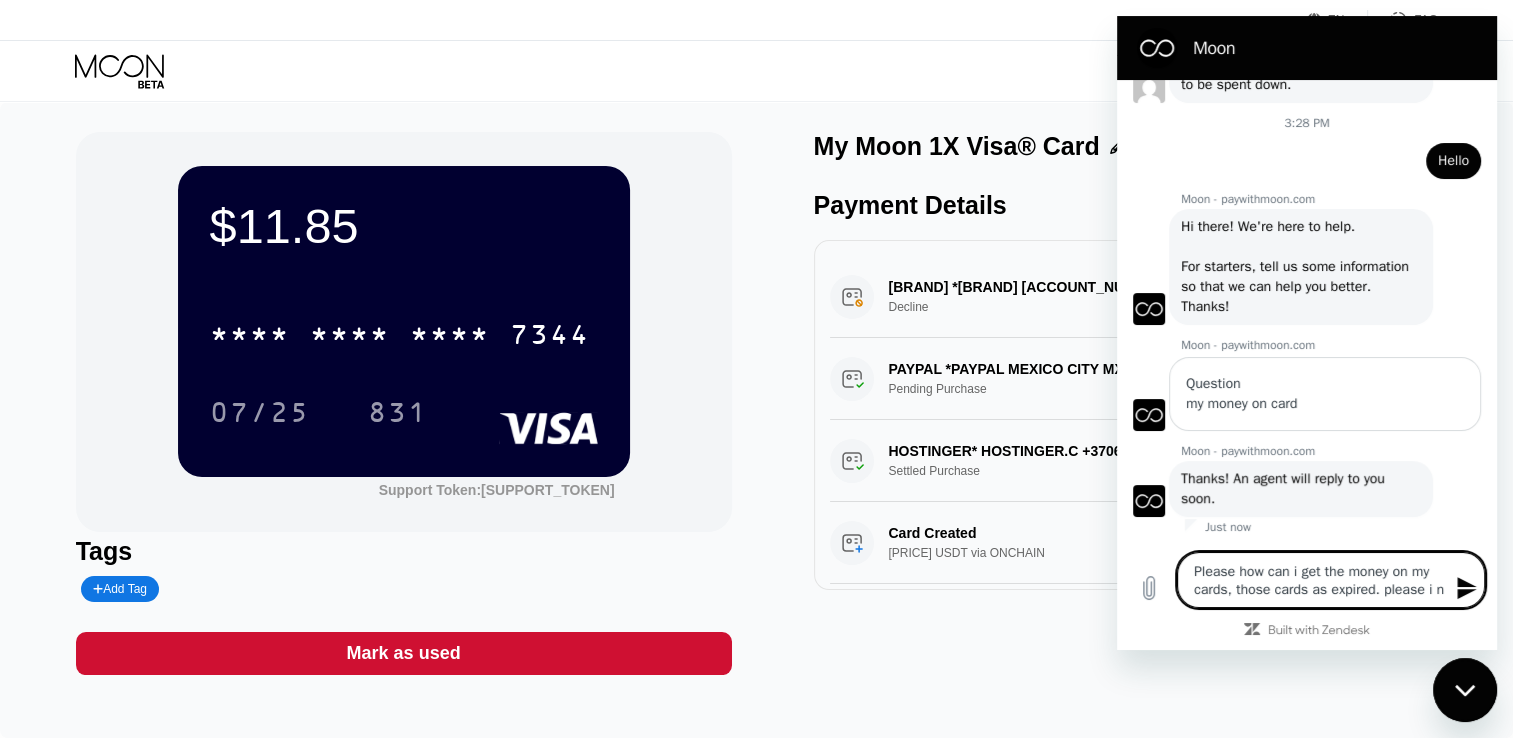 type on "Please how can i get the money on my cards, those cards as expired. please i ne" 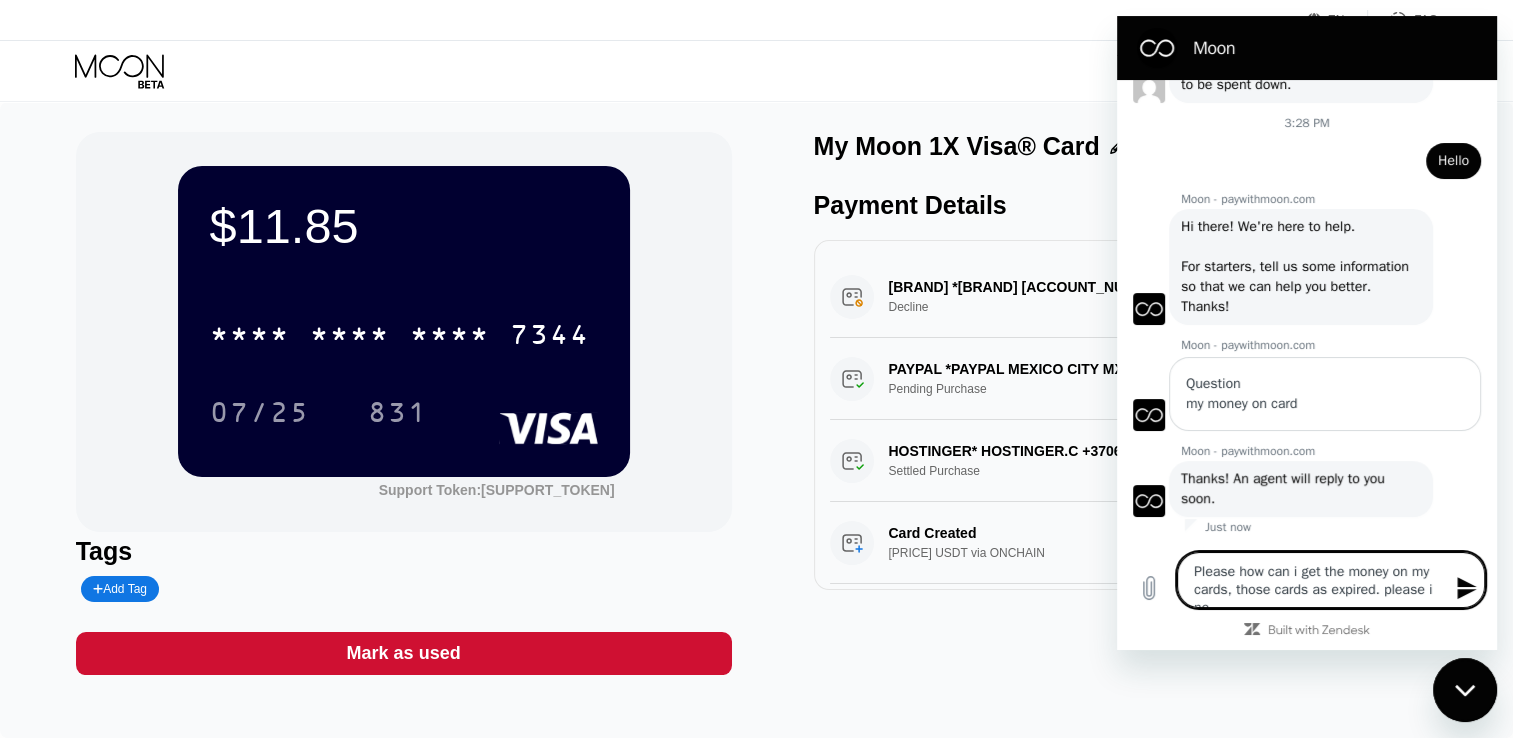 type on "Please how can i get the money on my cards, those cards as expired. please i nee" 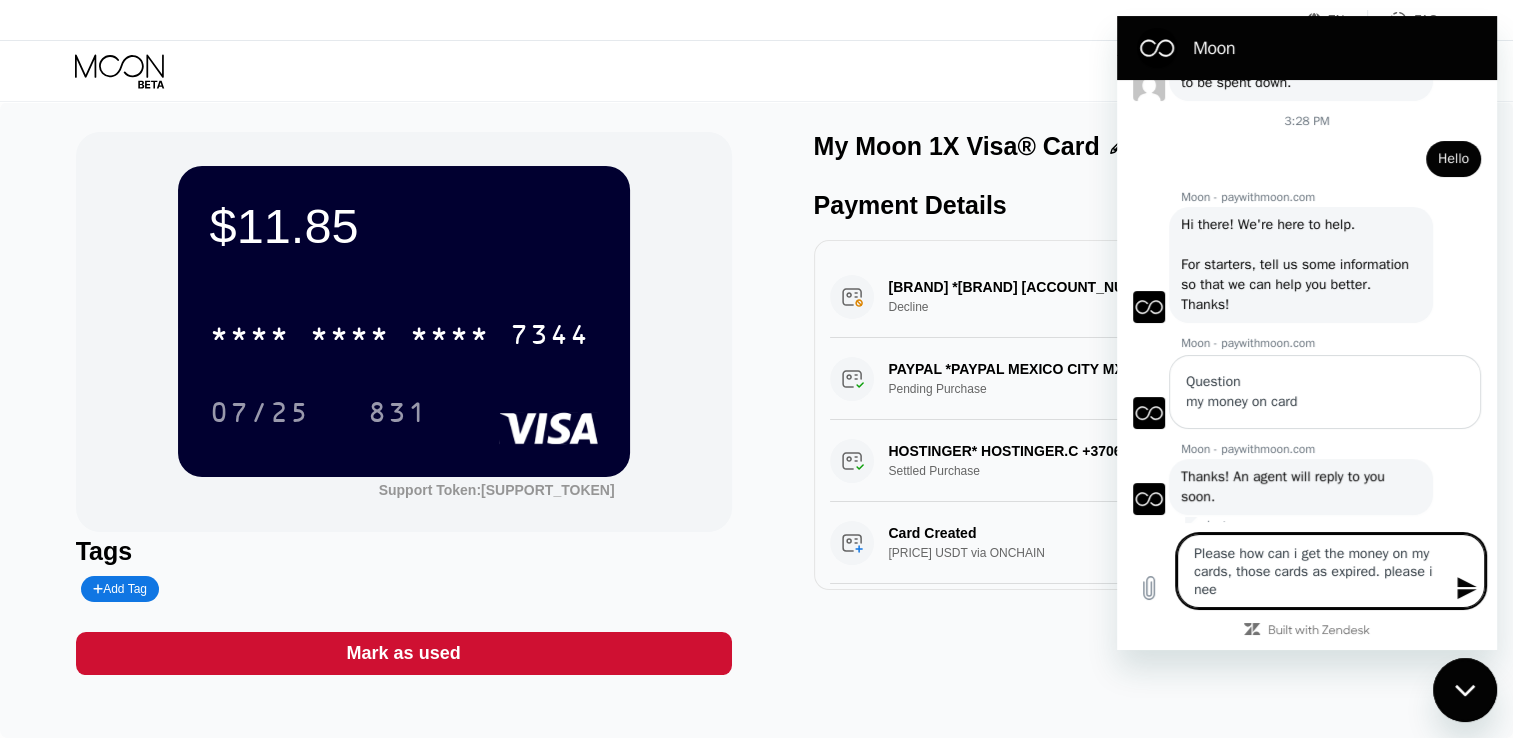 type on "Please how can i get the money on my cards, those cards as expired. please i need" 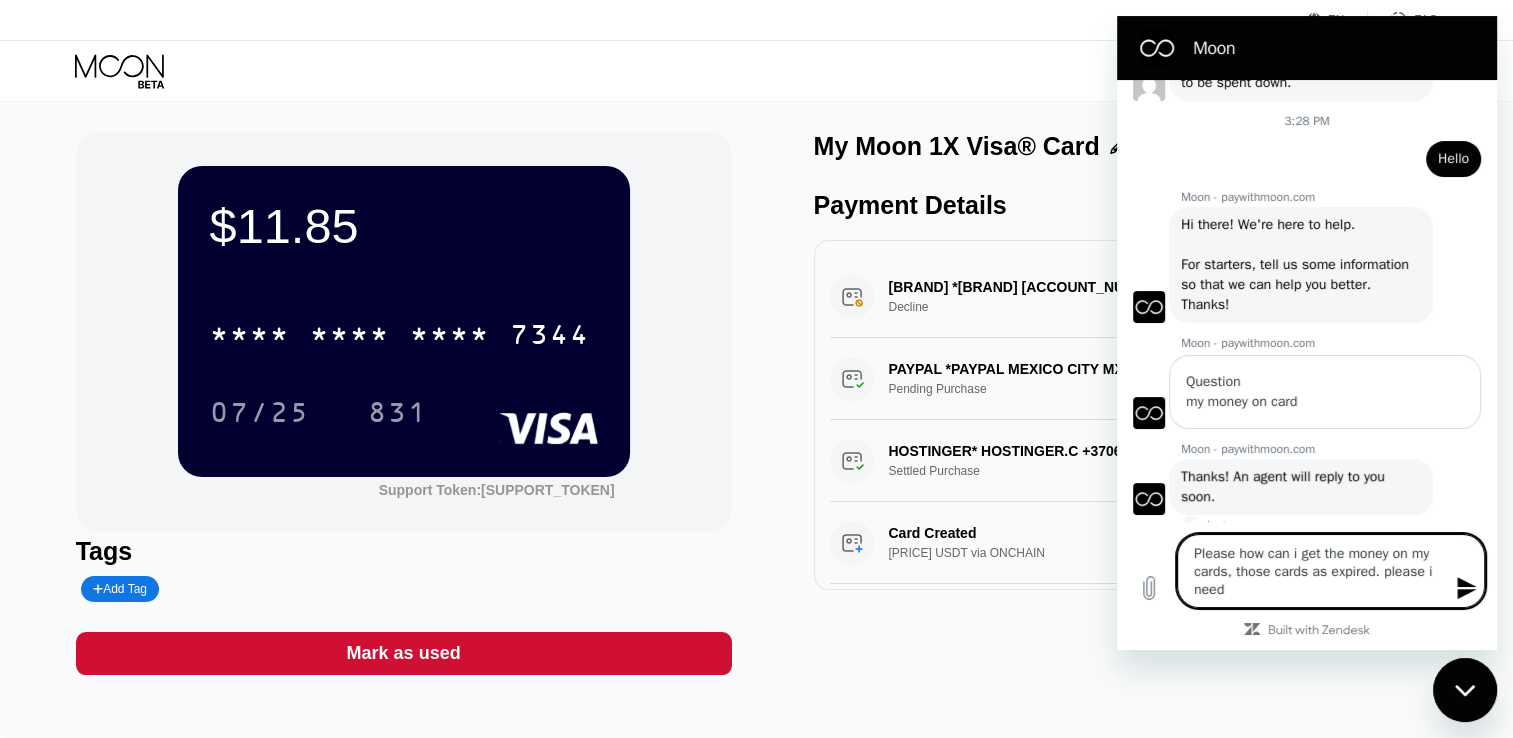 type on "Please how can i get the money on my cards, those cards as expired. please i need" 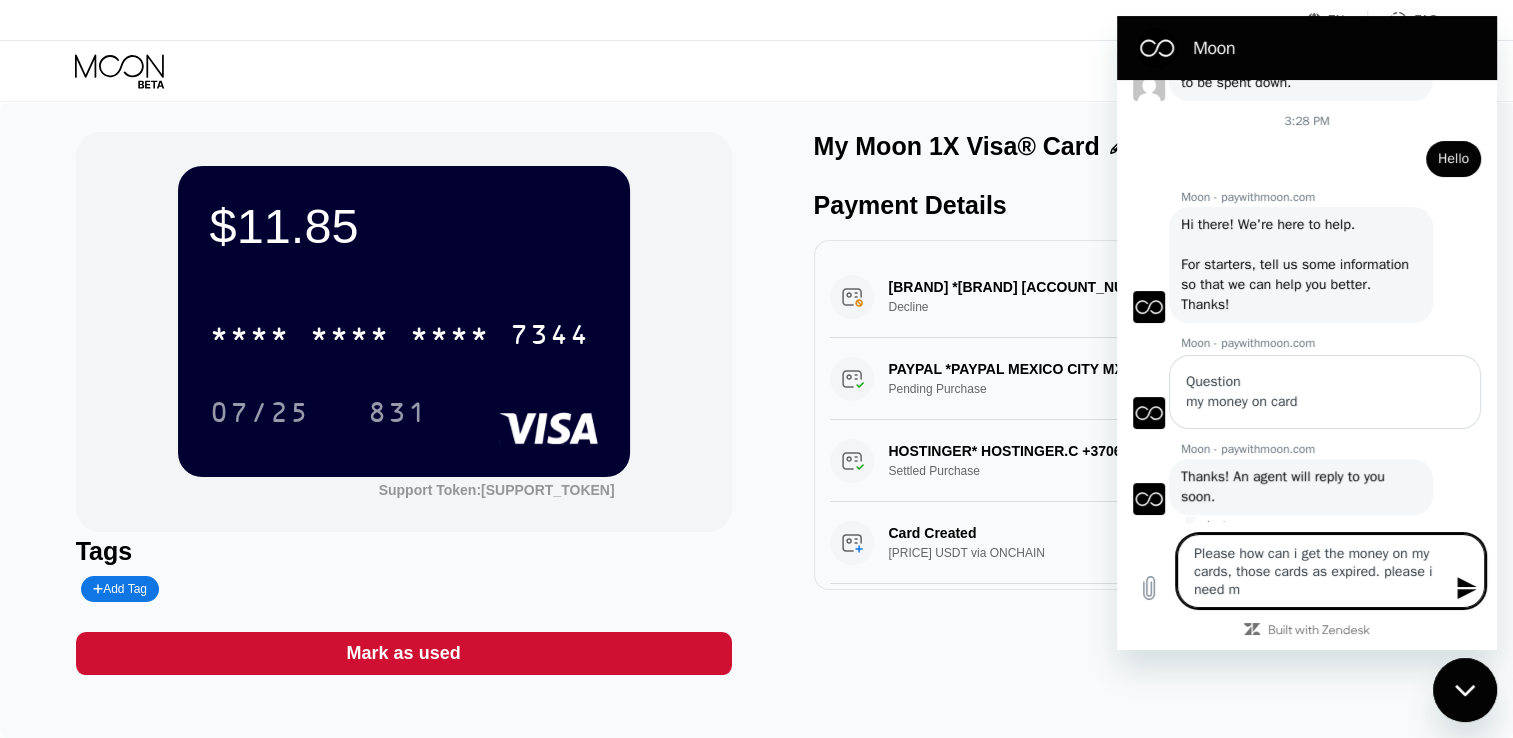 type on "Please how can i get the money on my cards, those cards as expired. please i need my" 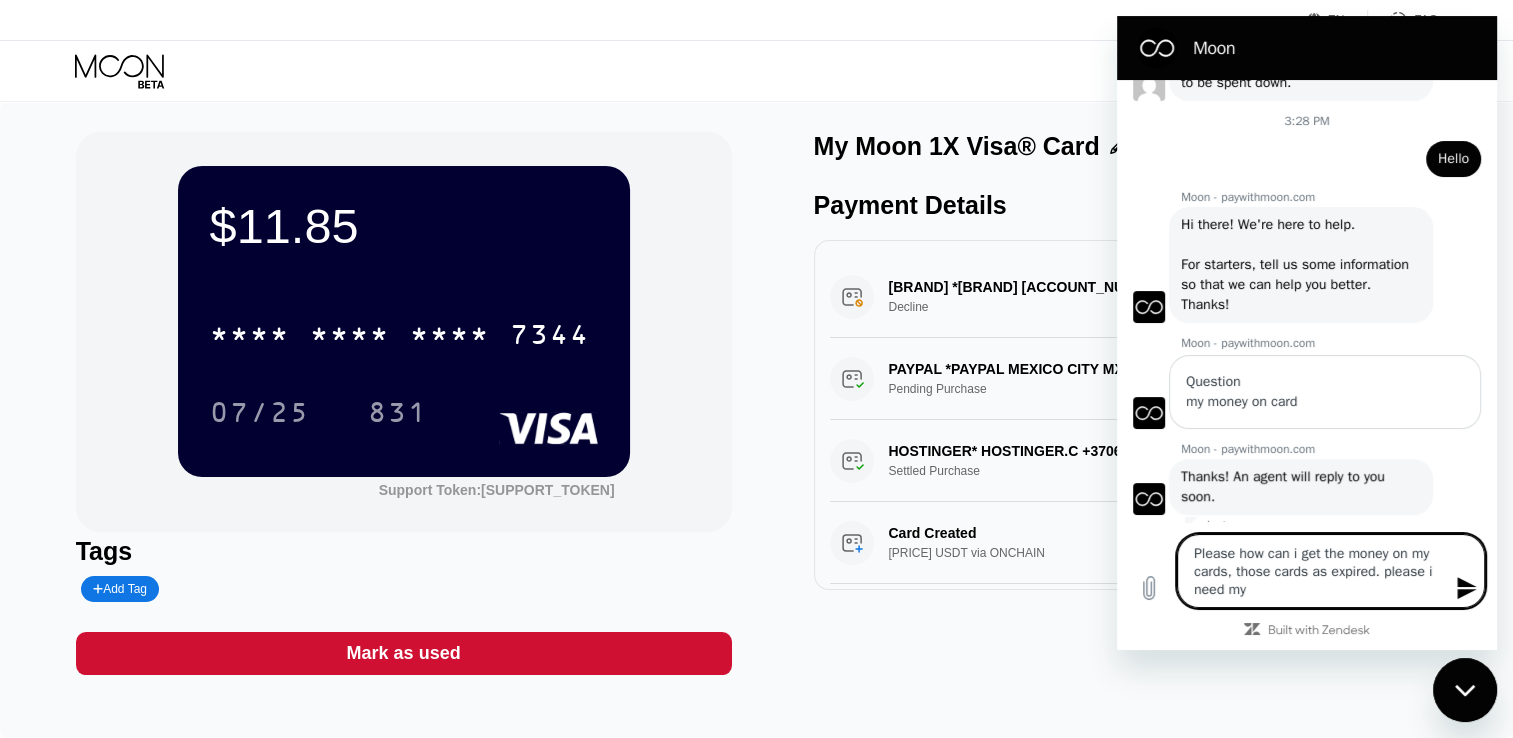 type on "Please how can i get the money on my cards, those cards as expired. please i need my" 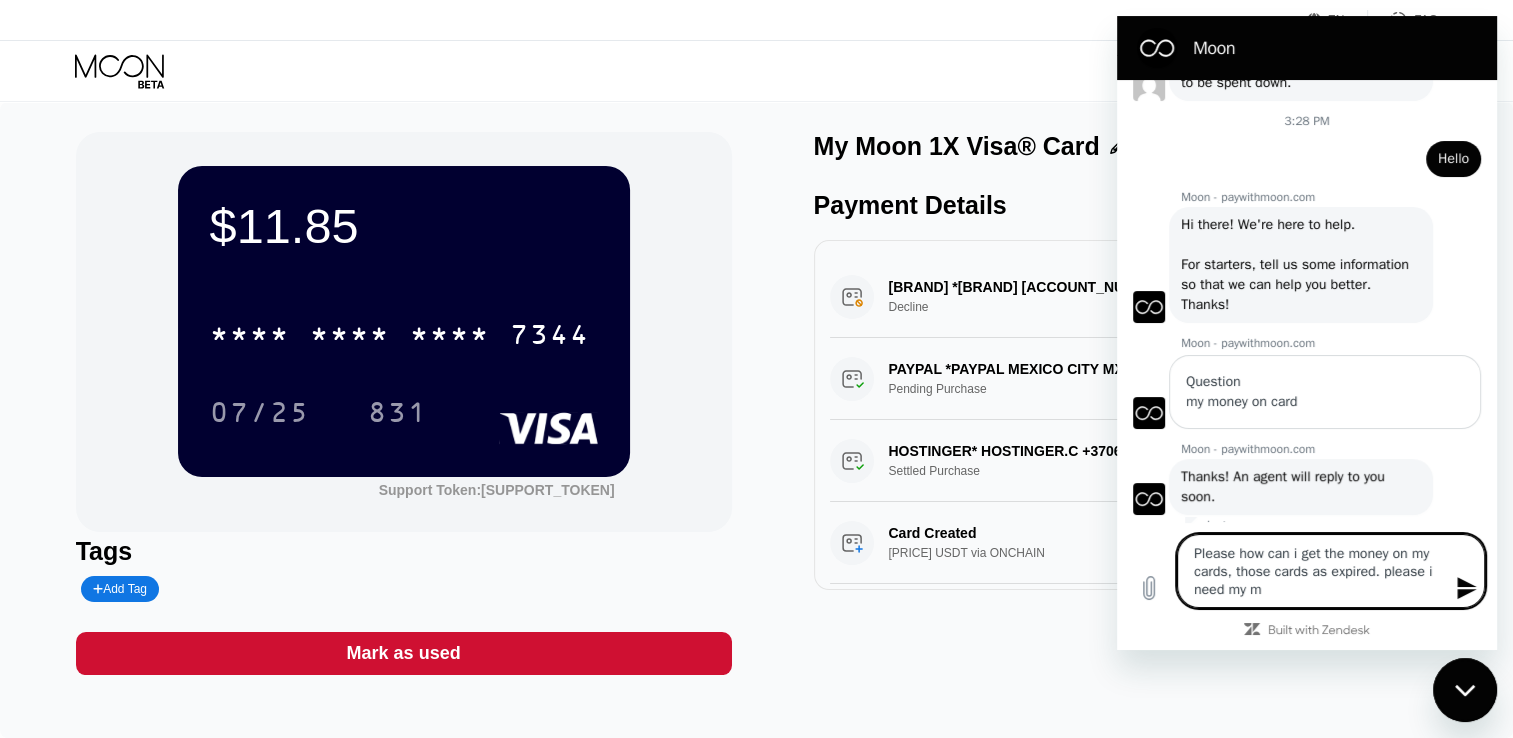 type on "Please how can i get the money on my cards, those cards as expired. please i need my mo" 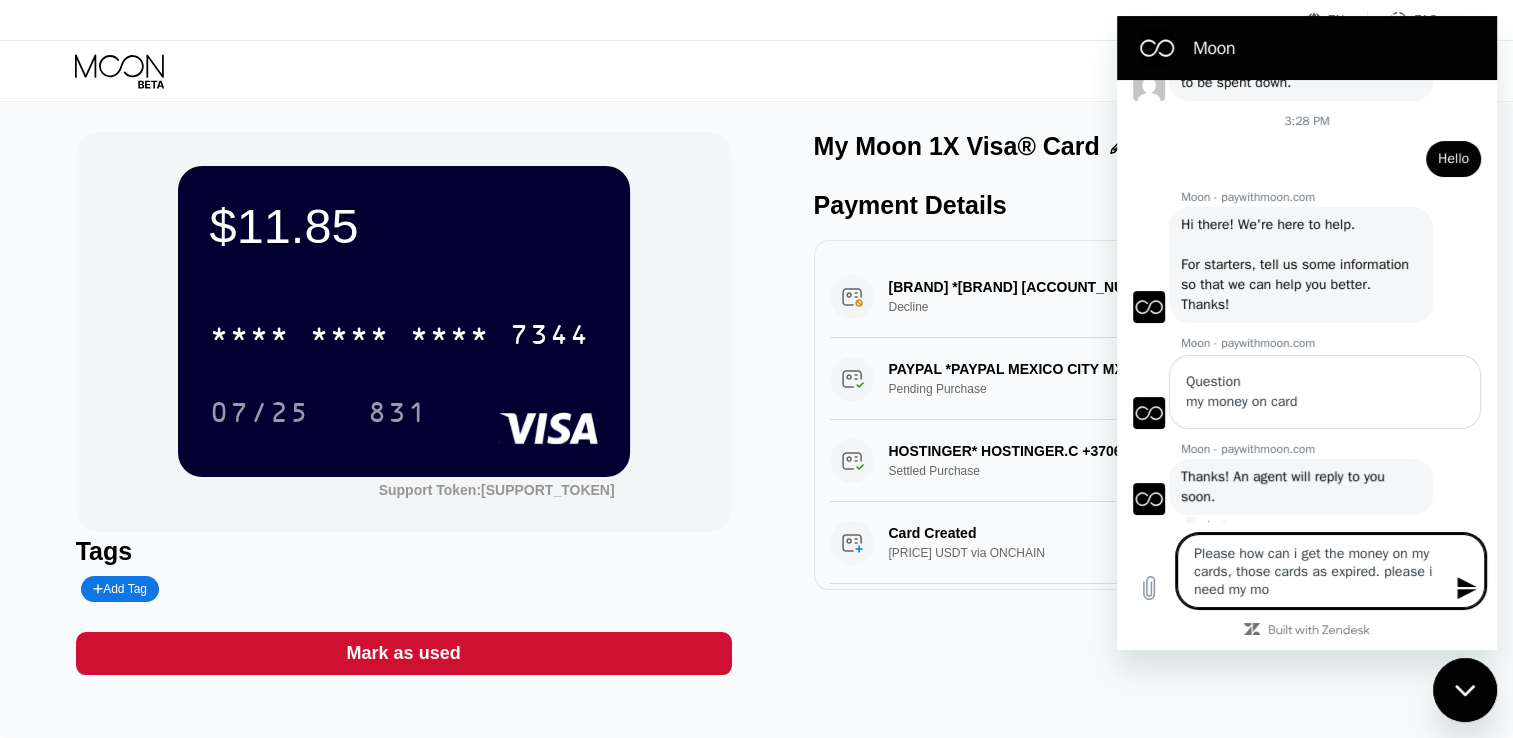 type on "Please how can i get the money on my cards, those cards as expired. please i need my mon" 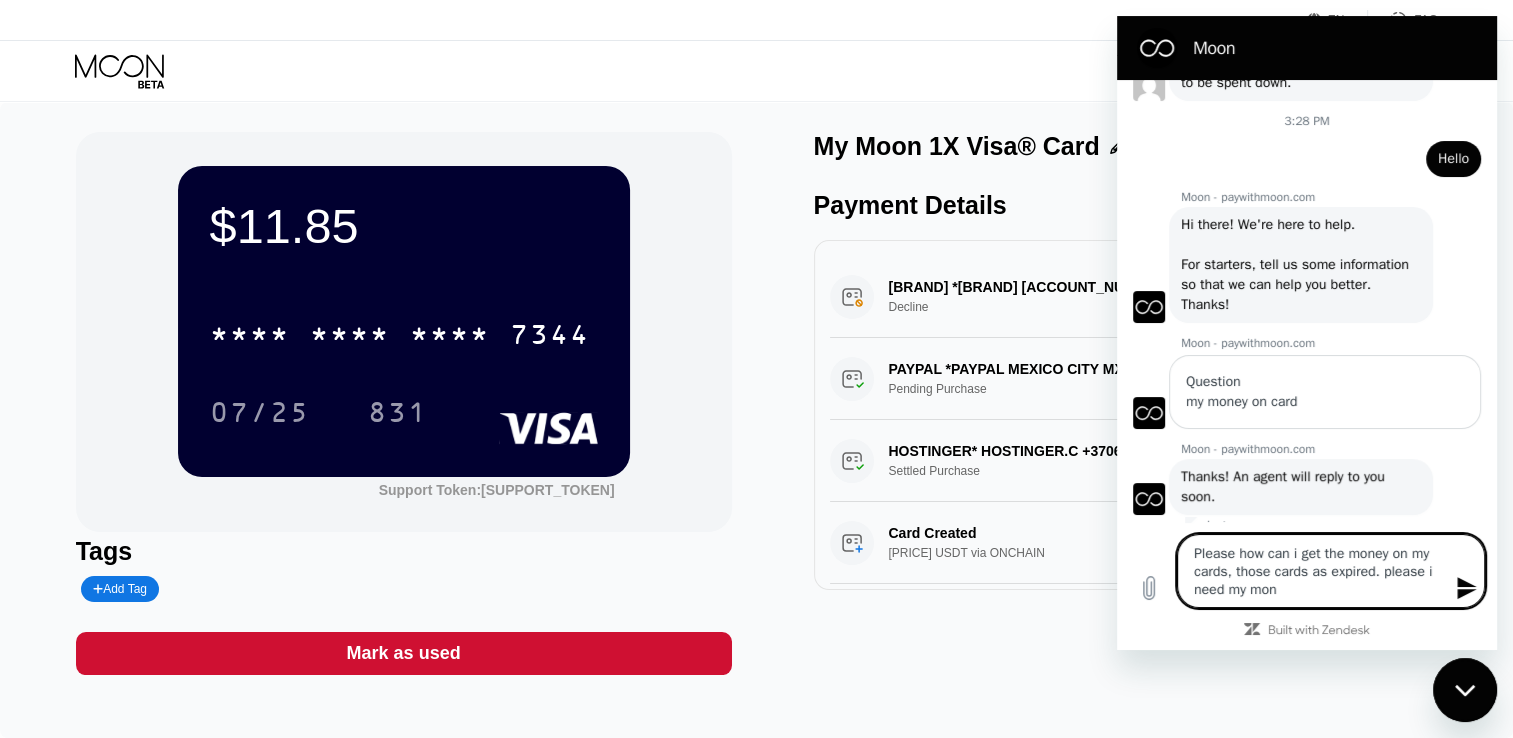 type 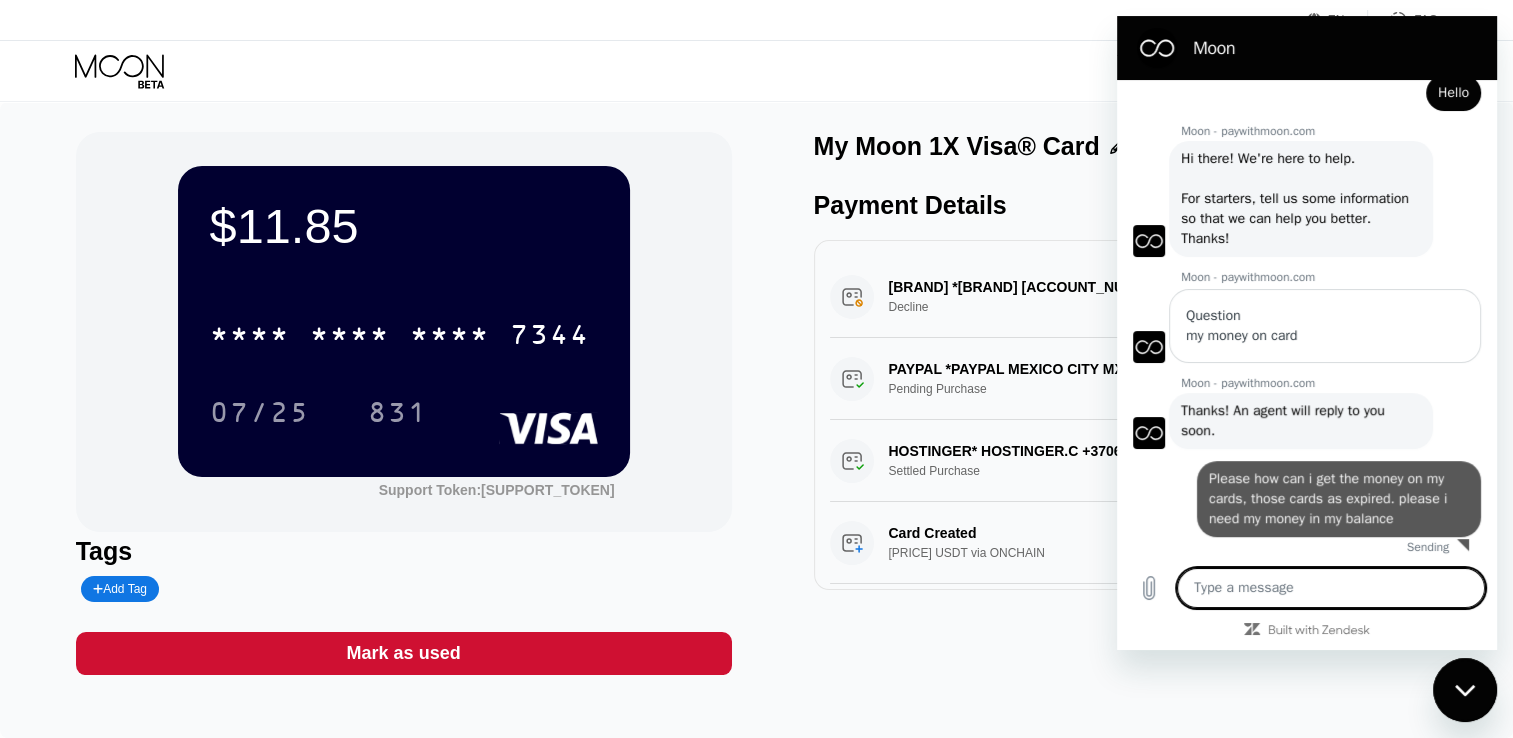 scroll, scrollTop: 675, scrollLeft: 0, axis: vertical 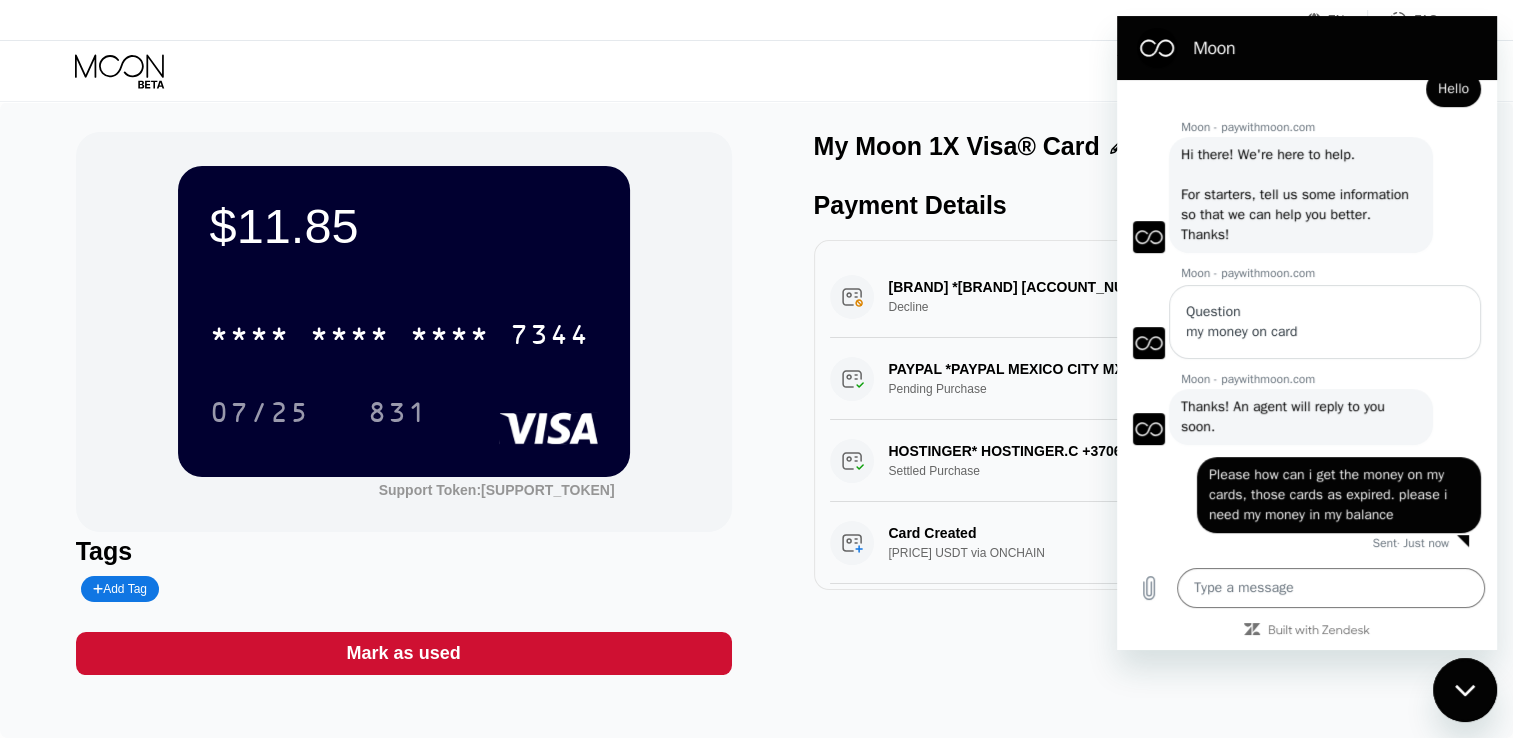 click 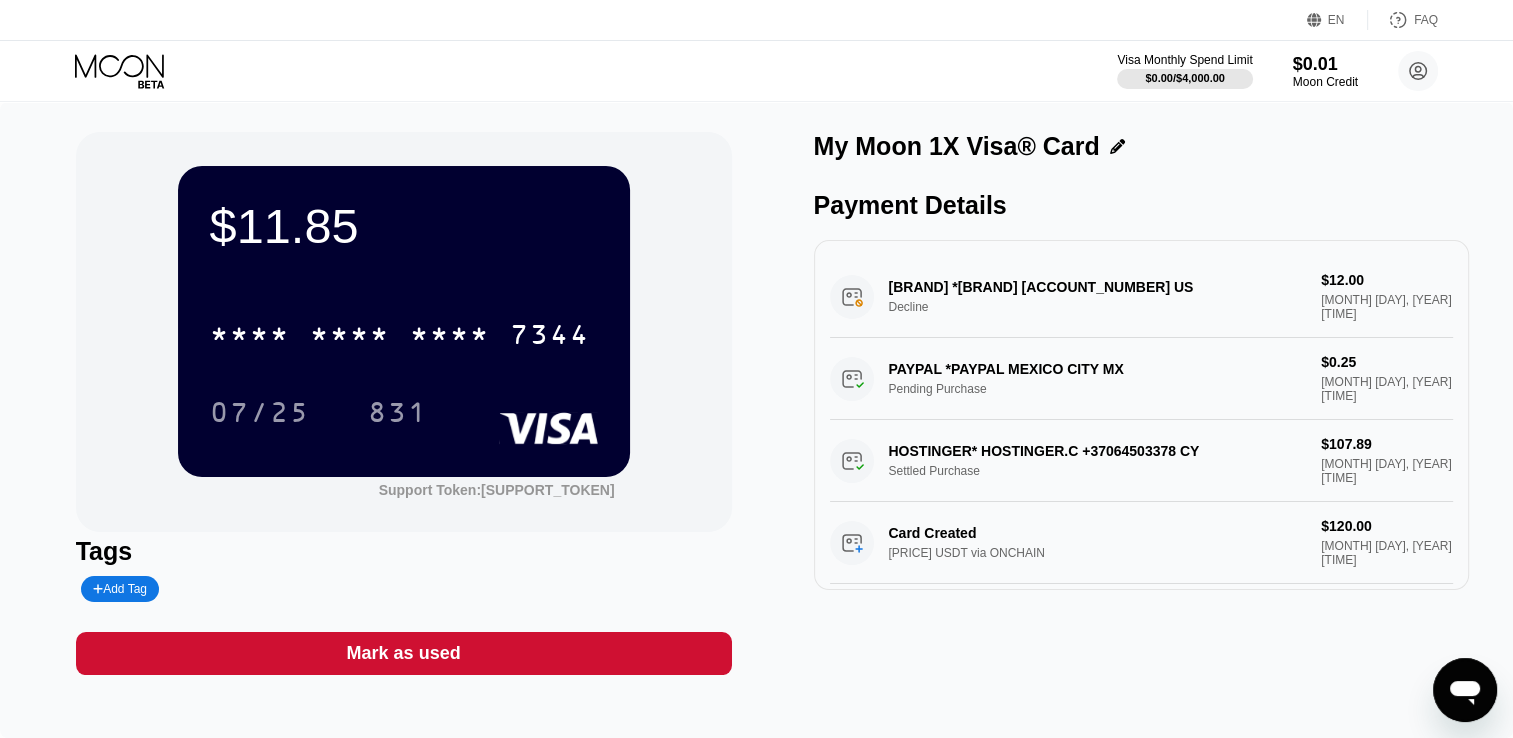 scroll, scrollTop: 3, scrollLeft: 0, axis: vertical 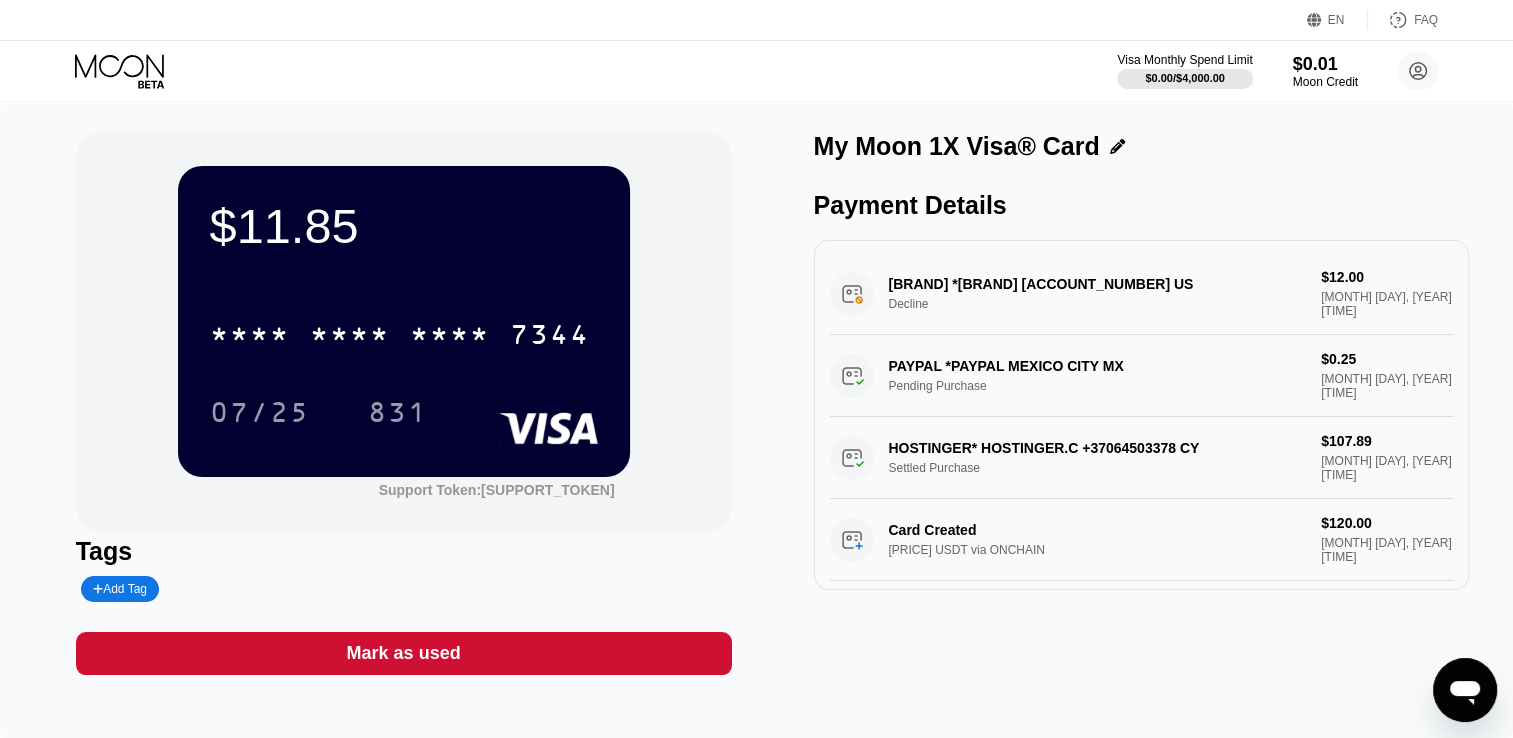 click on "[BRAND]*[BRAND]   +[PHONE] CY Settled Purchase $[PRICE] [MONTH] [DAY], [YEAR] [TIME]" at bounding box center [1142, 458] 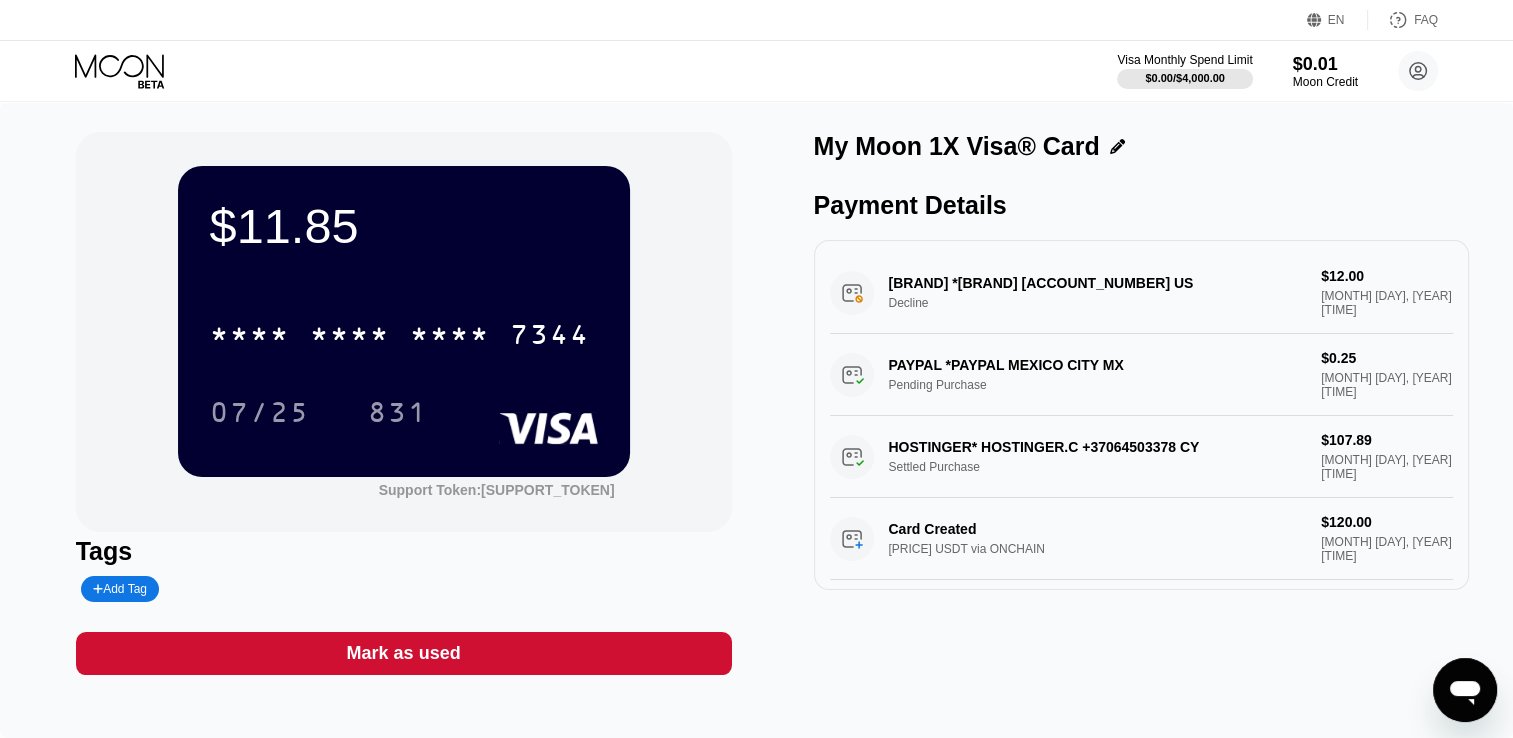 scroll, scrollTop: 0, scrollLeft: 0, axis: both 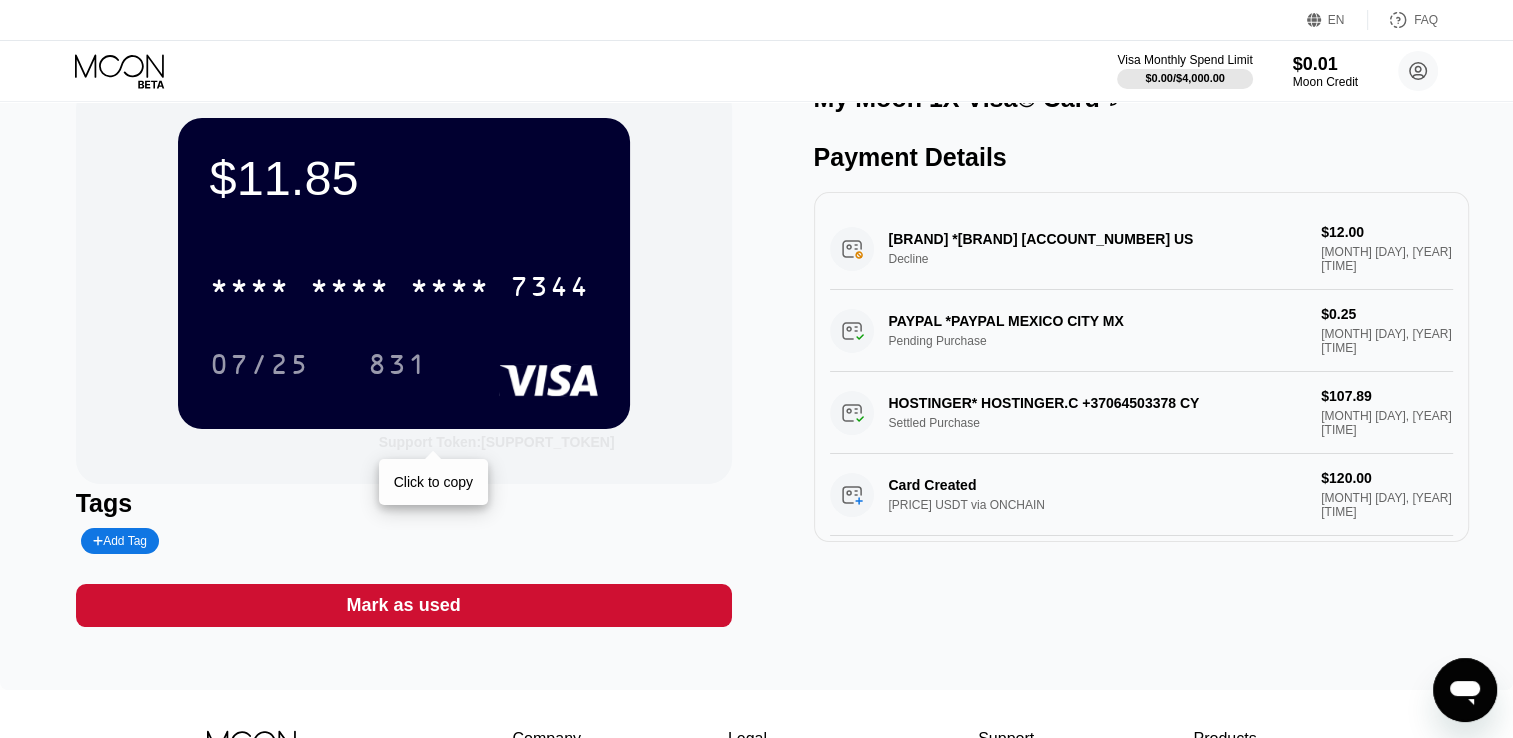 click on "Support Token:  [SUPPORT_TOKEN]" at bounding box center (497, 442) 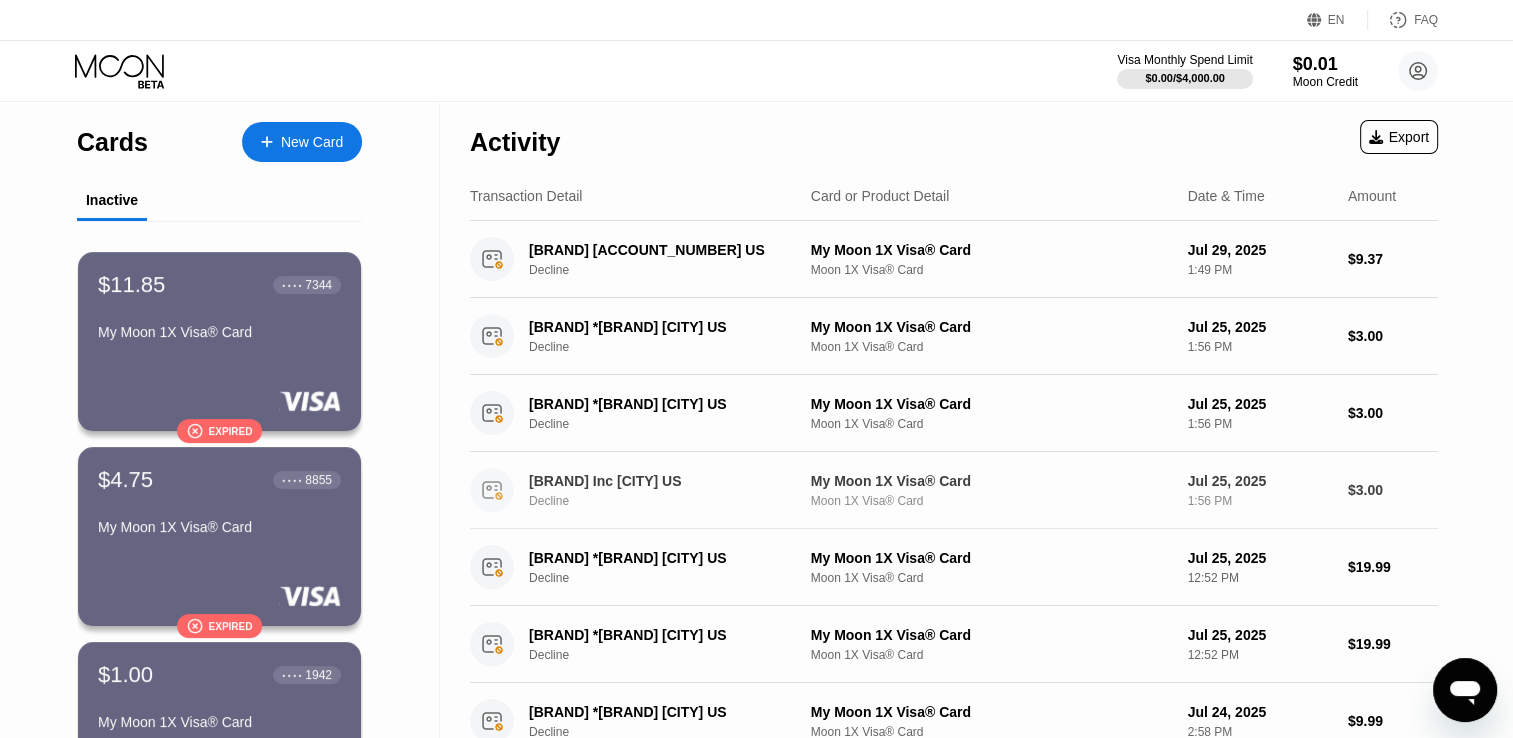 scroll, scrollTop: 0, scrollLeft: 0, axis: both 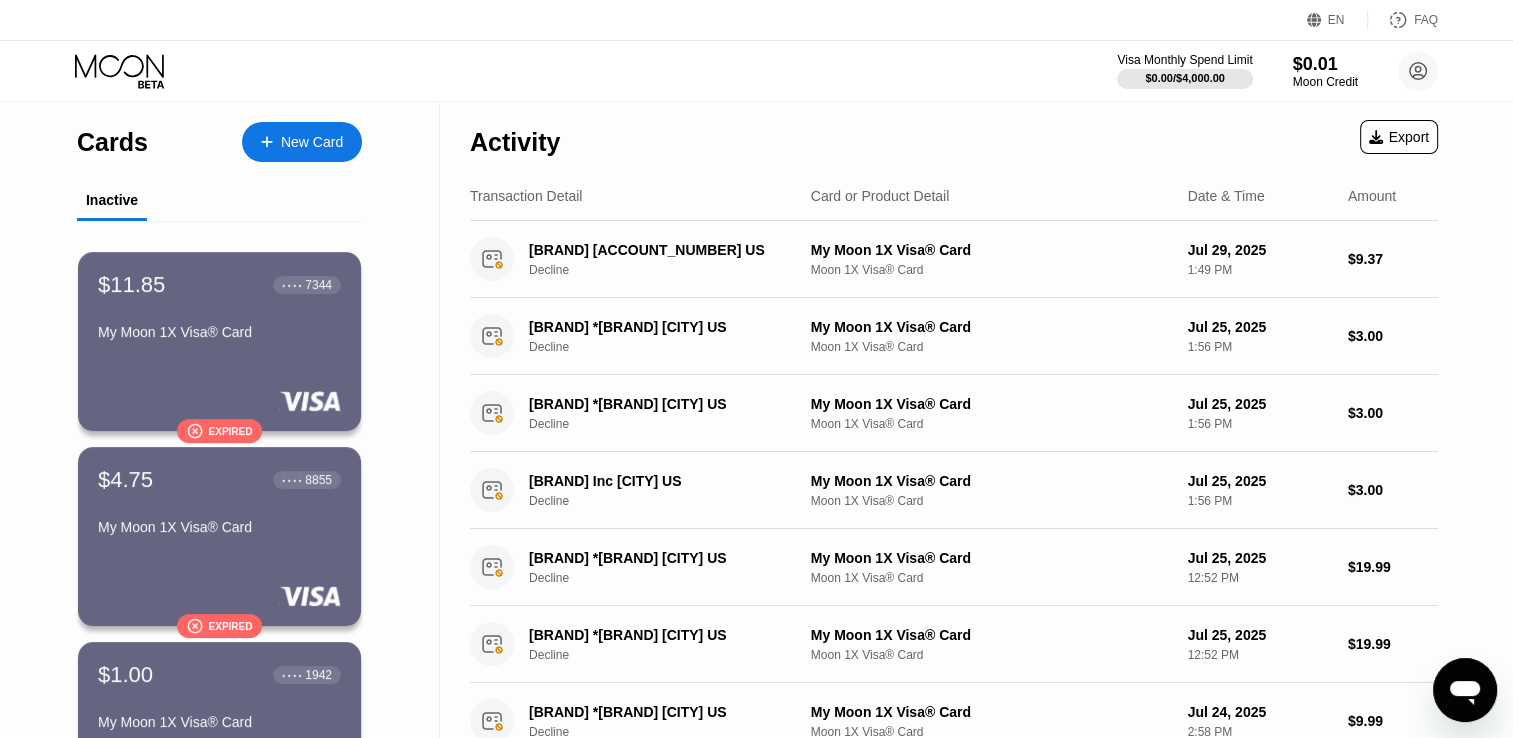 click 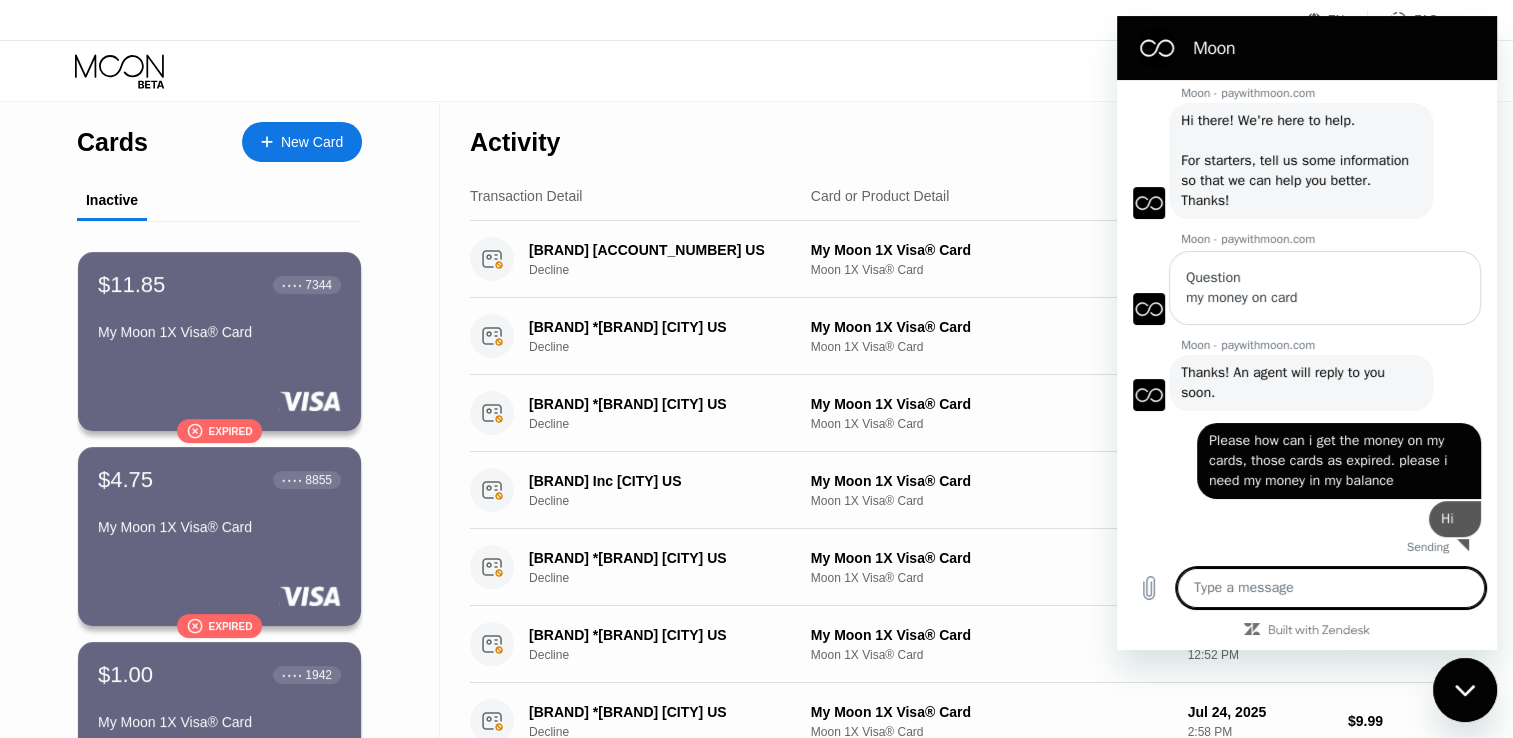 scroll, scrollTop: 713, scrollLeft: 0, axis: vertical 